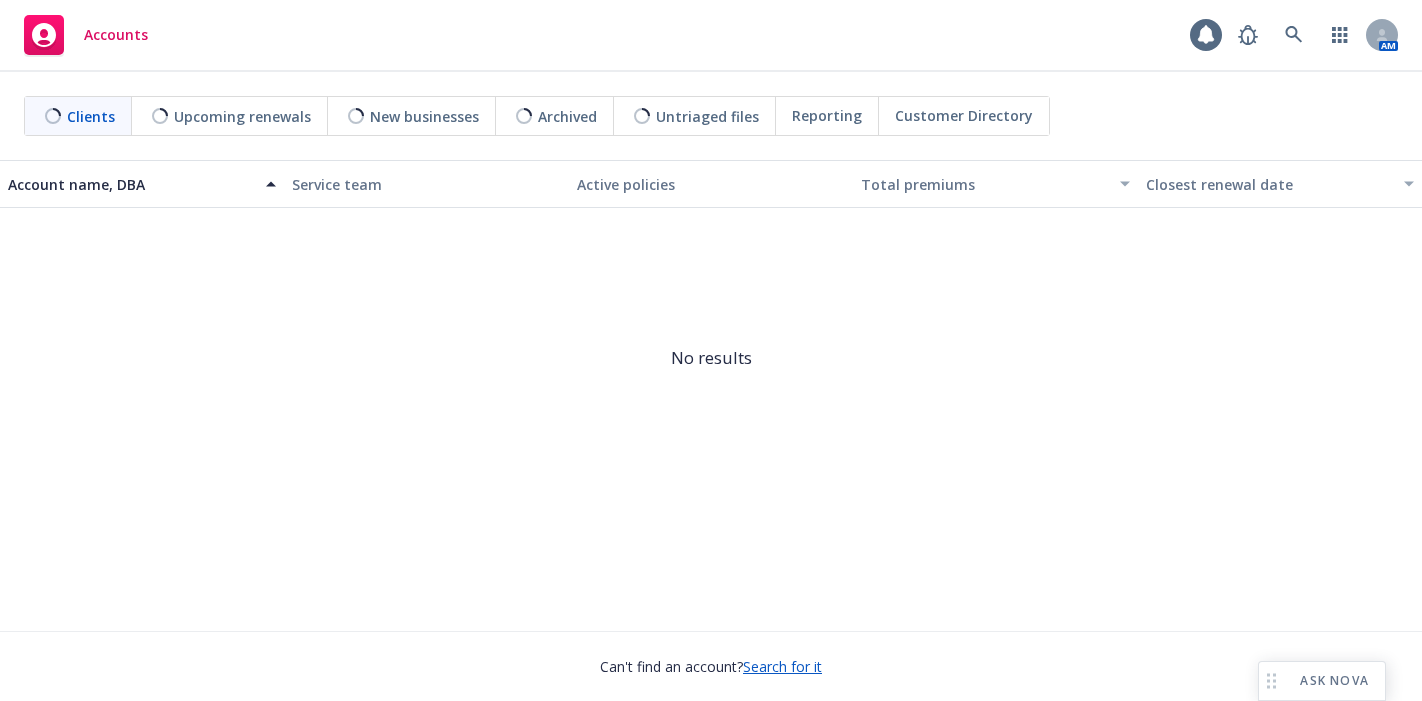 scroll, scrollTop: 0, scrollLeft: 0, axis: both 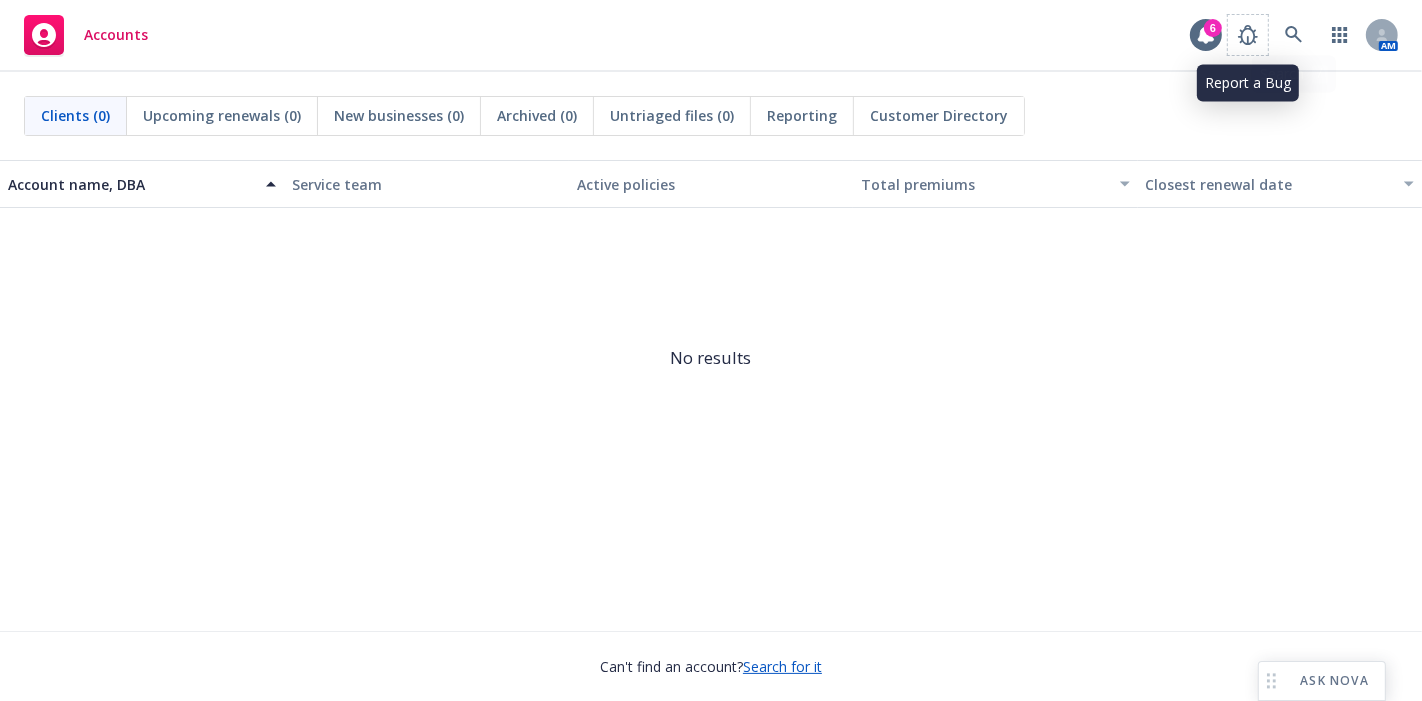 click at bounding box center (1248, 35) 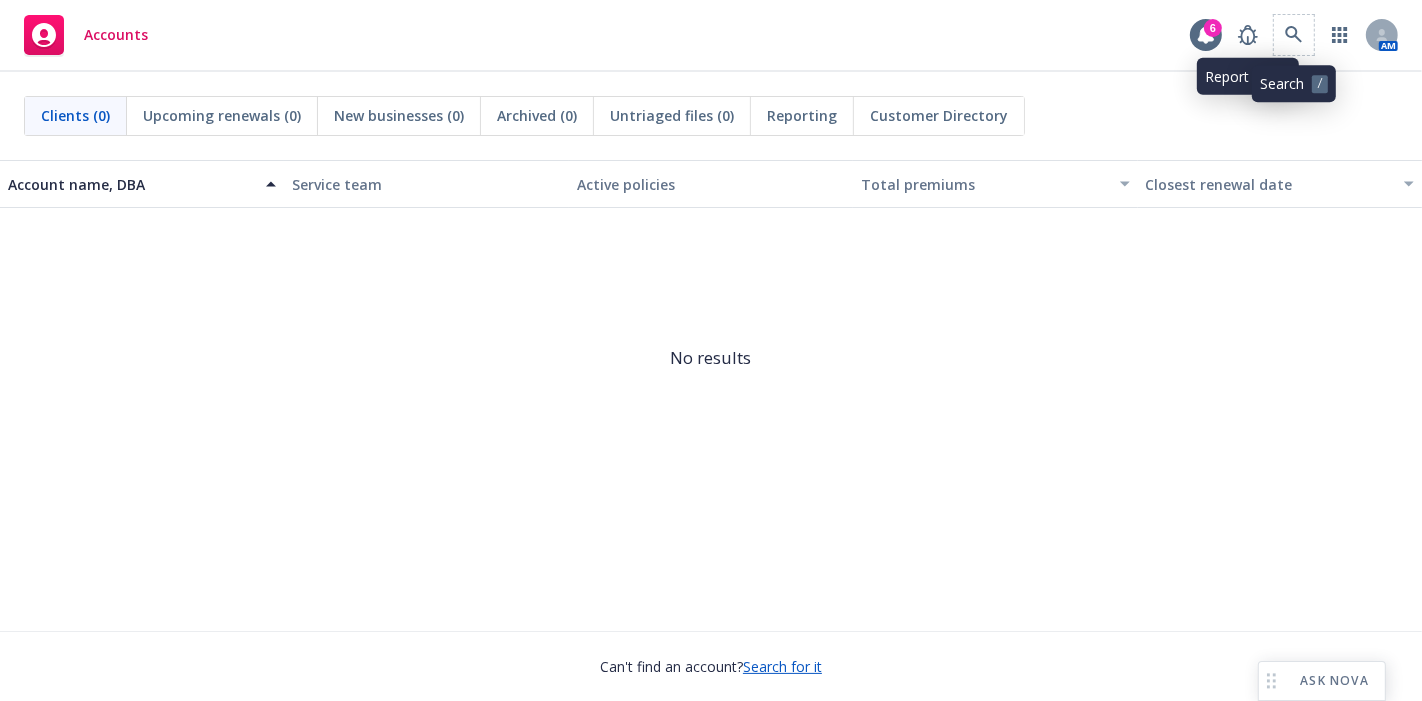 click at bounding box center [1294, 35] 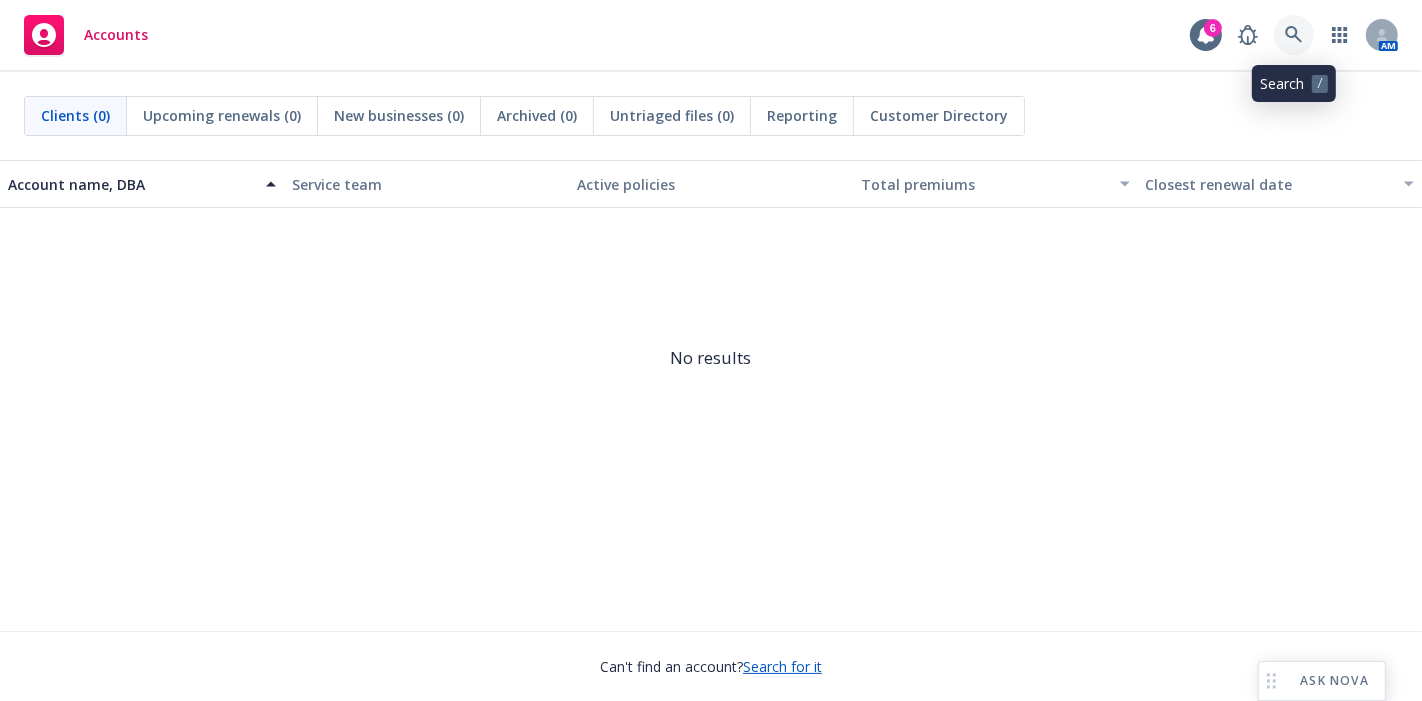 click 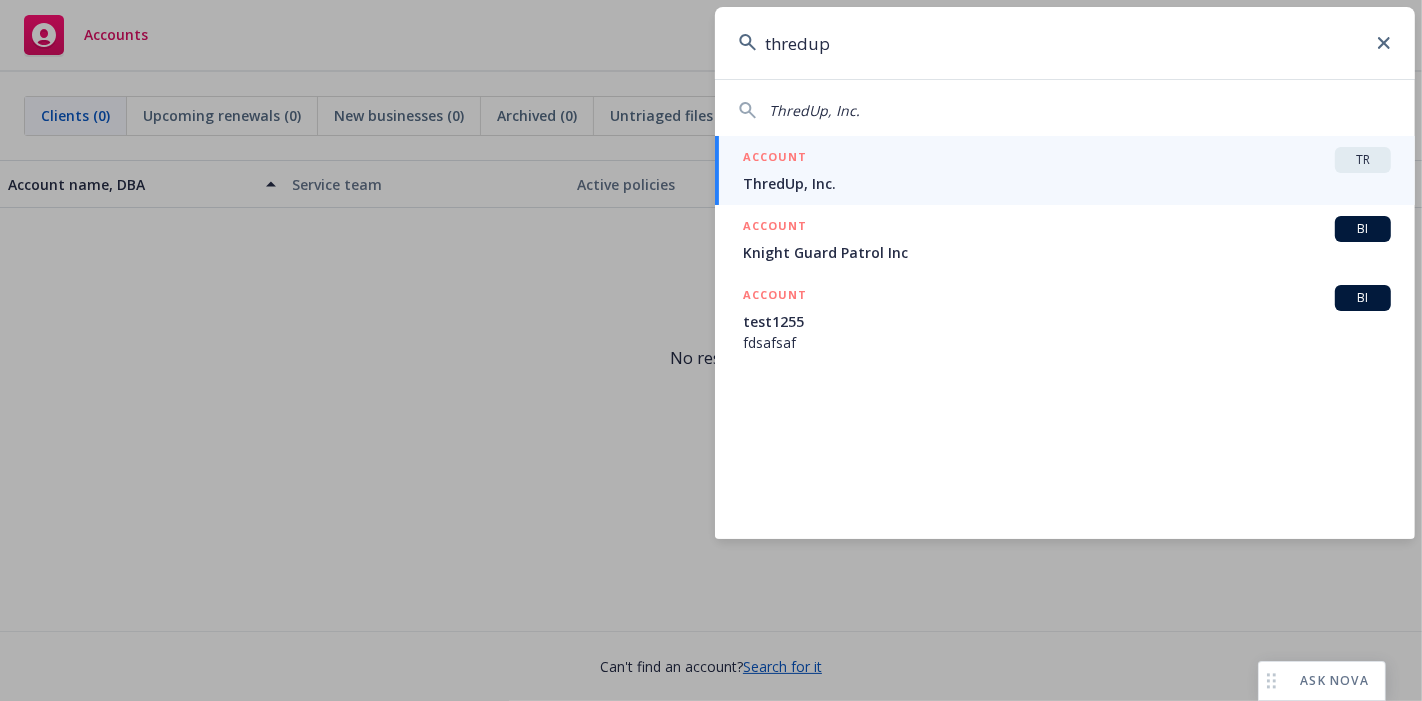 type on "thredup" 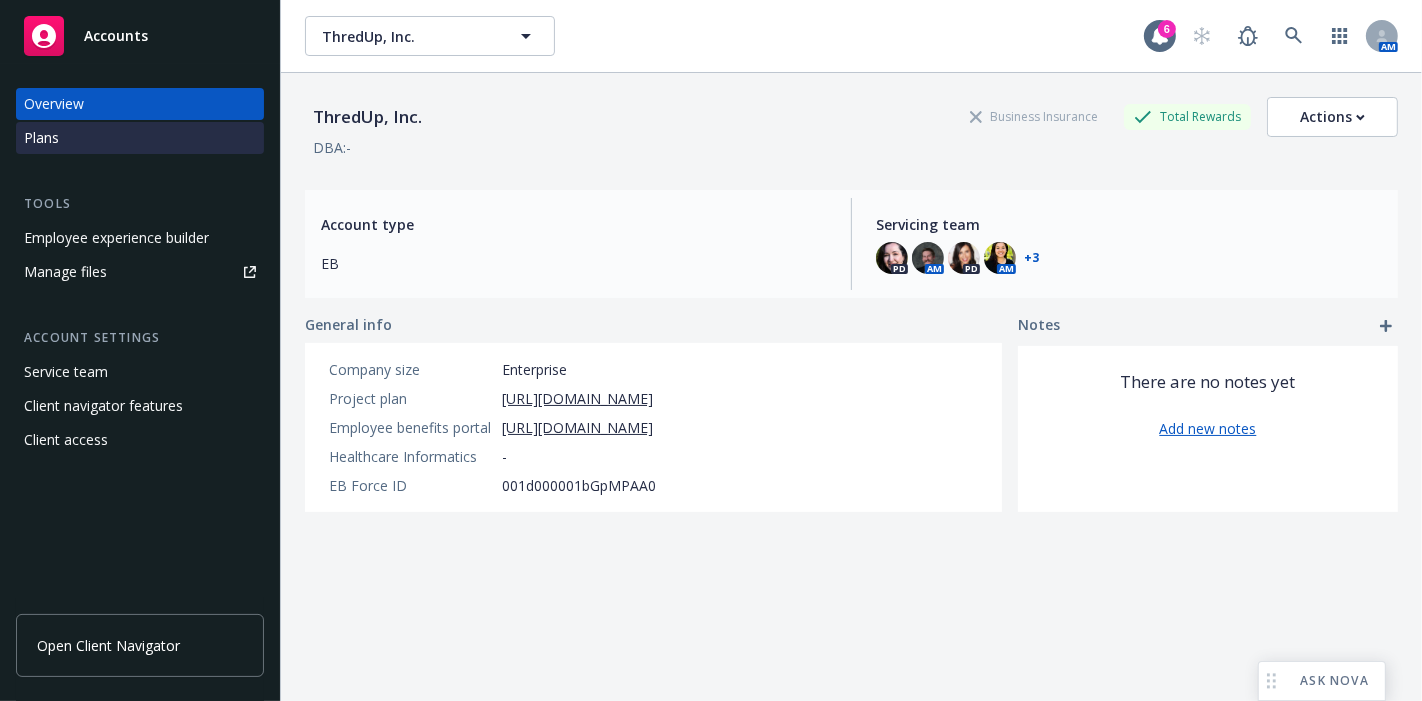 click on "Plans" at bounding box center (140, 138) 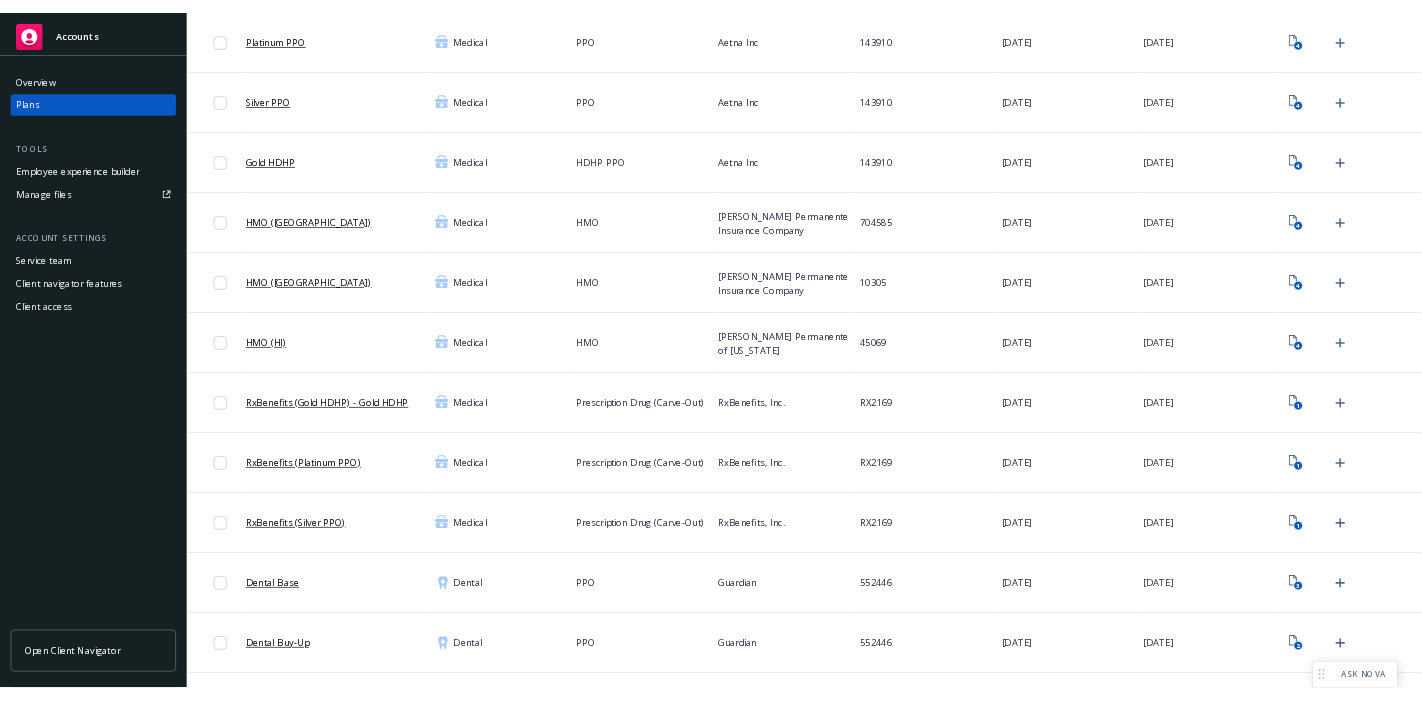 scroll, scrollTop: 195, scrollLeft: 0, axis: vertical 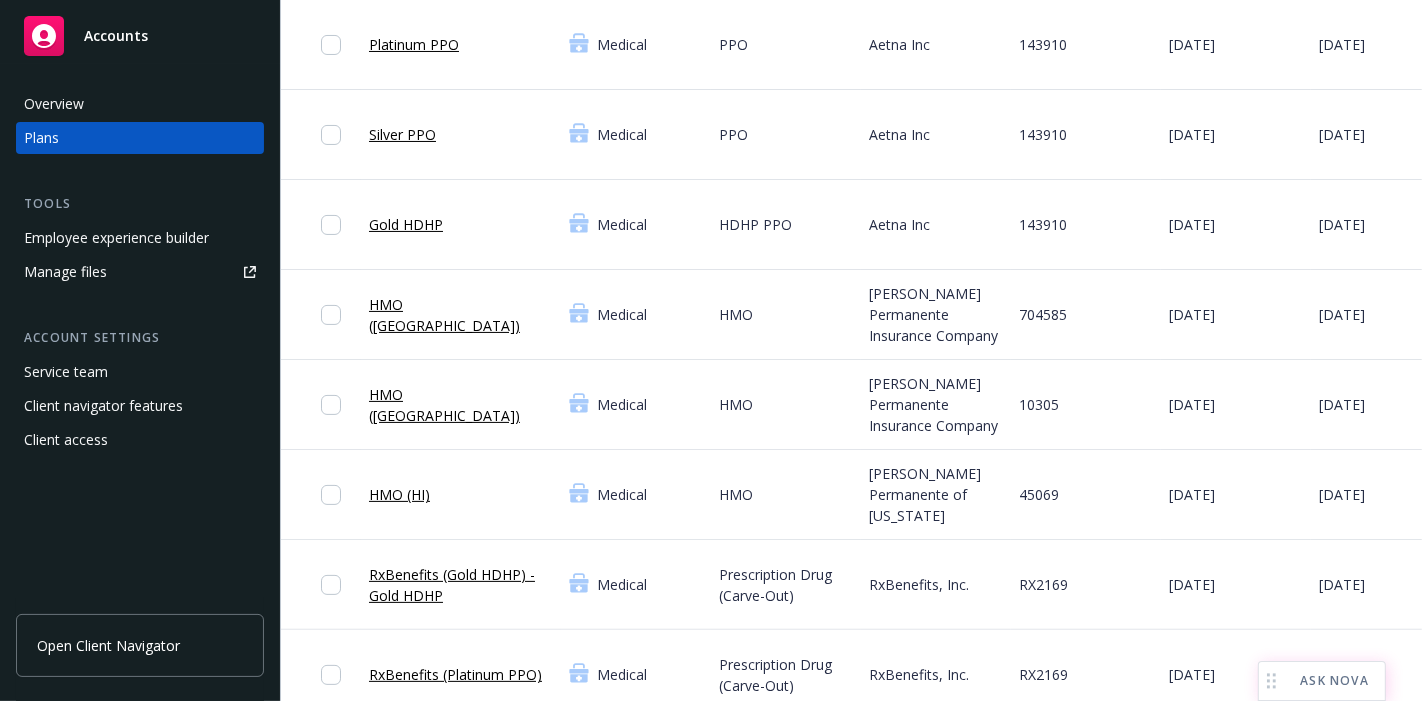 click on "ASK NOVA" at bounding box center [1322, 681] 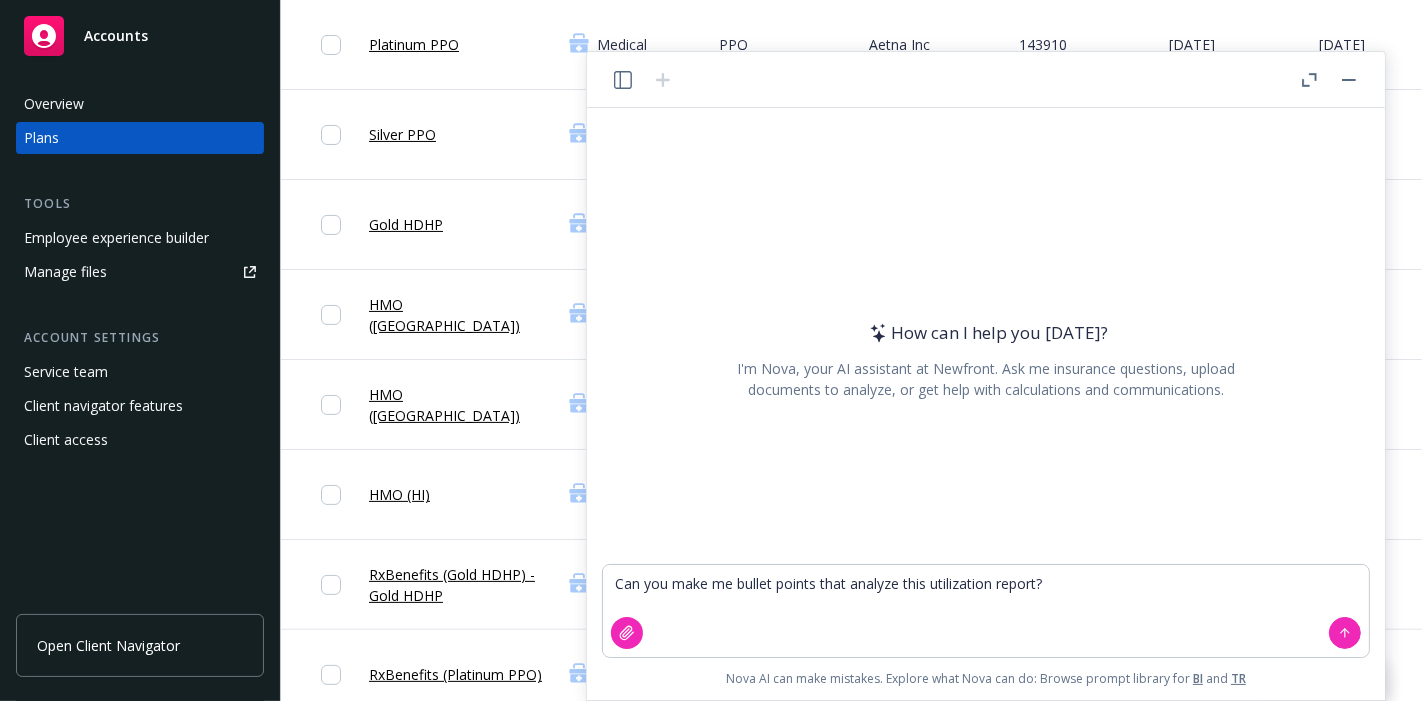 type on "Can you make me bullet points that analyze this utilization report?" 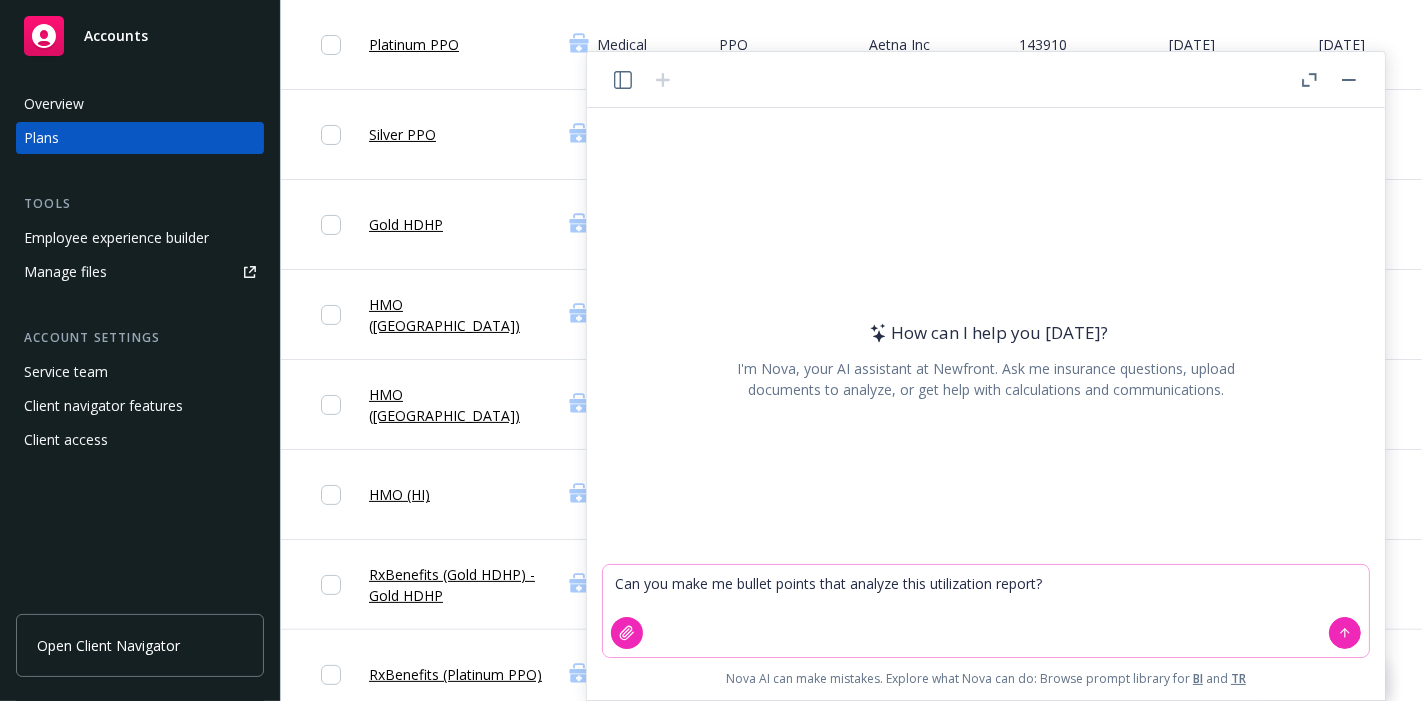 click 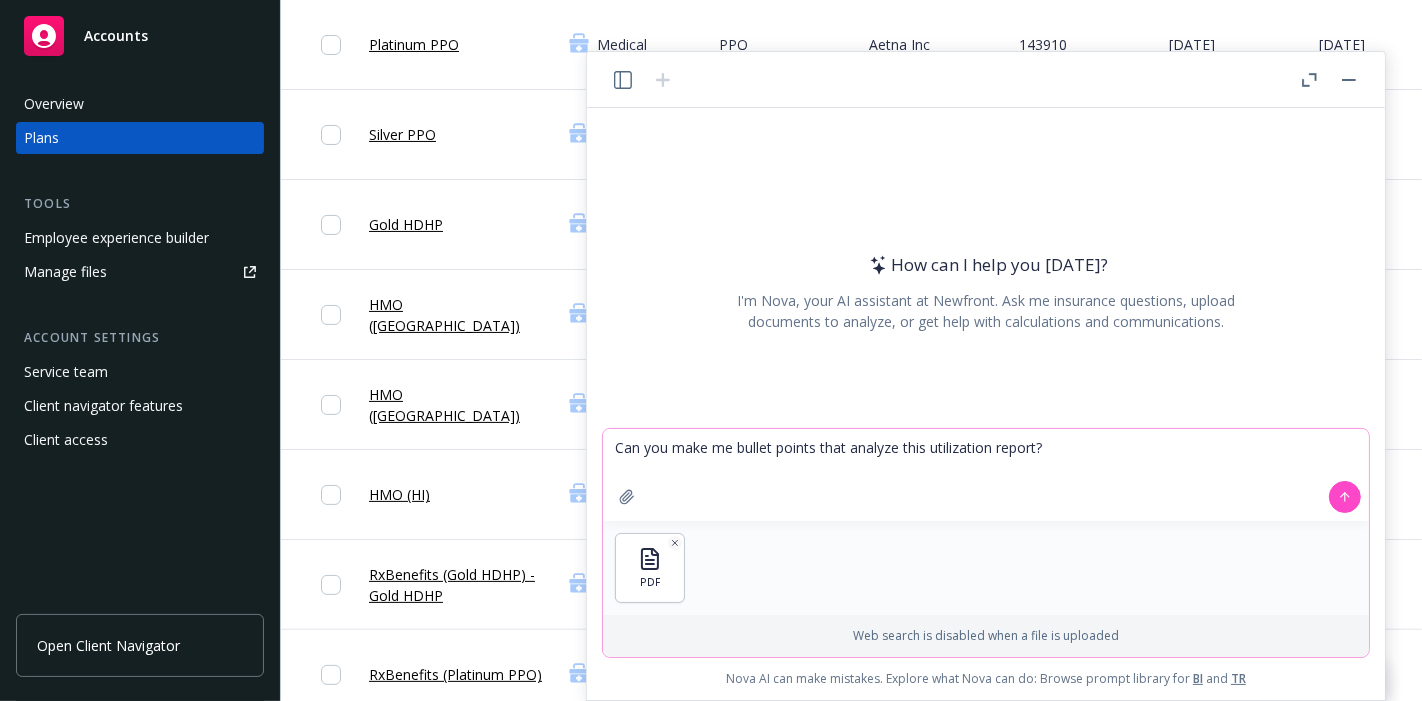 click at bounding box center [1345, 497] 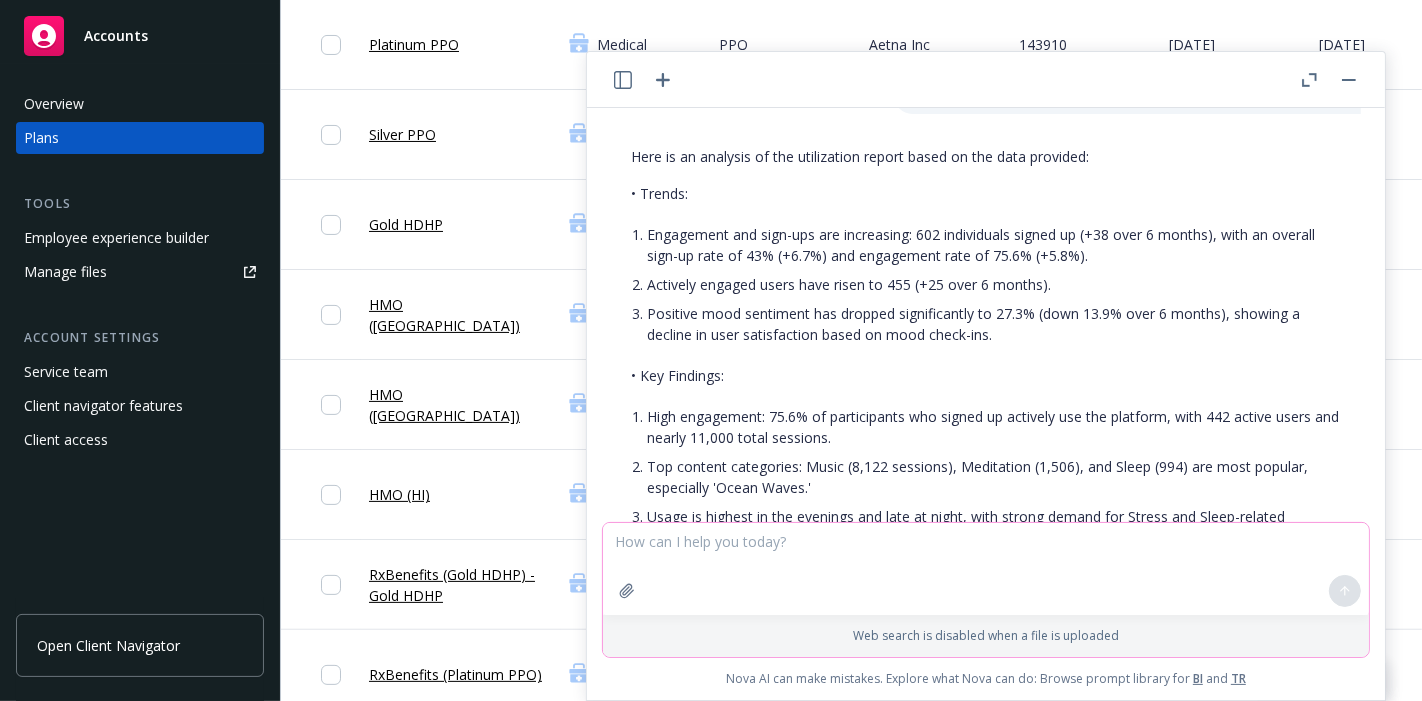 scroll, scrollTop: 112, scrollLeft: 0, axis: vertical 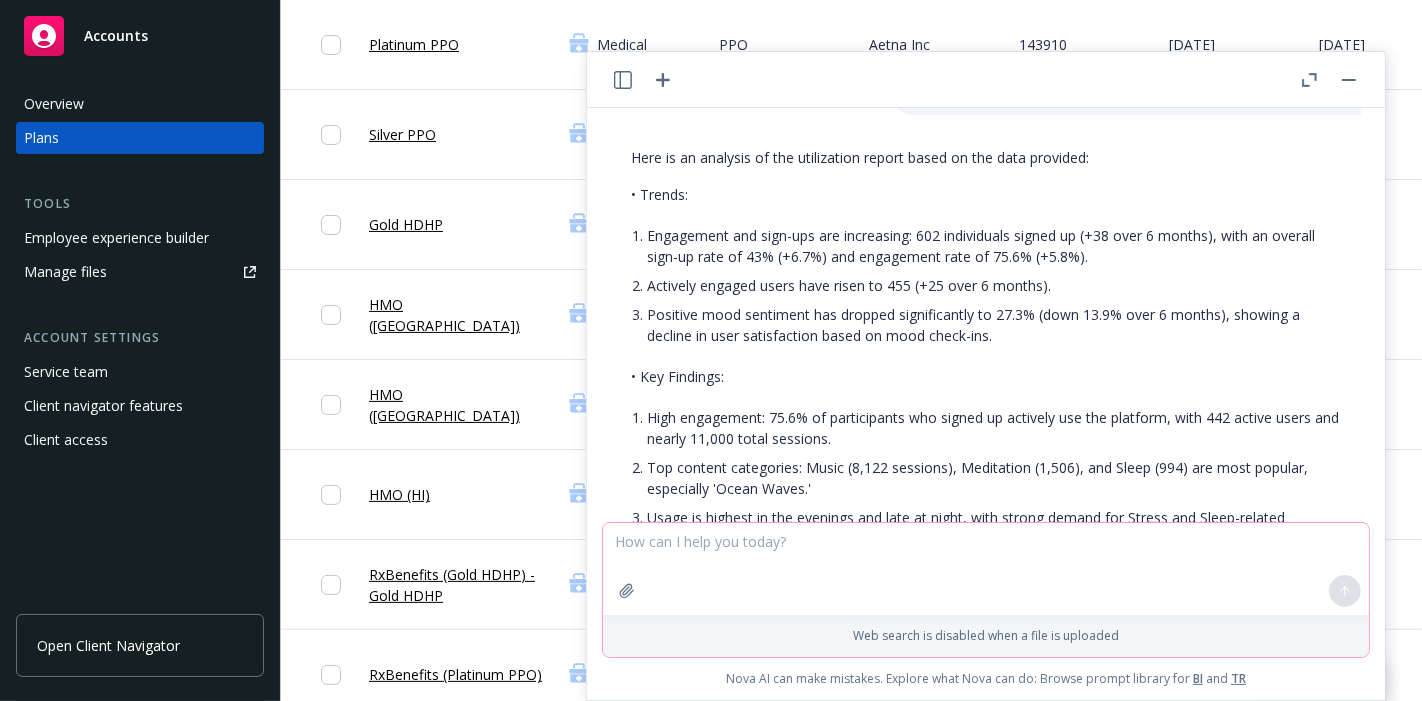 click at bounding box center (986, 569) 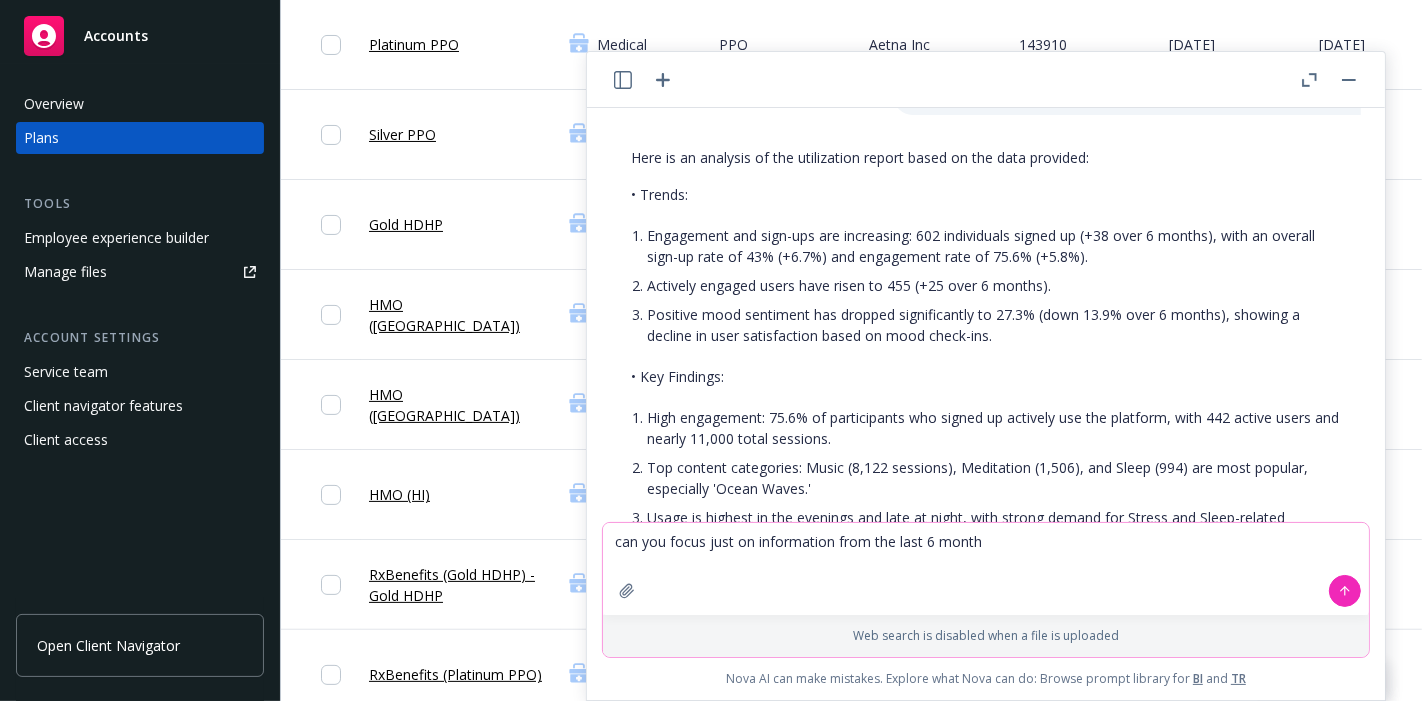 type on "can you focus just on information from the last 6 months" 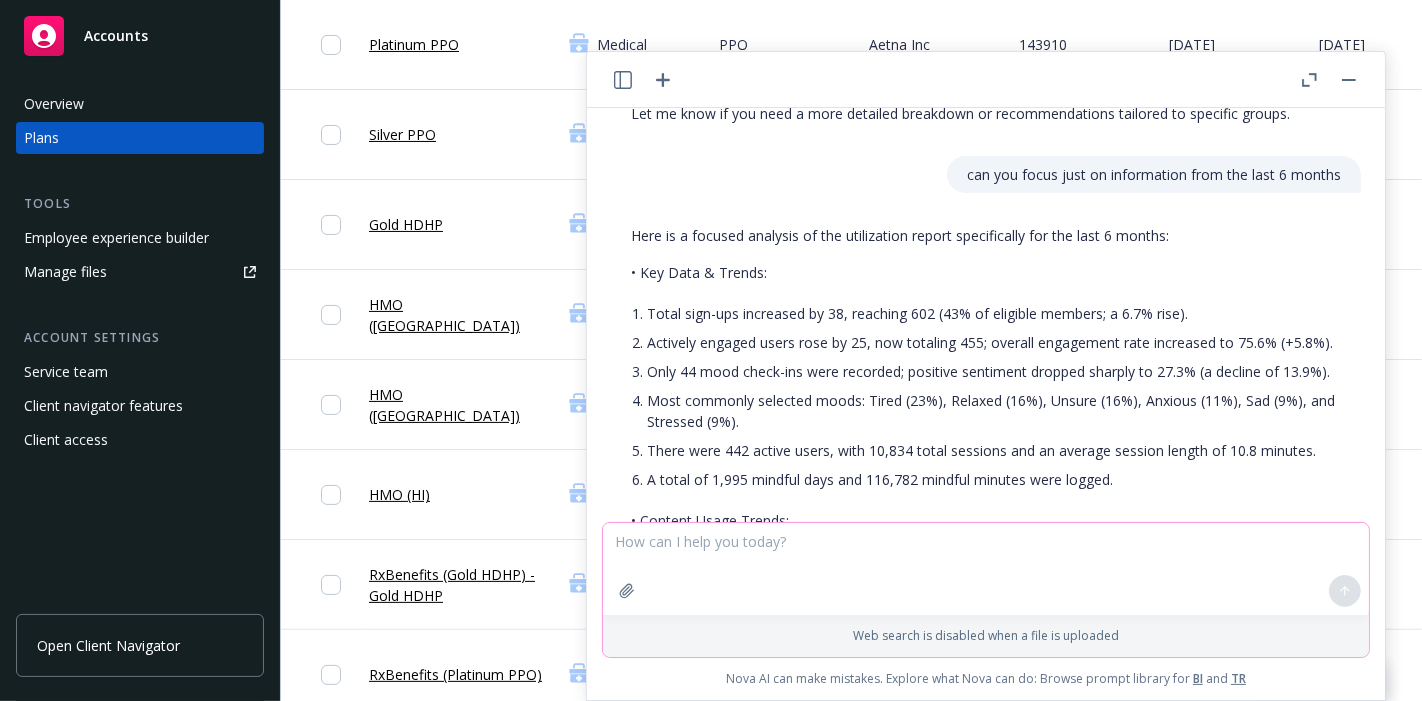 scroll, scrollTop: 1070, scrollLeft: 0, axis: vertical 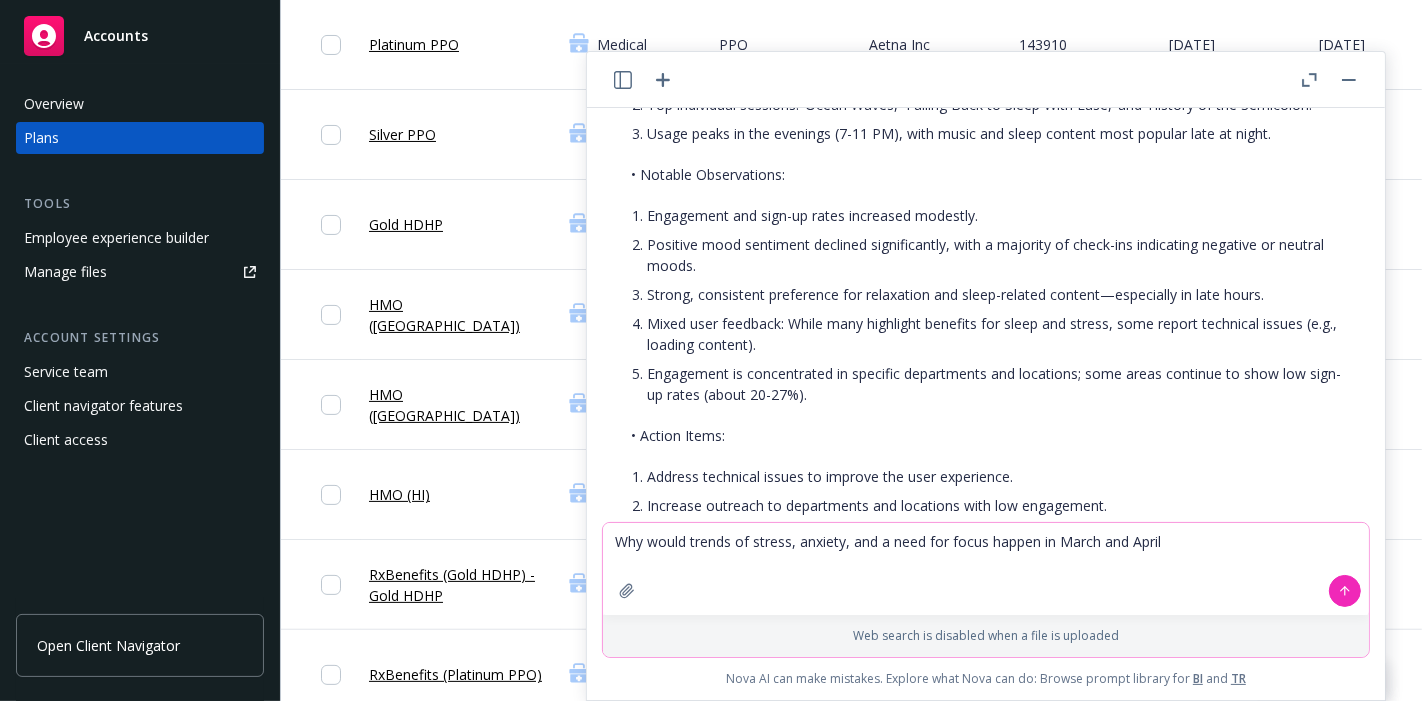 type on "Why would trends of stress, anxiety, and a need for focus happen in March and April?" 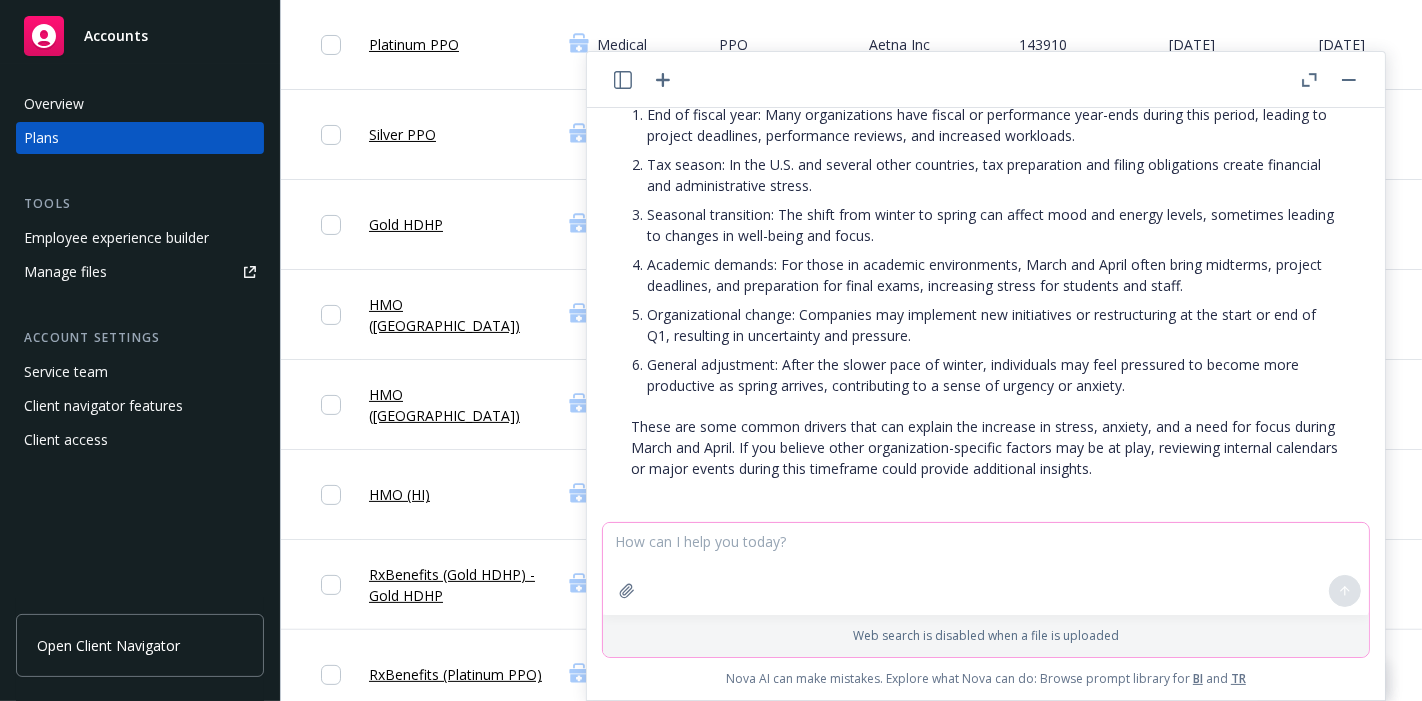 scroll, scrollTop: 2272, scrollLeft: 0, axis: vertical 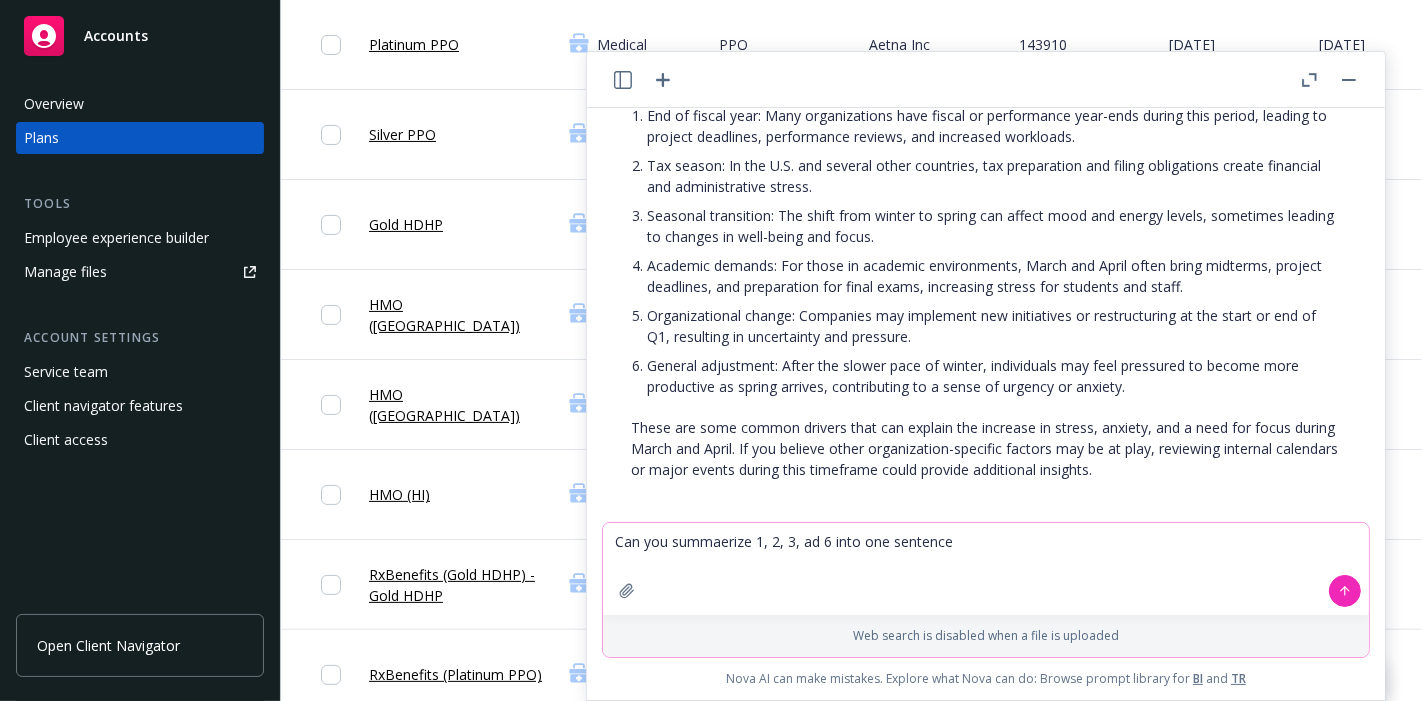 type on "Can you summaerize 1, 2, 3, ad 6 into one sentence?" 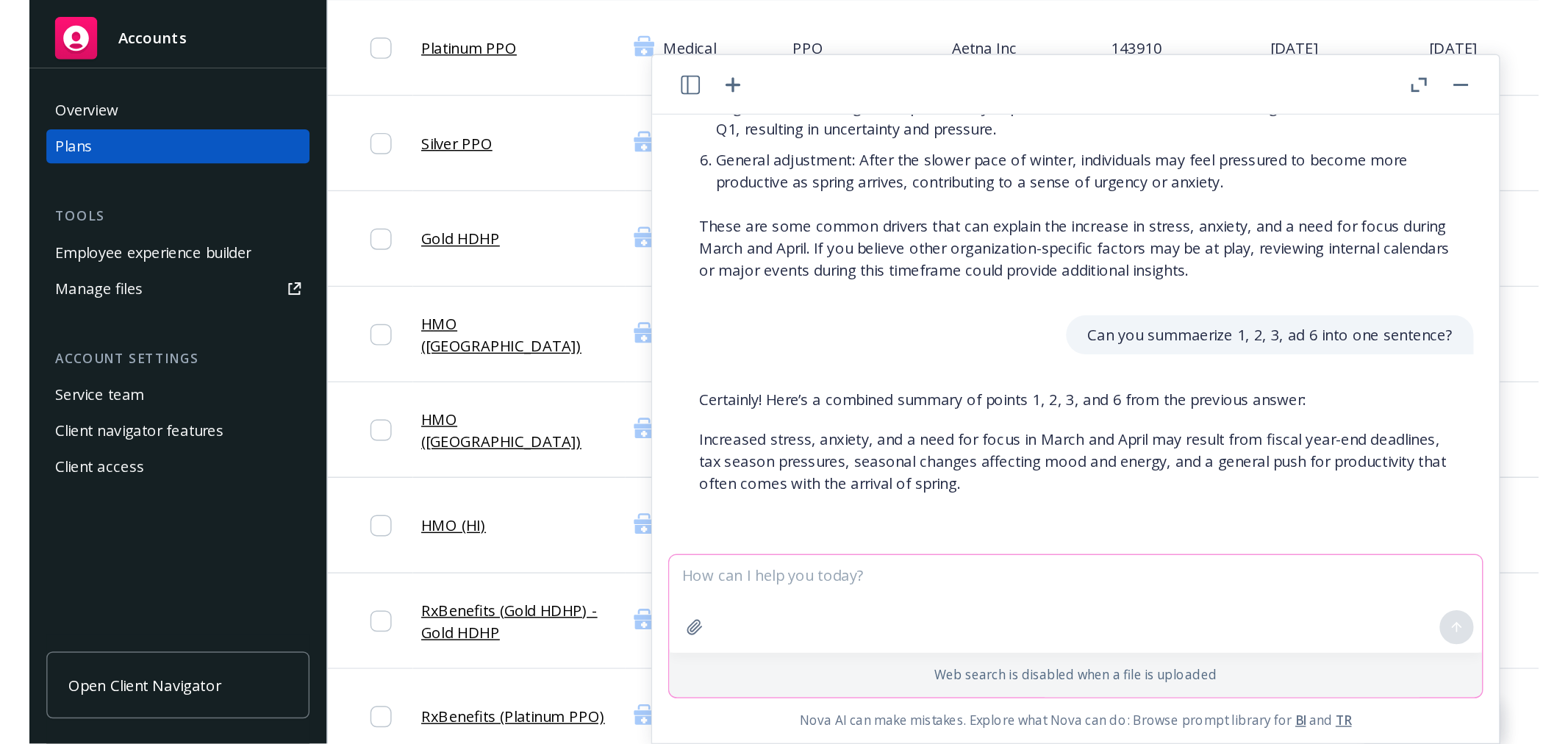 scroll, scrollTop: 1859, scrollLeft: 0, axis: vertical 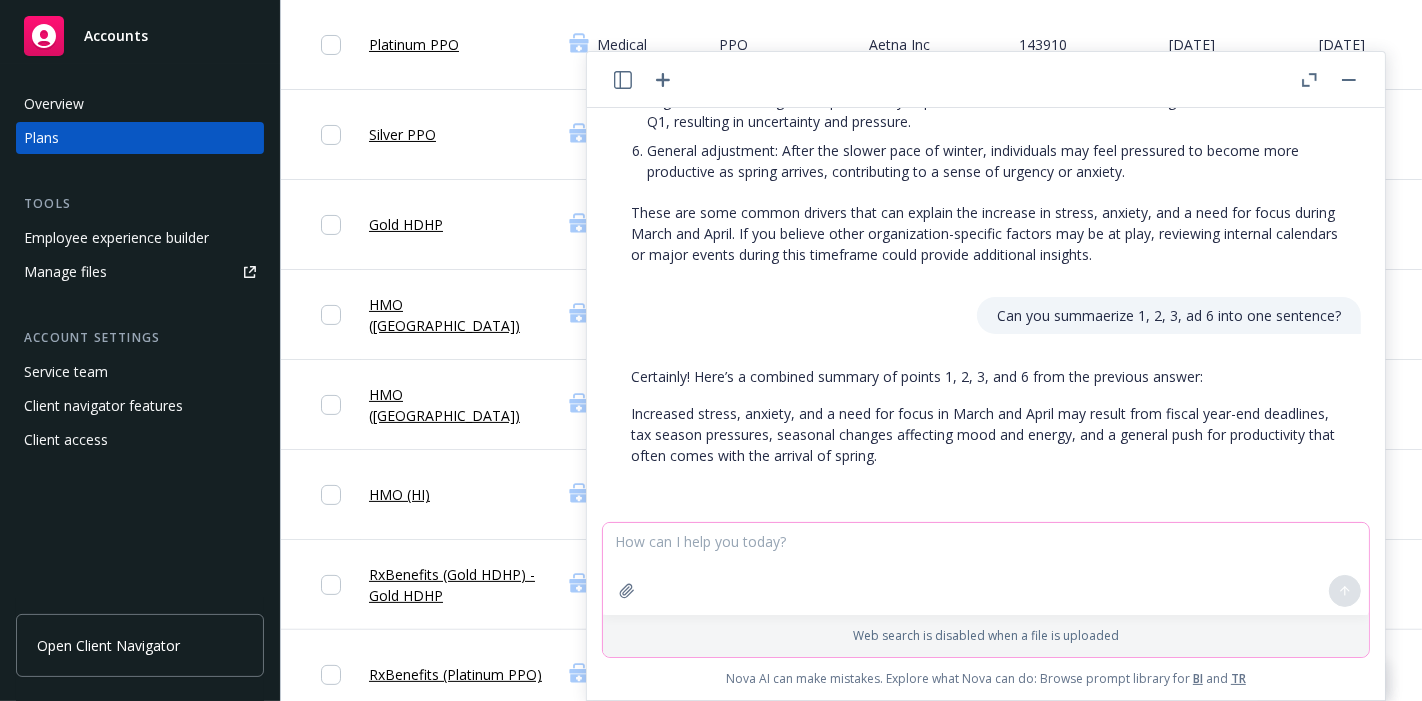 type 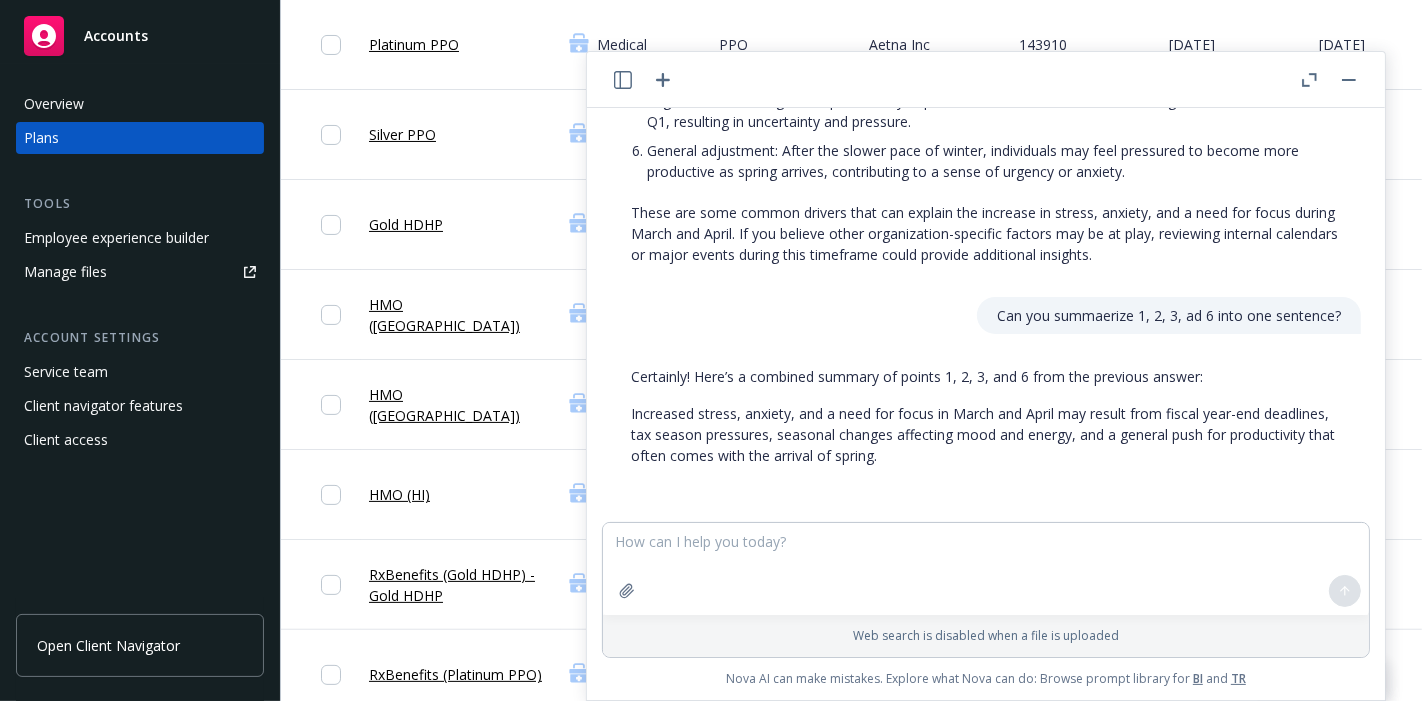 drag, startPoint x: 1022, startPoint y: 455, endPoint x: 697, endPoint y: 470, distance: 325.34598 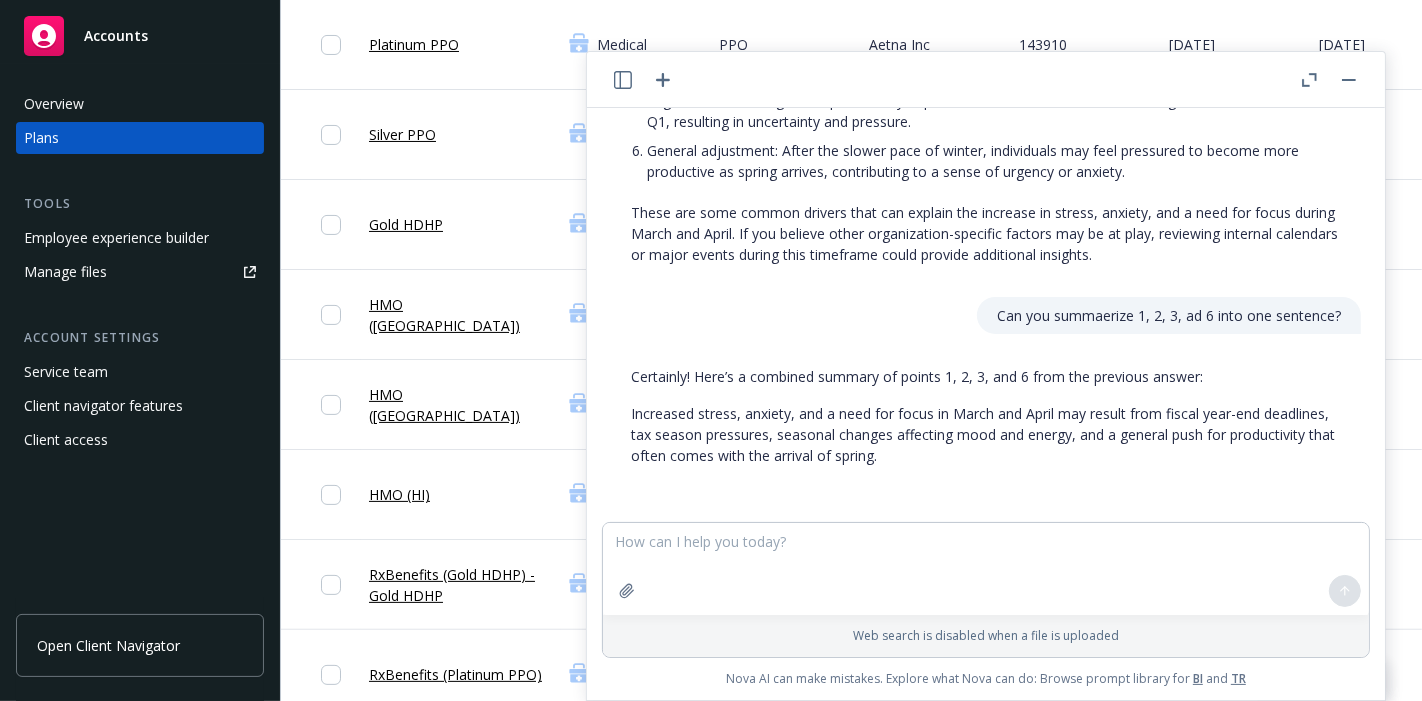 drag, startPoint x: 697, startPoint y: 470, endPoint x: 620, endPoint y: 401, distance: 103.392456 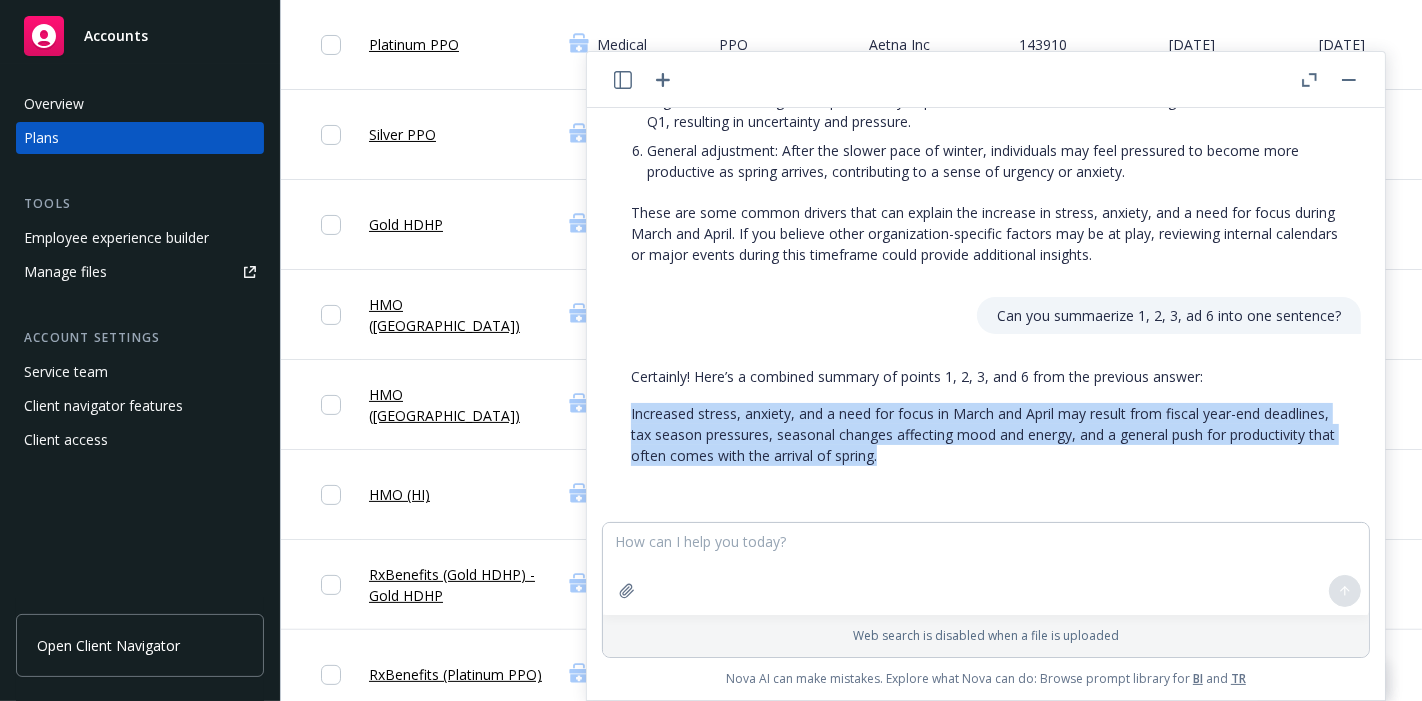 drag, startPoint x: 620, startPoint y: 401, endPoint x: 1012, endPoint y: 457, distance: 395.9798 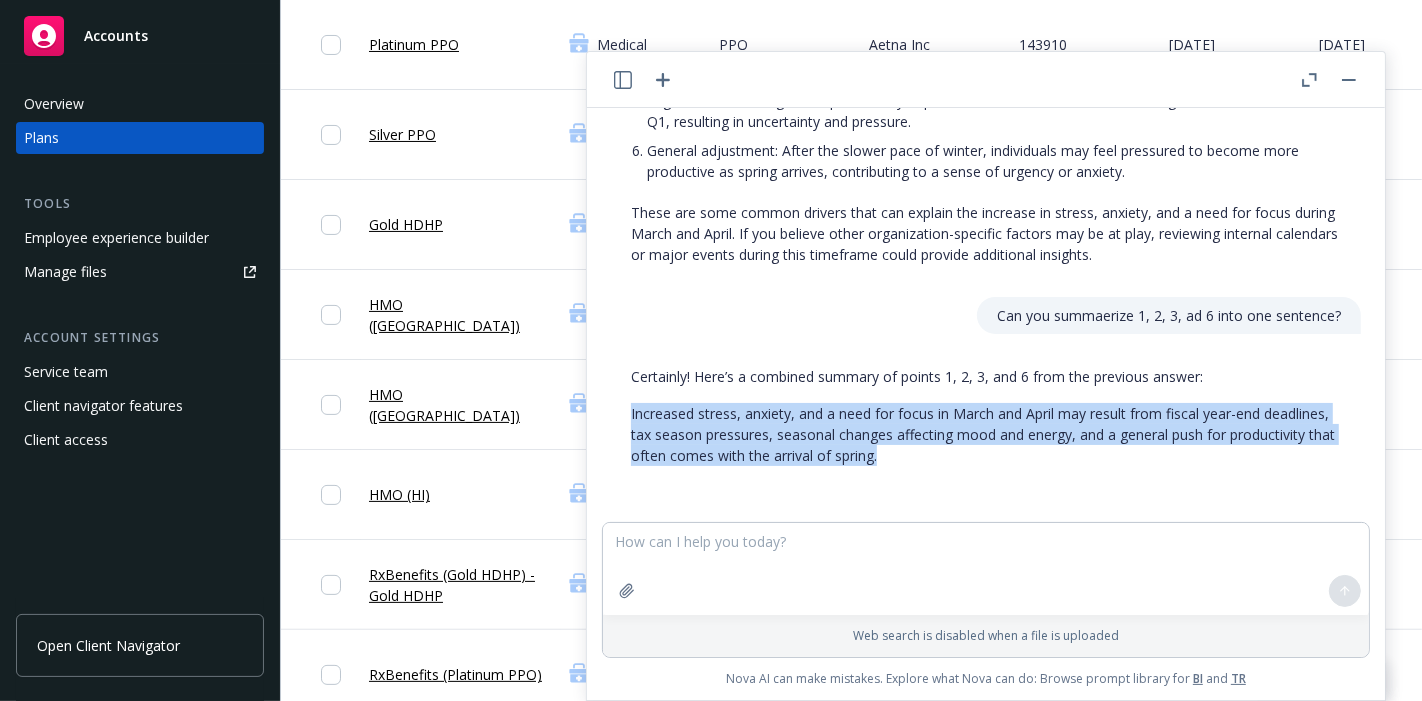 click on "Certainly! Here’s a combined summary of points 1, 2, 3, and 6 from the previous answer:
Increased stress, anxiety, and a need for focus in March and April may result from fiscal year-end deadlines, tax season pressures, seasonal changes affecting mood and energy, and a general push for productivity that often comes with the arrival of spring." at bounding box center (986, 416) 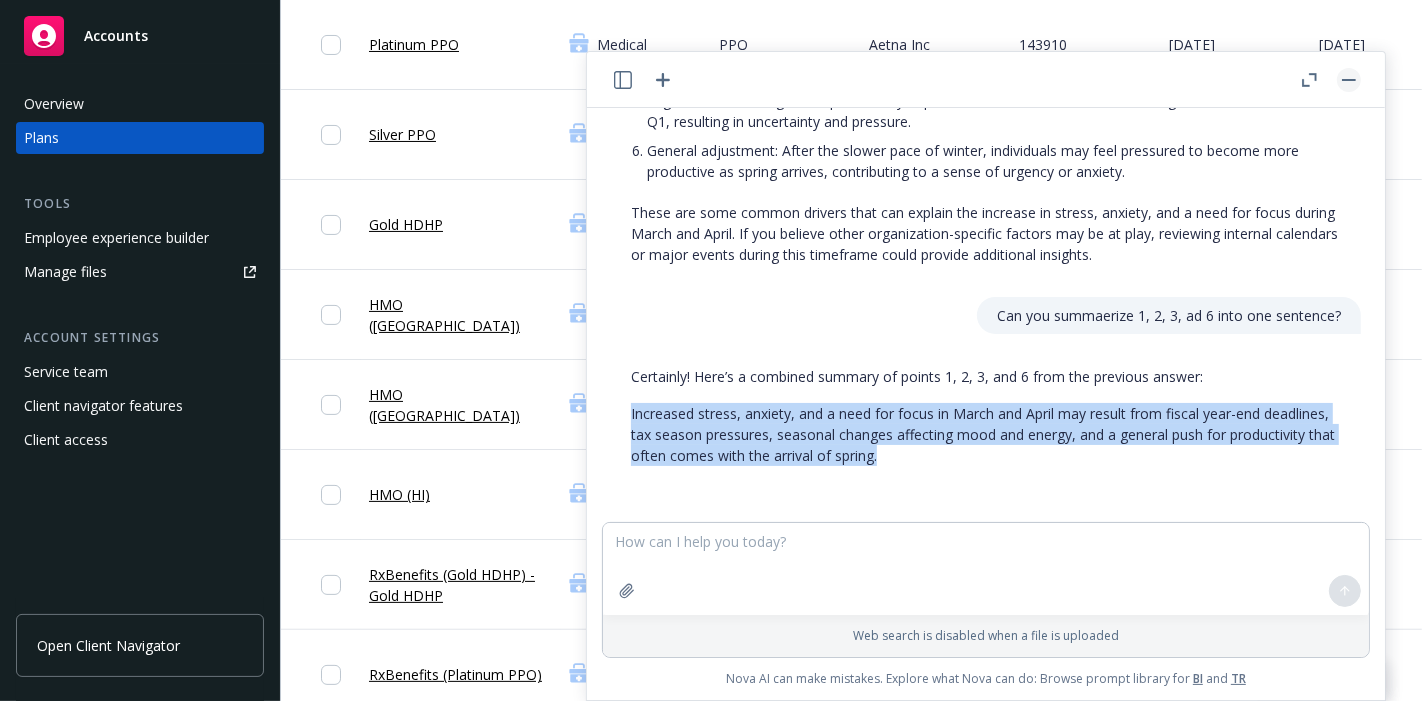 click at bounding box center [1349, 80] 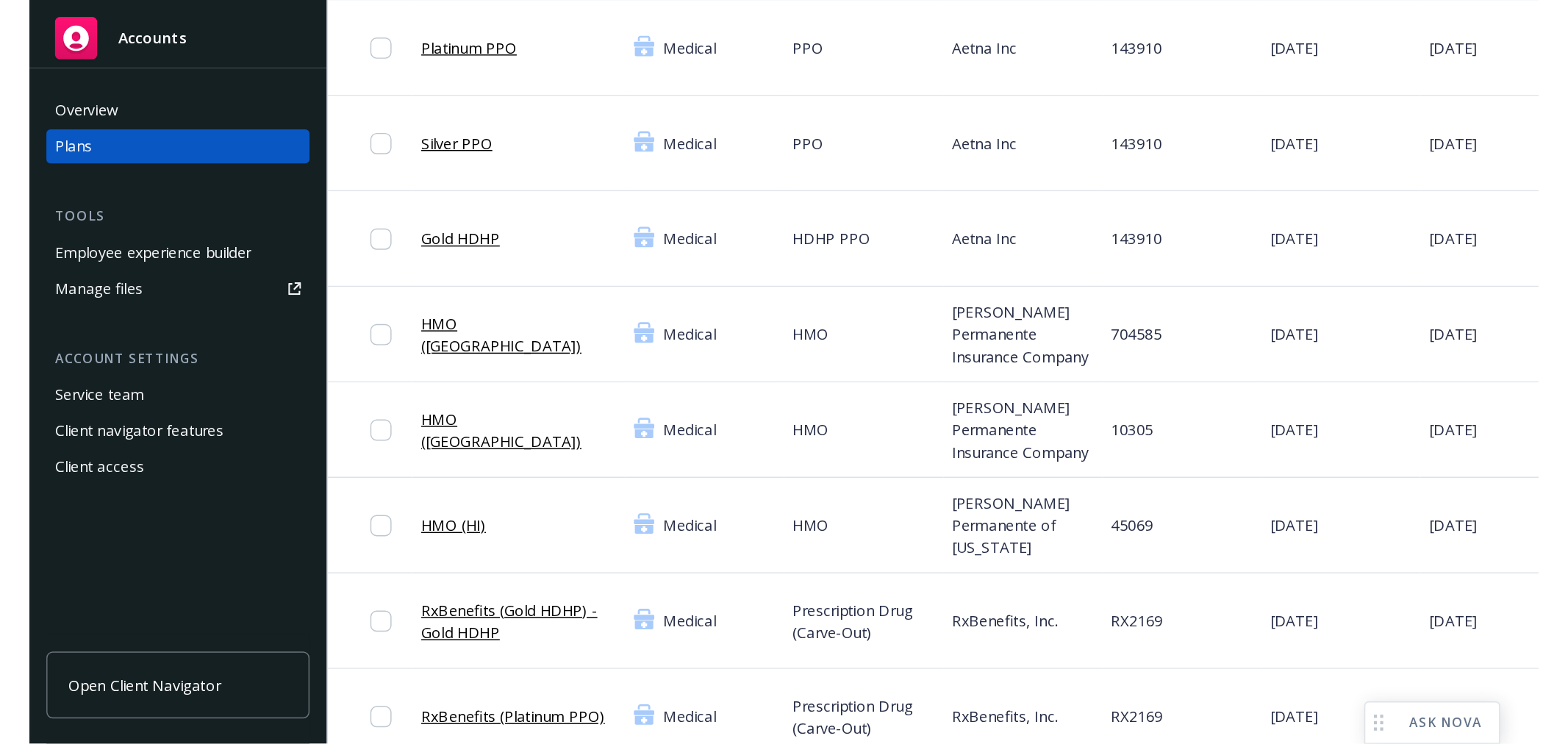 scroll, scrollTop: 143, scrollLeft: 0, axis: vertical 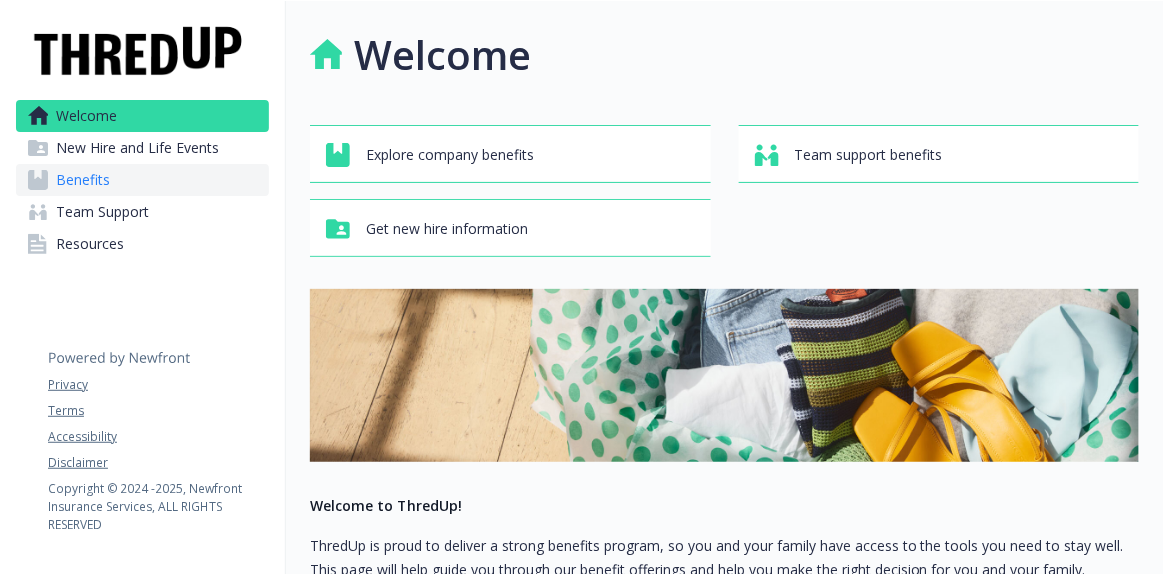click on "Benefits" at bounding box center [142, 180] 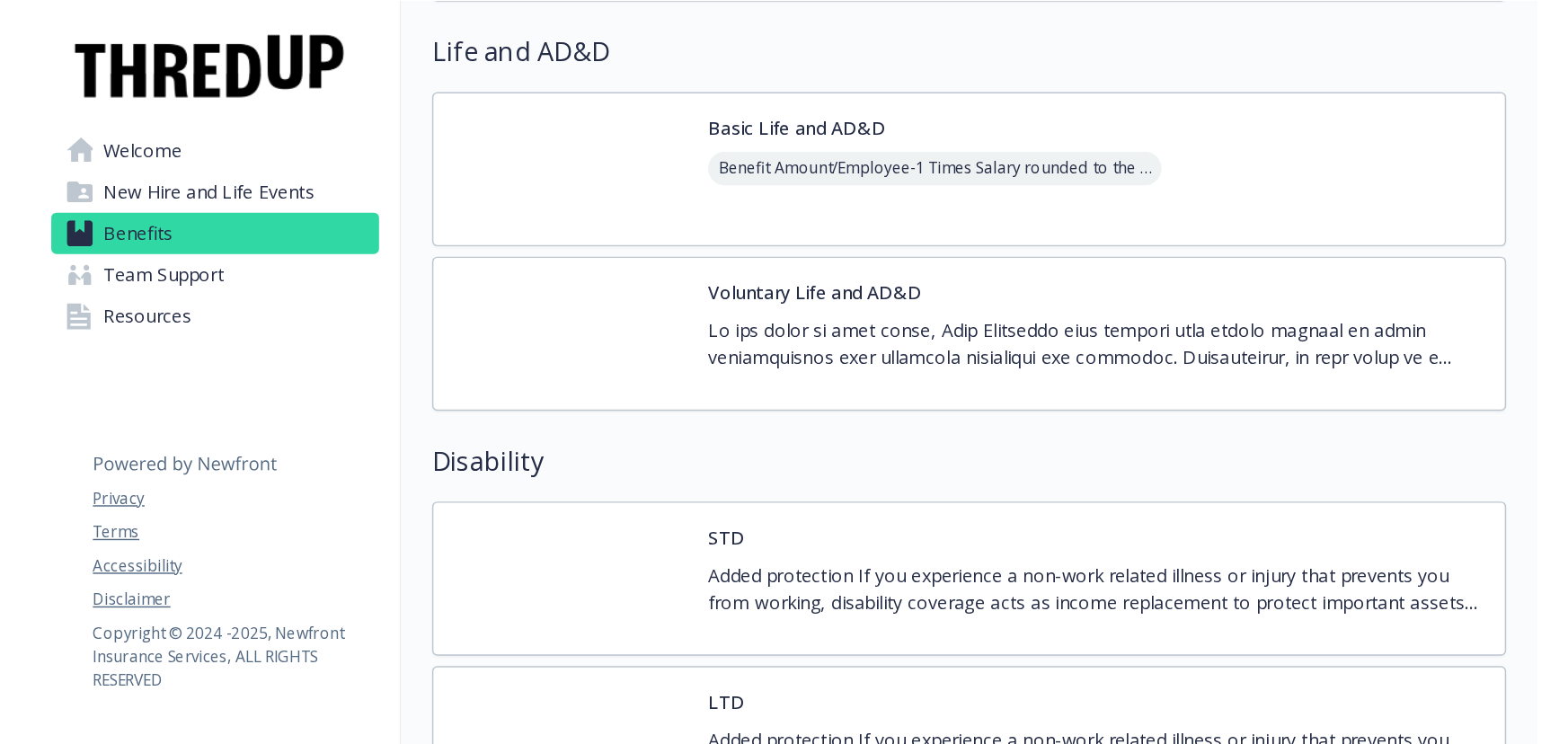 scroll, scrollTop: 2355, scrollLeft: 0, axis: vertical 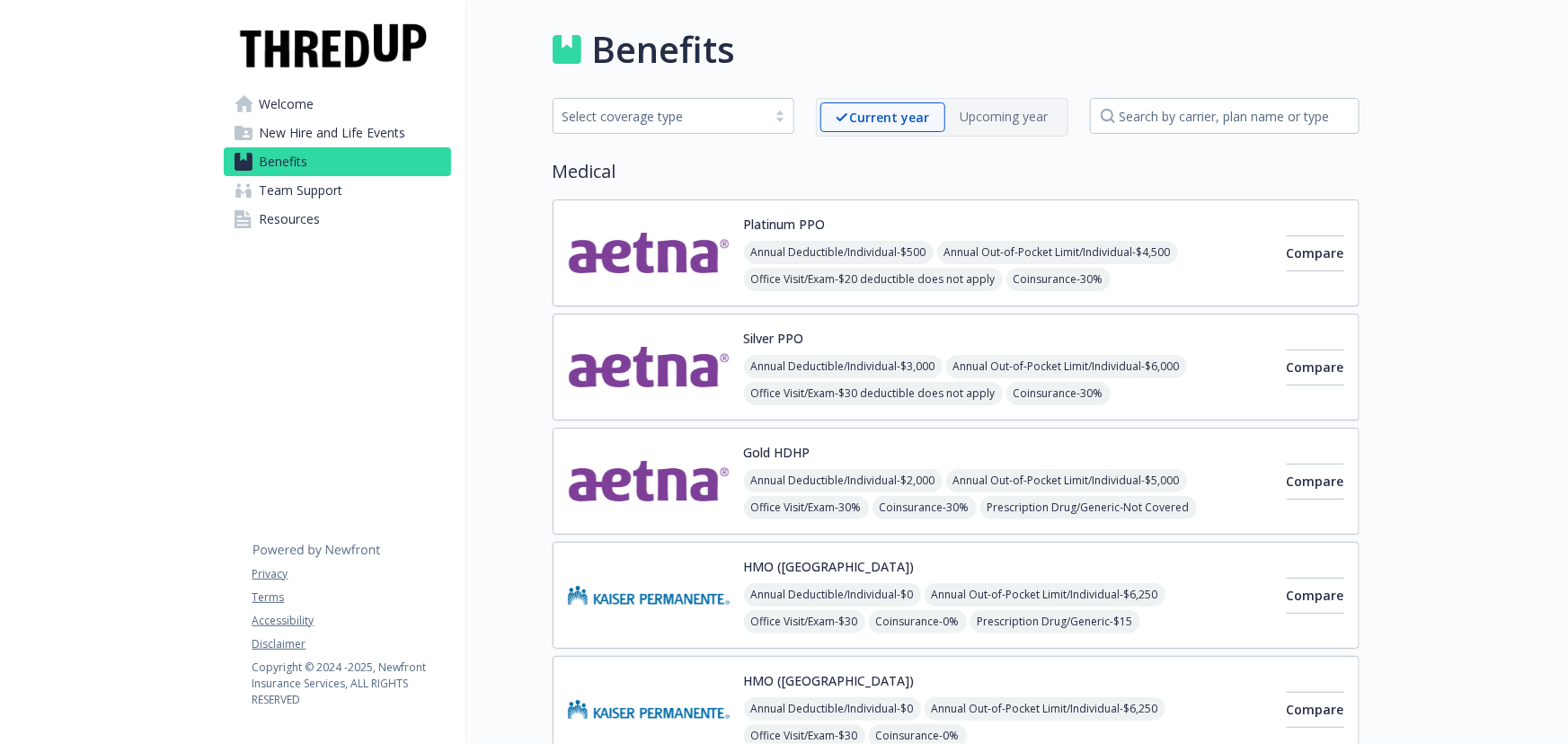 click on "Annual Deductible/Individual  -  $500 Annual Out-of-Pocket Limit/Individual  -  $4,500 Office Visit/Exam  -  $20 deductible does not apply Coinsurance  -  30% Prescription Drug/Generic  -  Not Covered Prescription Drug/Brand Formulary  -  Not Covered Prescription Drug/Brand Non-Formulary  -  Not Covered Prescription Drug/Specialty  -  Not Covered" at bounding box center (1008, 293) 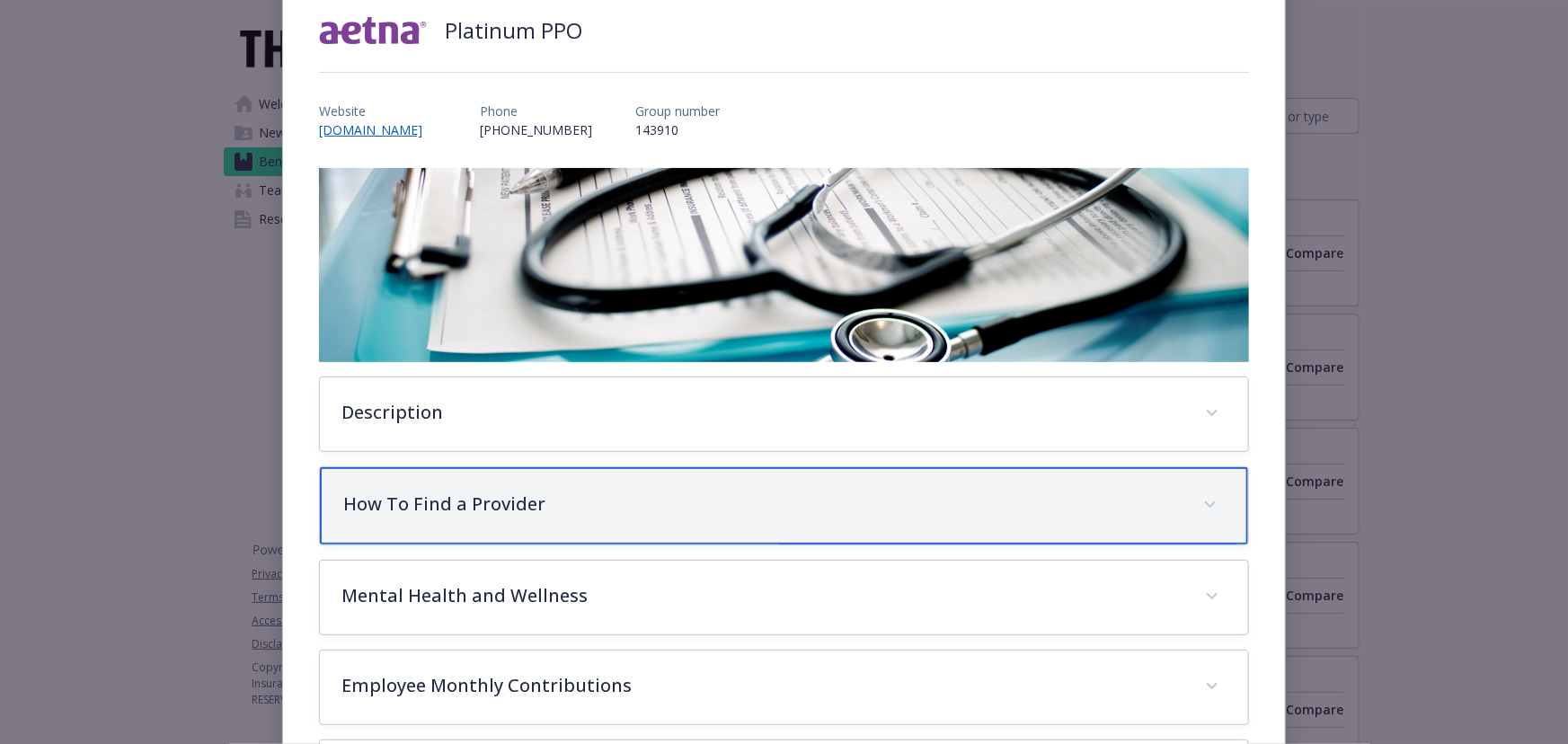 click on "How To Find a Provider" at bounding box center [784, 506] 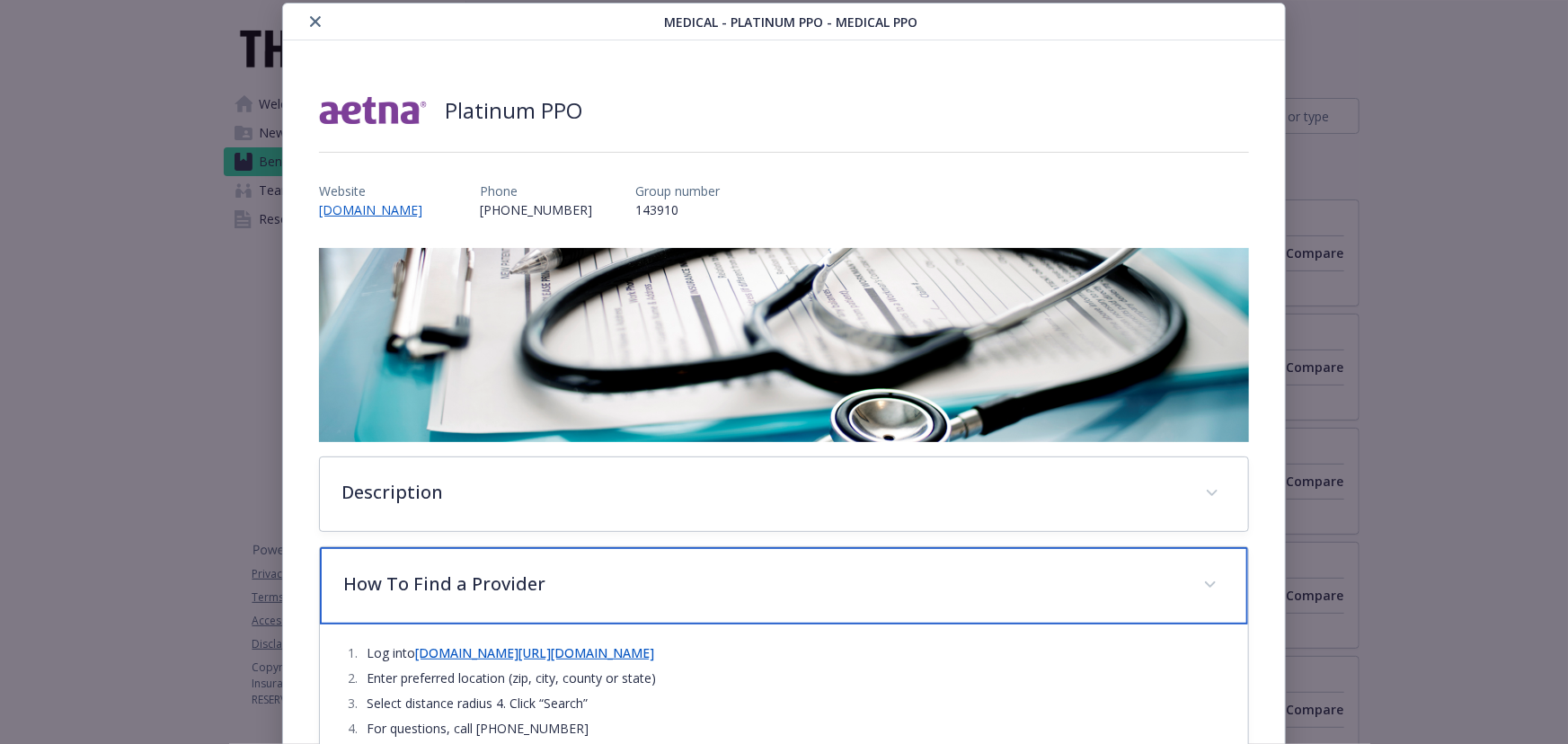 scroll, scrollTop: 0, scrollLeft: 0, axis: both 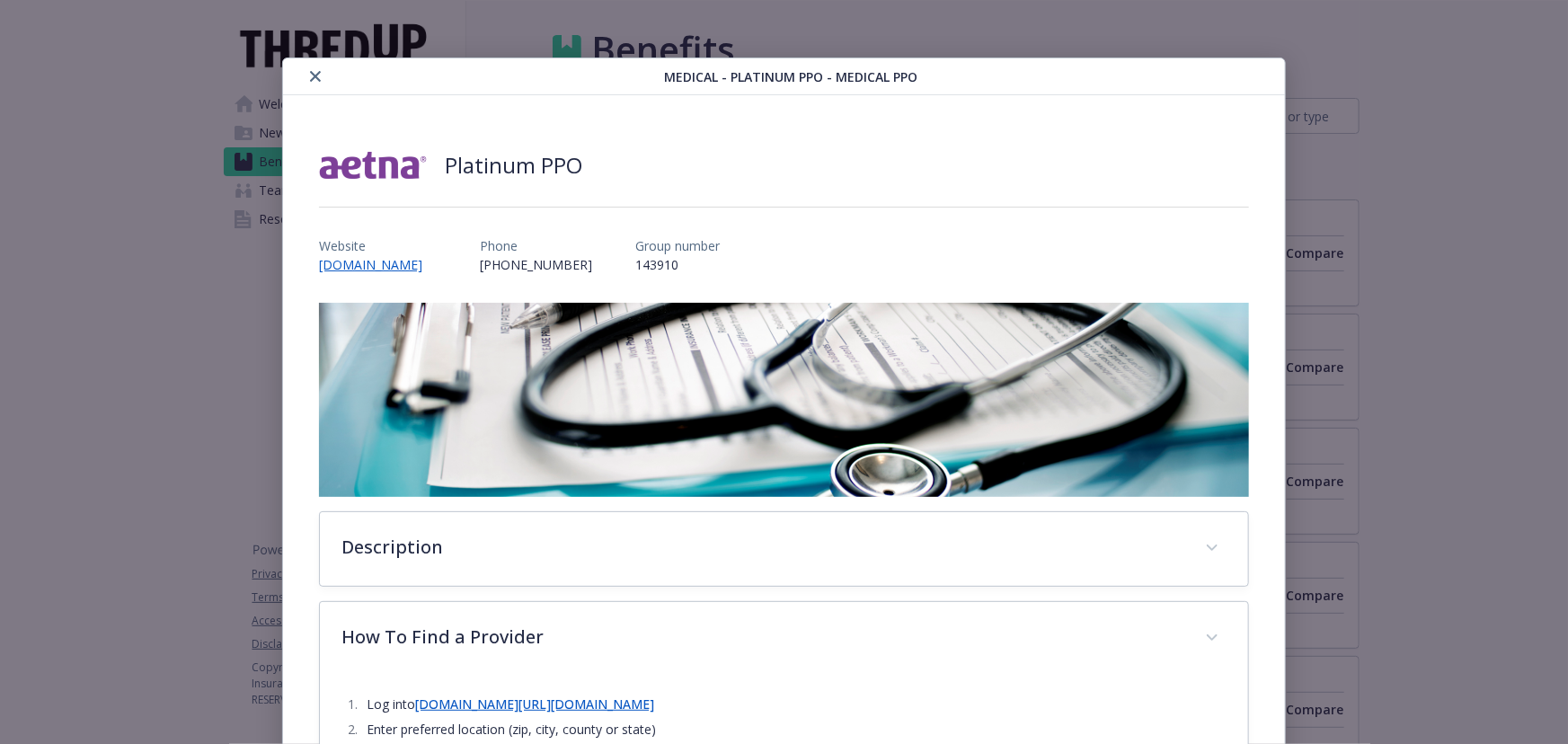 click on "Medical - Platinum PPO - Medical PPO" at bounding box center [784, 76] 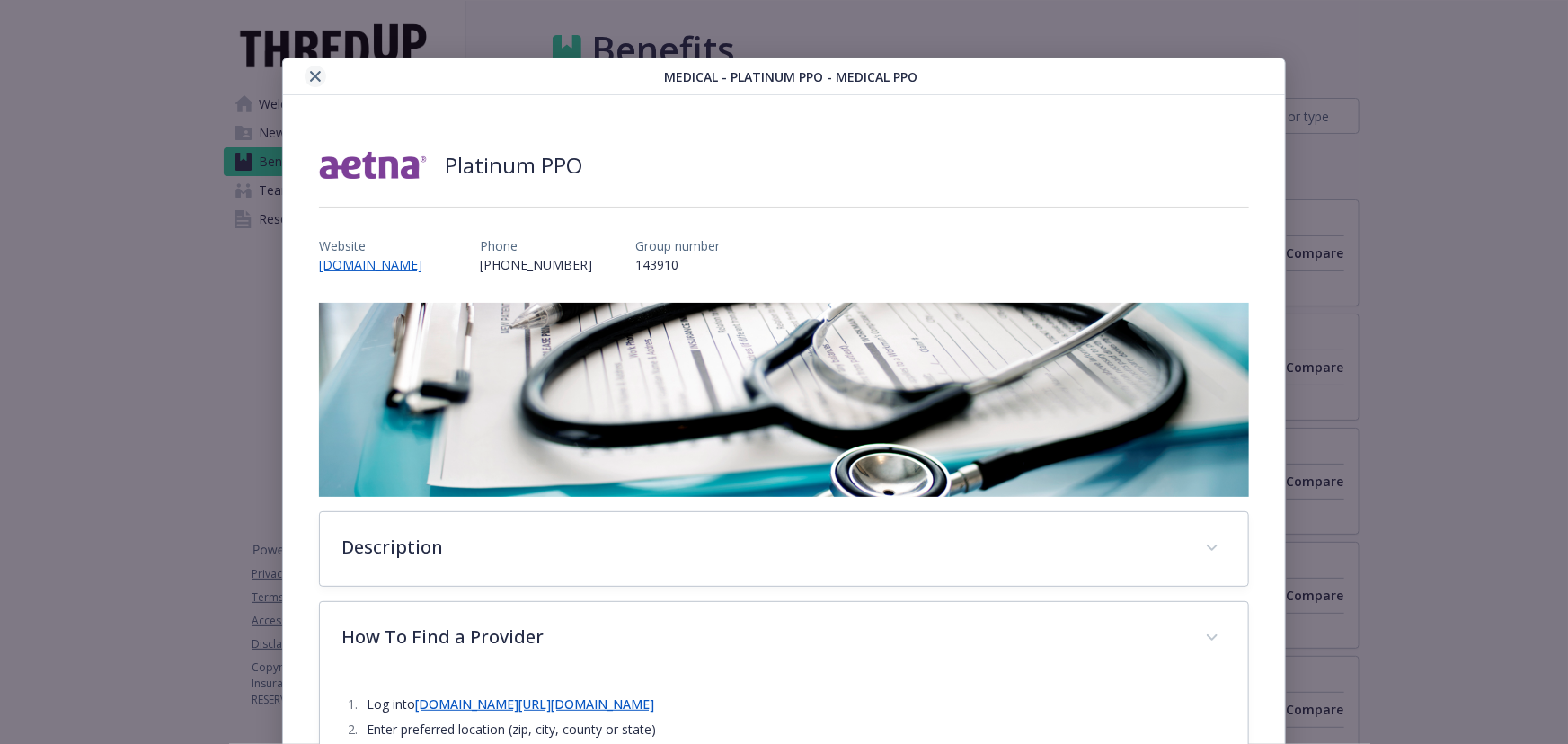 click 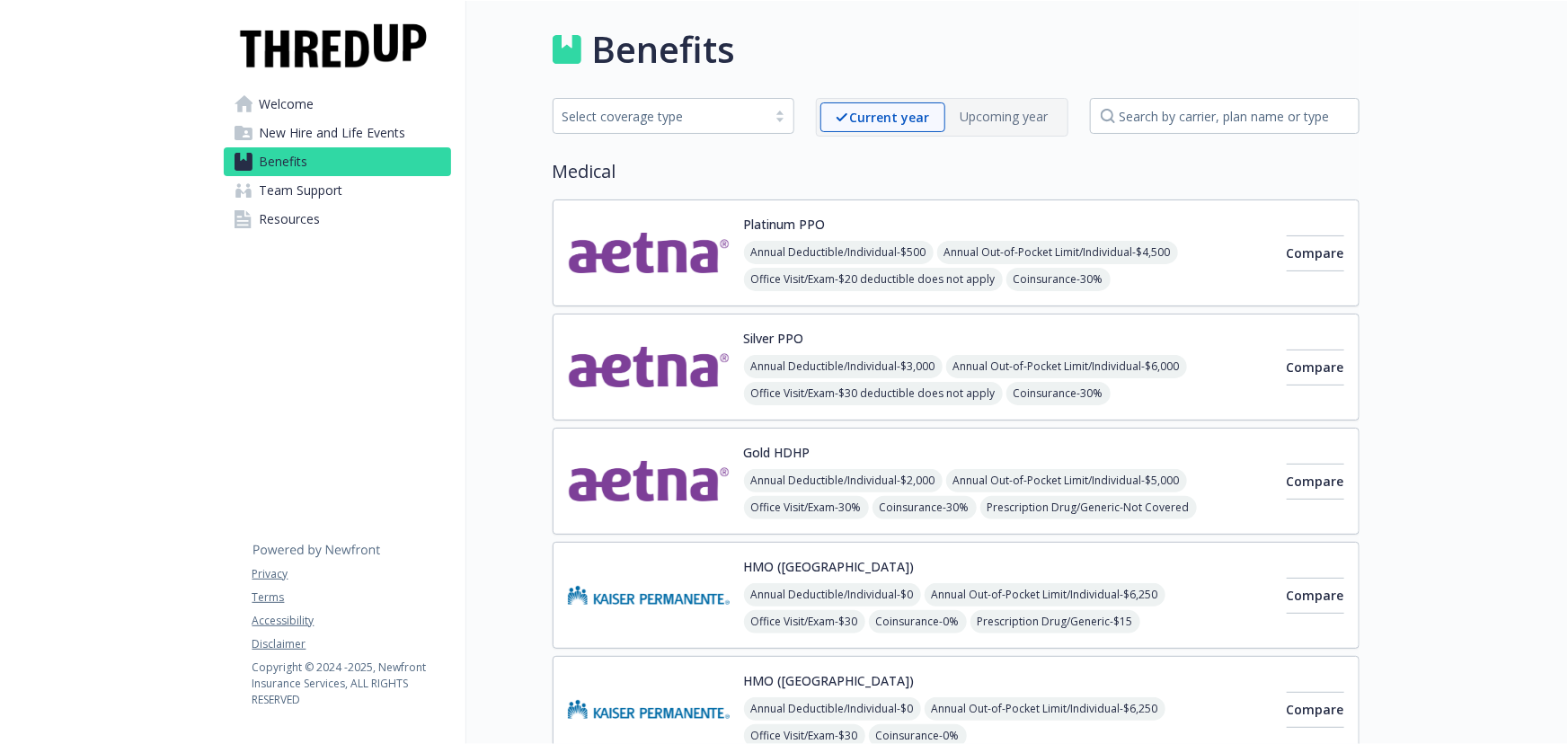 click on "Annual Deductible/Individual  -  $500" at bounding box center (838, 252) 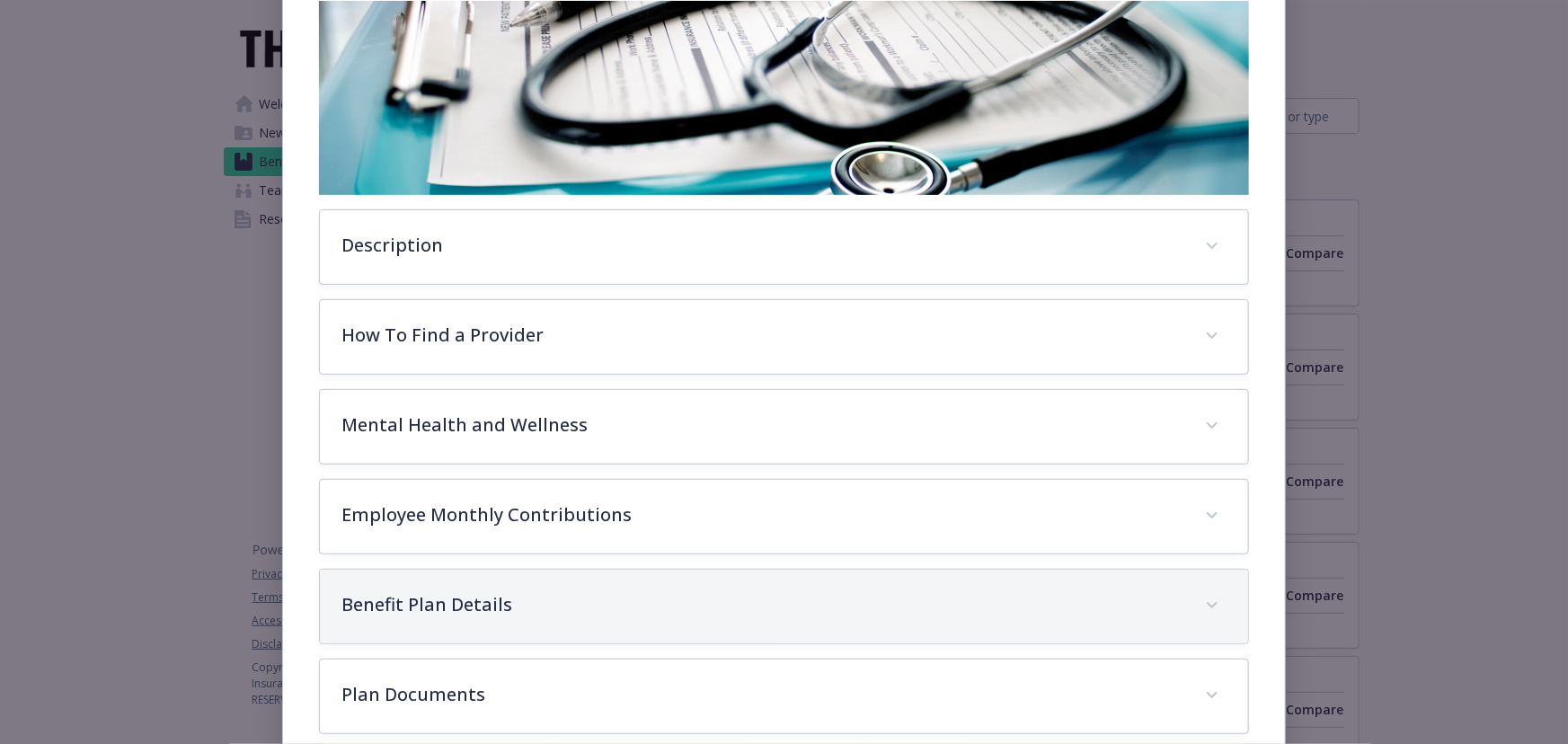 scroll, scrollTop: 422, scrollLeft: 0, axis: vertical 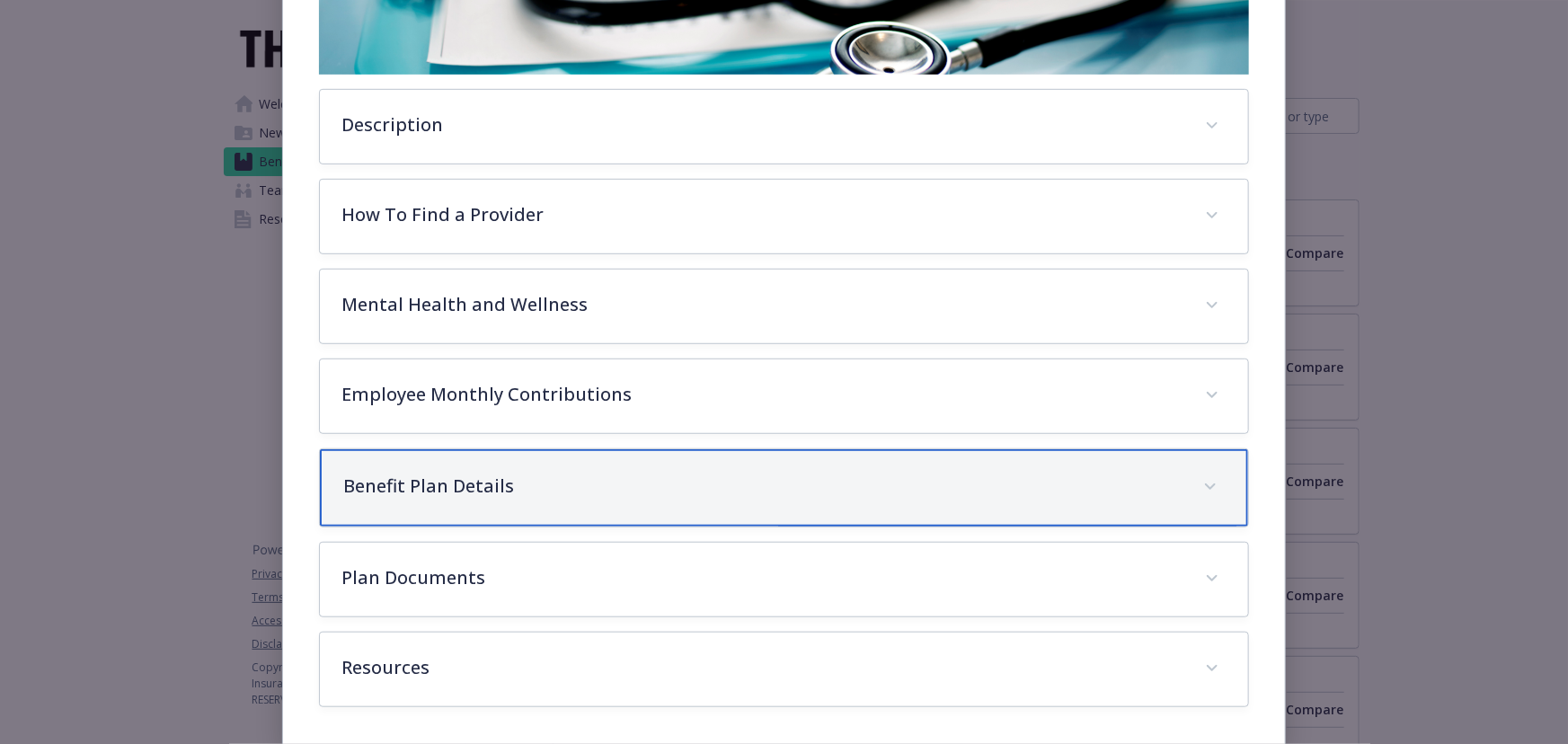 click on "Benefit Plan Details" at bounding box center [784, 488] 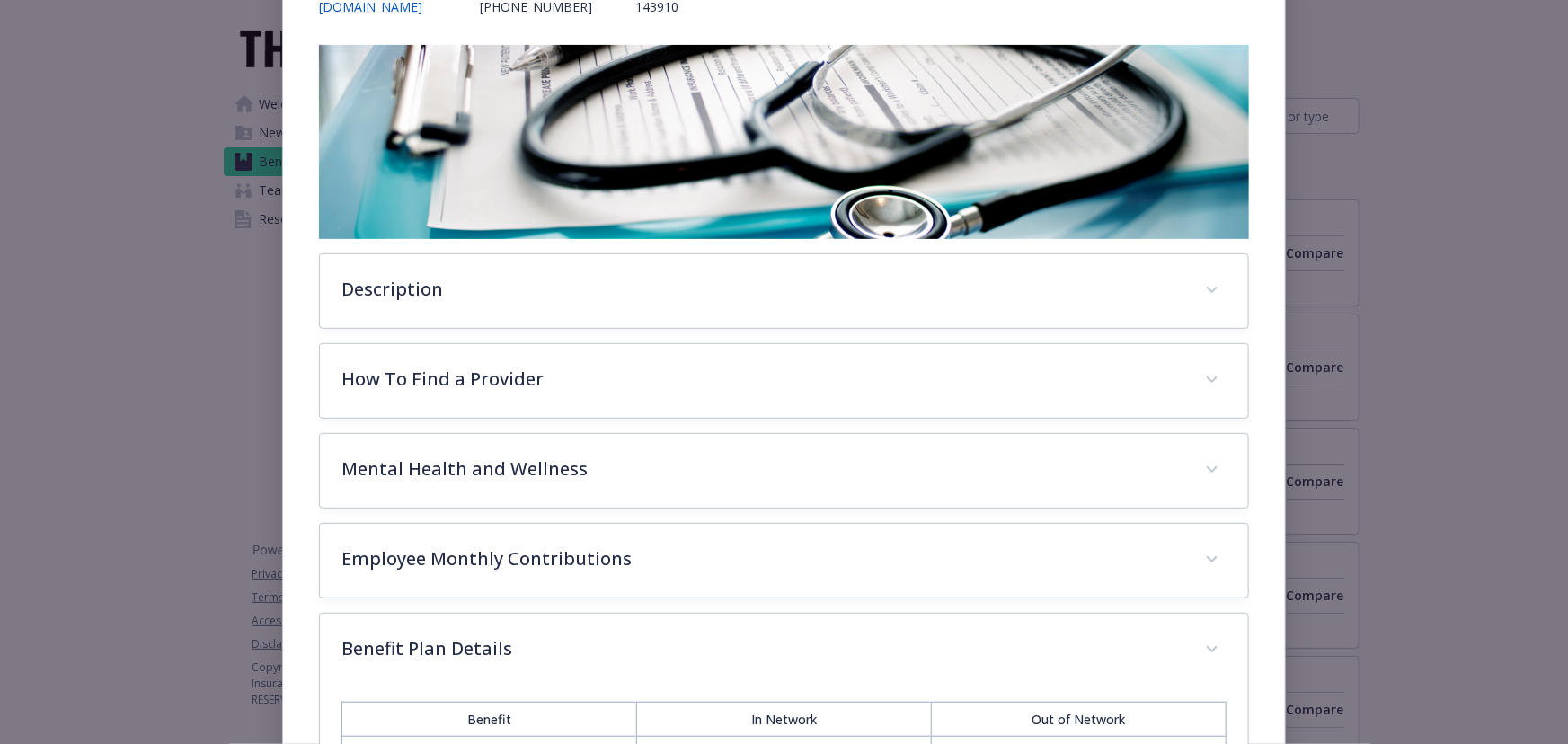 scroll, scrollTop: 337, scrollLeft: 0, axis: vertical 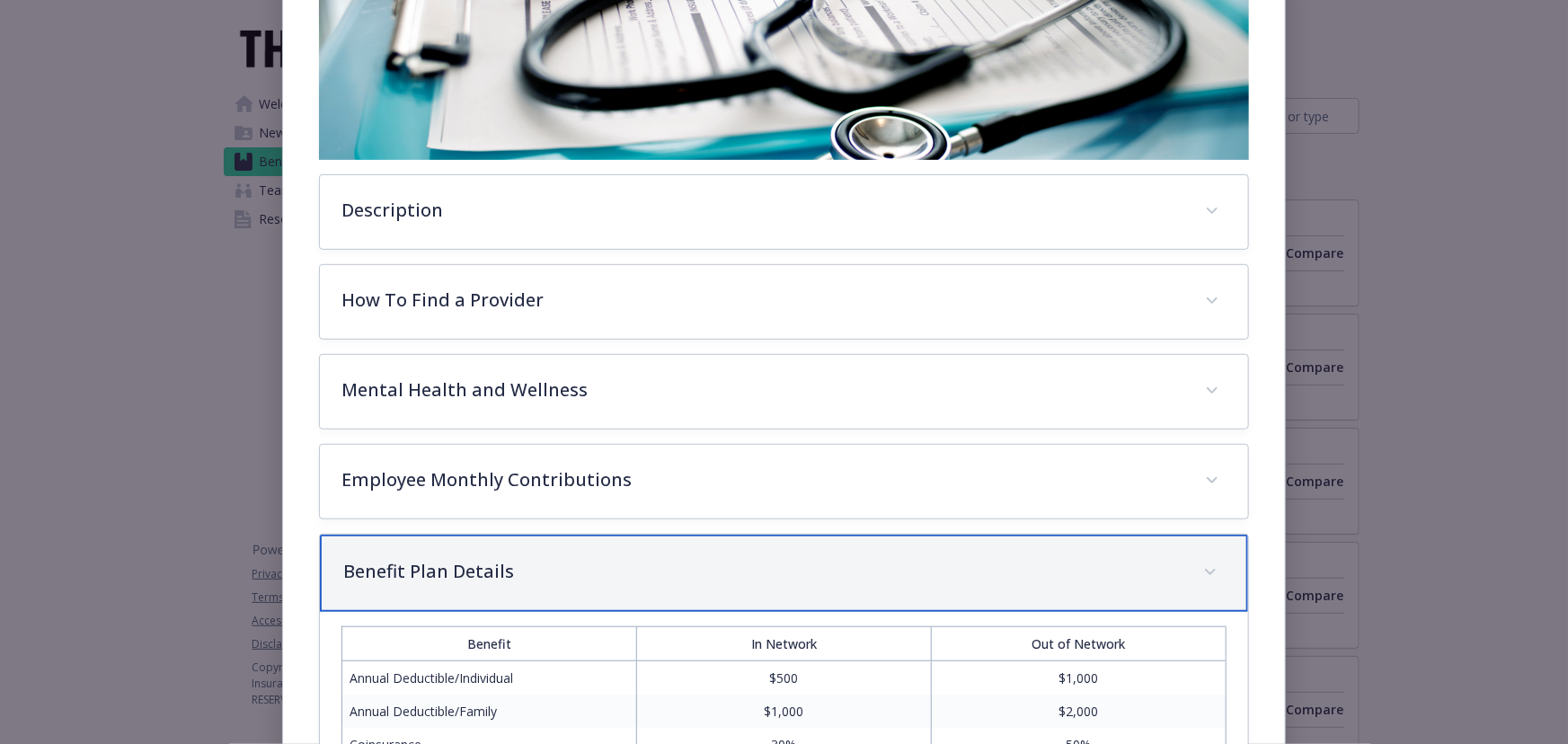 drag, startPoint x: 1209, startPoint y: 584, endPoint x: 1145, endPoint y: 603, distance: 66.76077 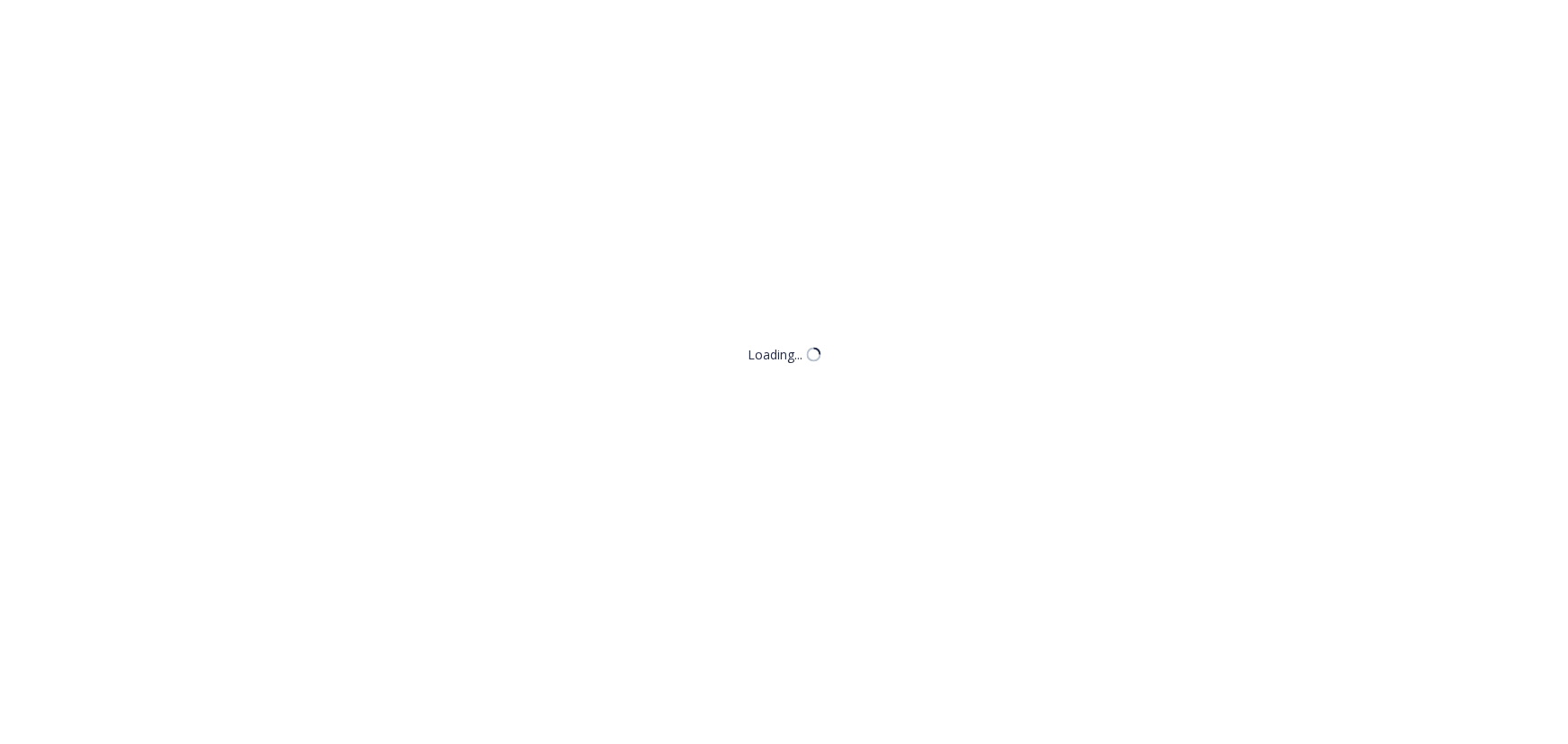 scroll, scrollTop: 0, scrollLeft: 0, axis: both 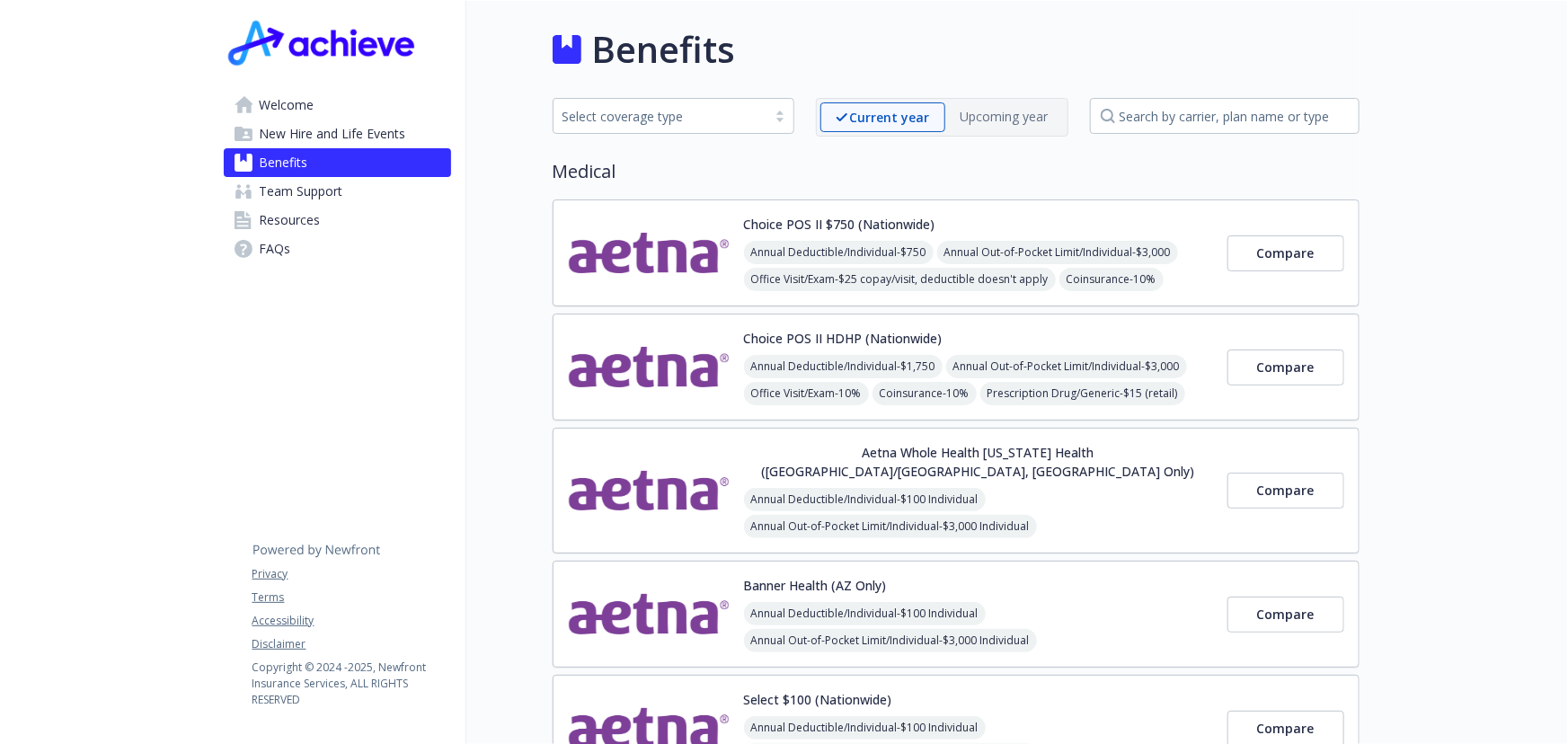click on "Choice POS II $750 (Nationwide) Annual Deductible/Individual  -  $750 Annual Out-of-Pocket Limit/Individual  -  $3,000 Office Visit/Exam  -  $25 copay/visit, deductible doesn't apply Coinsurance  -  10% Prescription Drug/Generic  -  $15 (retail), deductible doesn't apply Prescription Drug/Brand Formulary  -  $35 (retail), deductible doesn't apply Prescription Drug/Brand Non-Formulary  -  $60 (retail), deductible doesn't apply Prescription Drug/Specialty  -  25% , deductible doesn't apply ;$250 maximum copay for each 30 day supply." at bounding box center (979, 252) 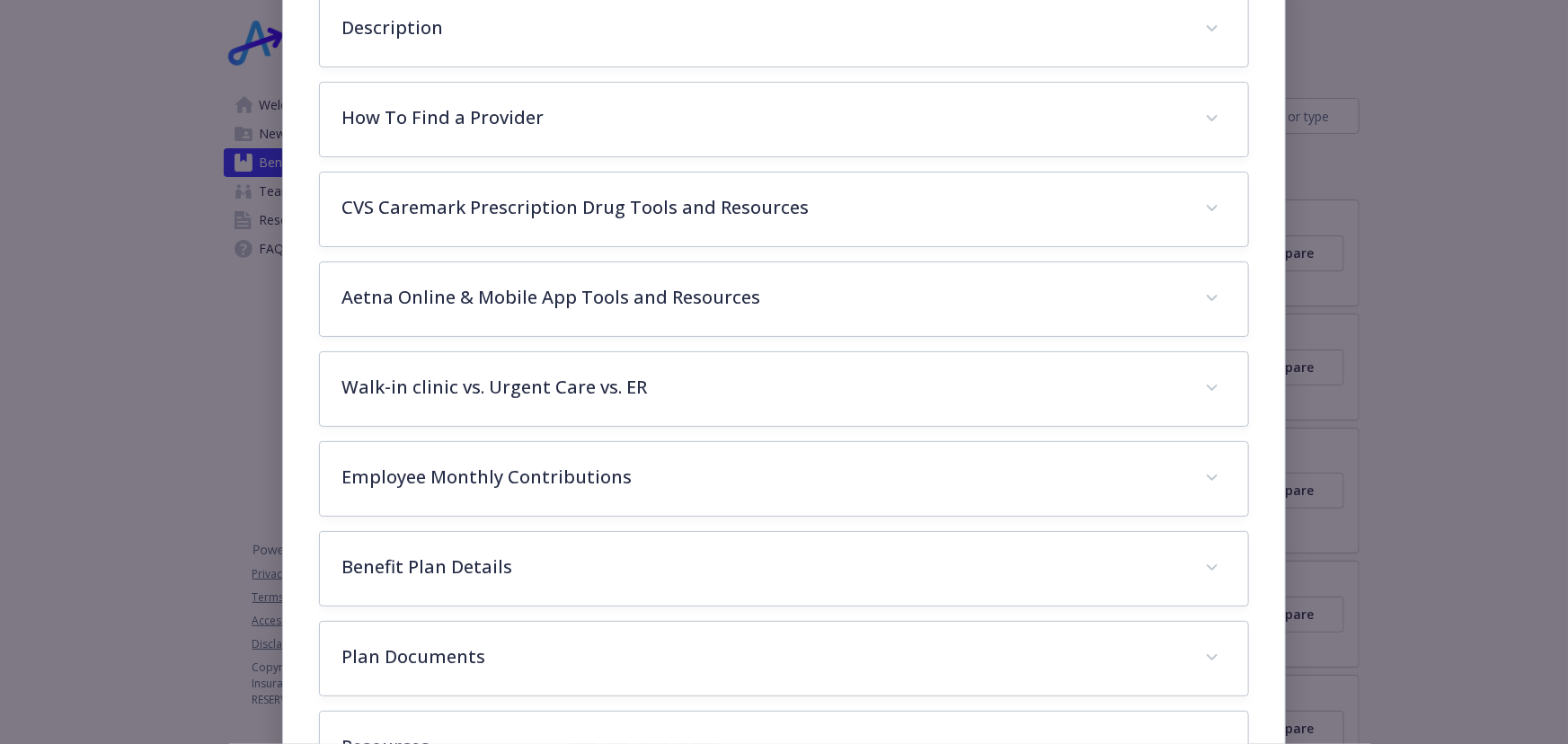 scroll, scrollTop: 534, scrollLeft: 0, axis: vertical 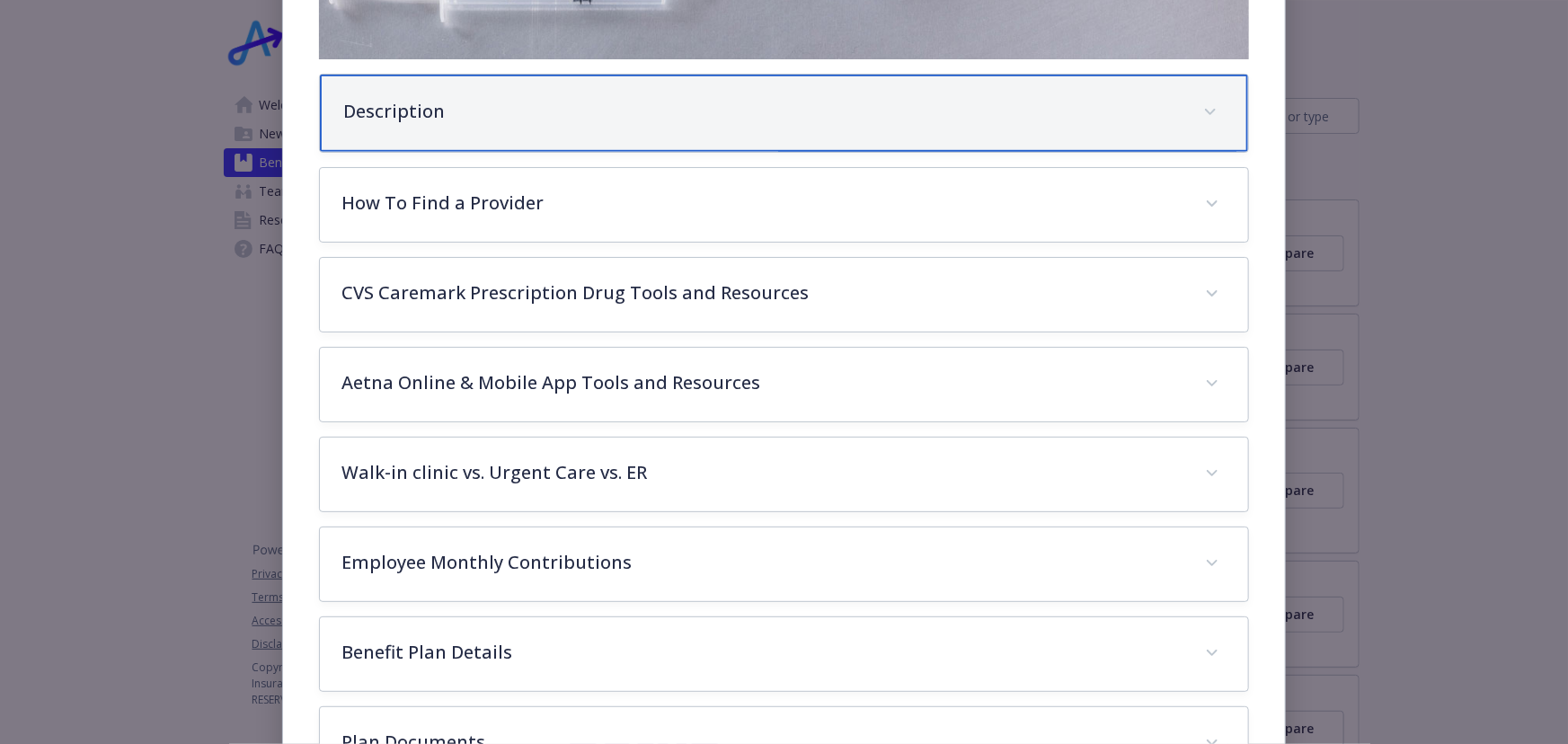 click on "Description" at bounding box center (784, 113) 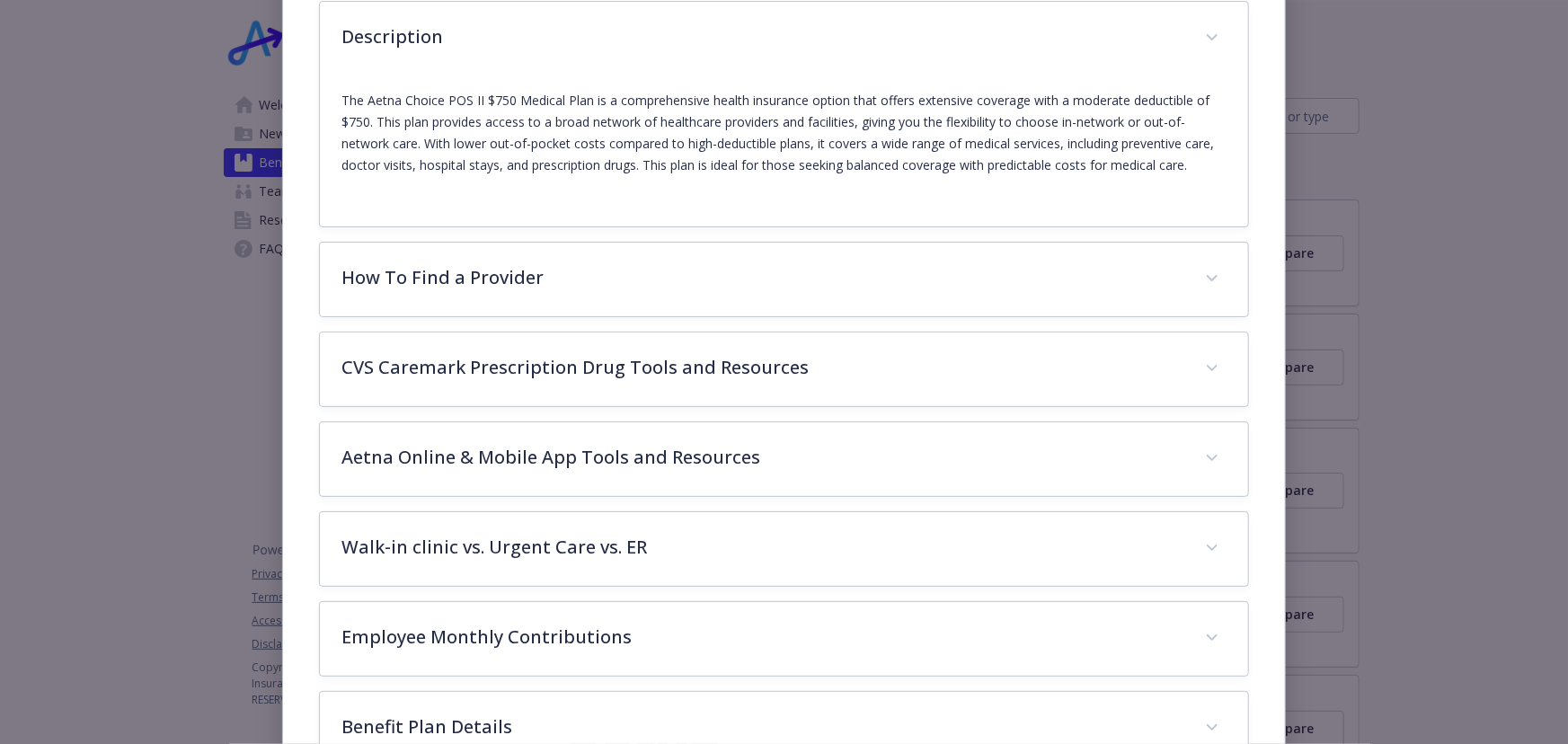 click on "The Aetna Choice POS II $750 Medical Plan is a comprehensive health insurance option that offers extensive coverage with a moderate deductible of $750. This plan provides access to a broad network of healthcare providers and facilities, giving you the flexibility to choose in-network or out-of-network care. With lower out-of-pocket costs compared to high-deductible plans, it covers a wide range of medical services, including preventive care, doctor visits, hospital stays, and prescription drugs. This plan is ideal for those seeking balanced coverage with predictable costs for medical care." at bounding box center (784, 133) 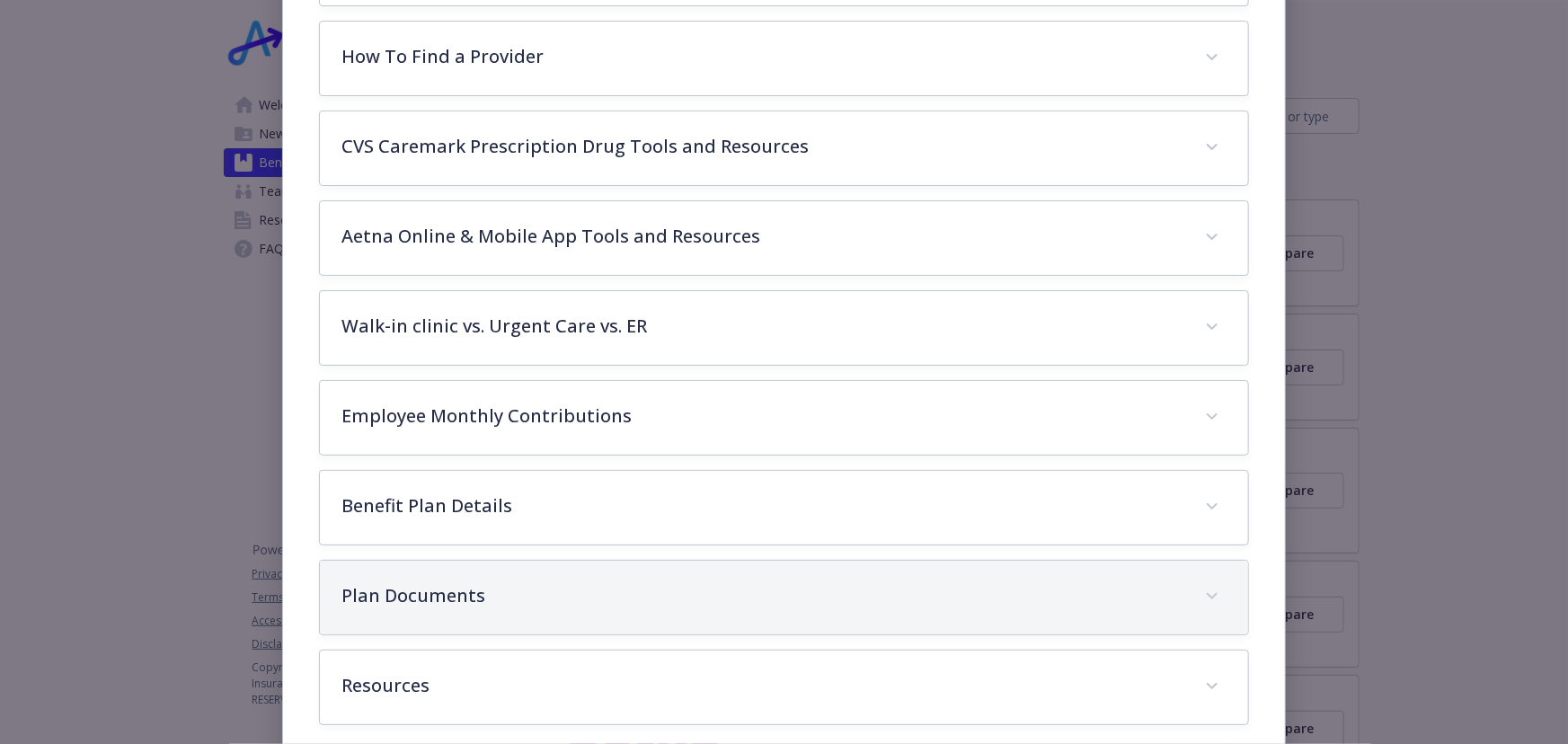 scroll, scrollTop: 848, scrollLeft: 0, axis: vertical 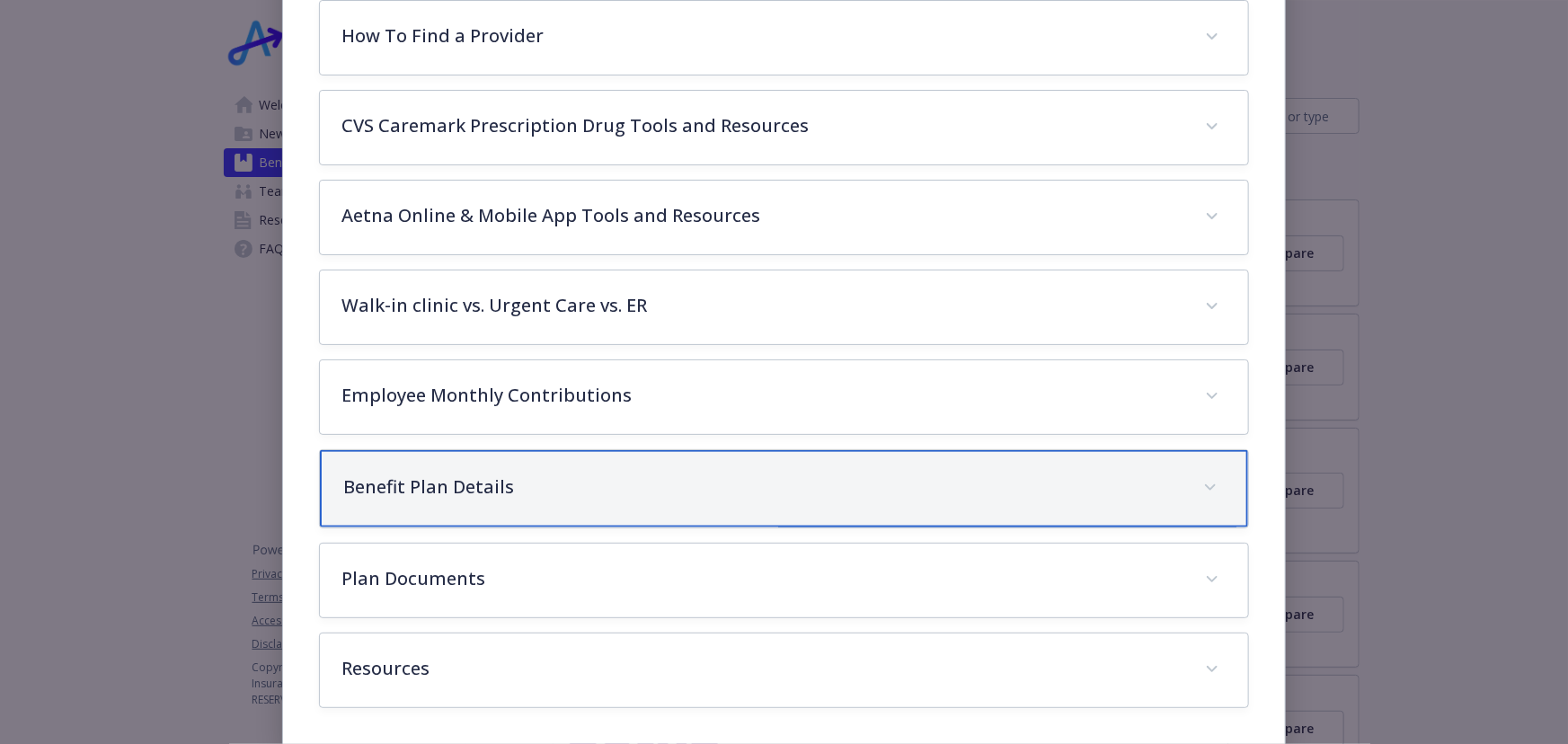 click on "Benefit Plan Details" at bounding box center [784, 489] 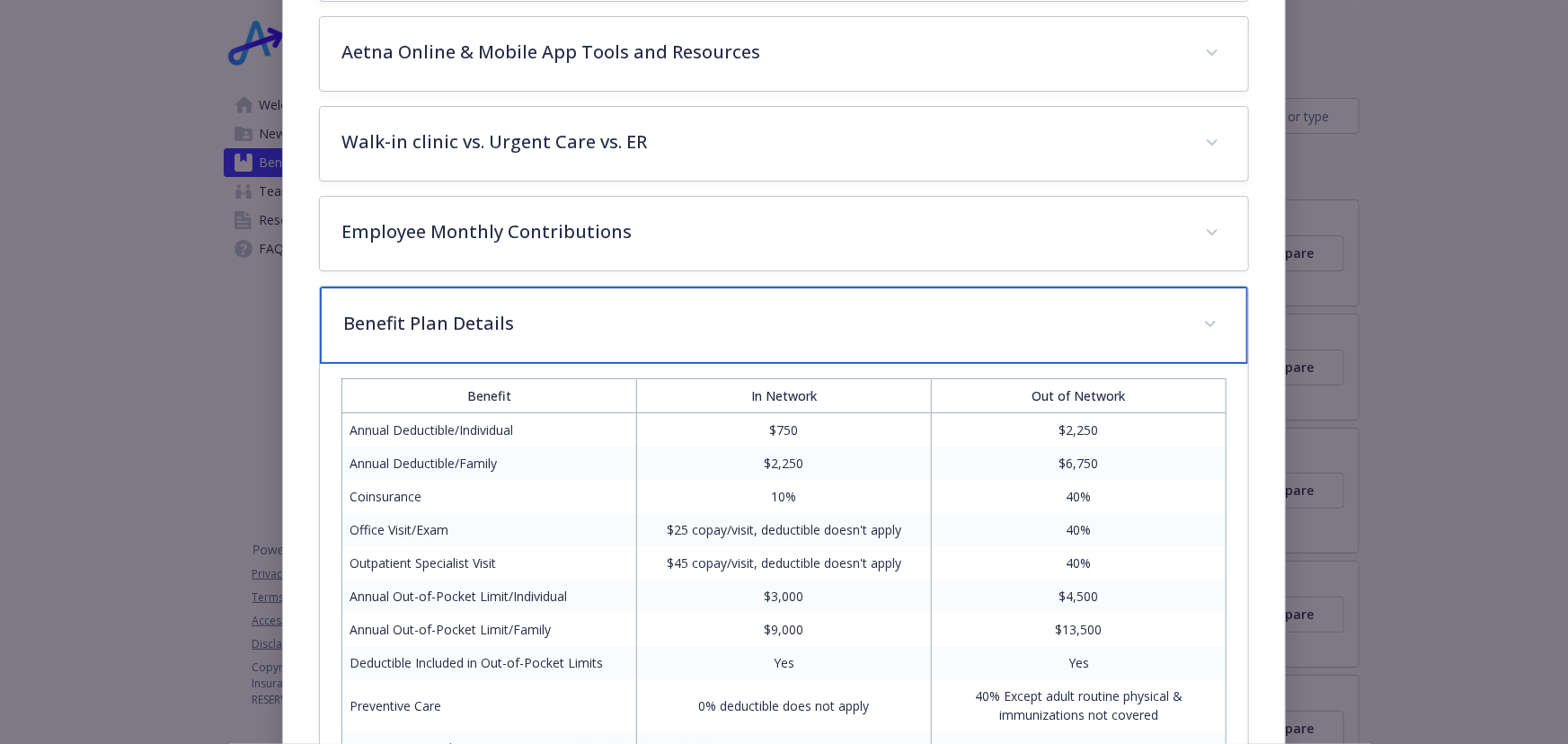 scroll, scrollTop: 521, scrollLeft: 0, axis: vertical 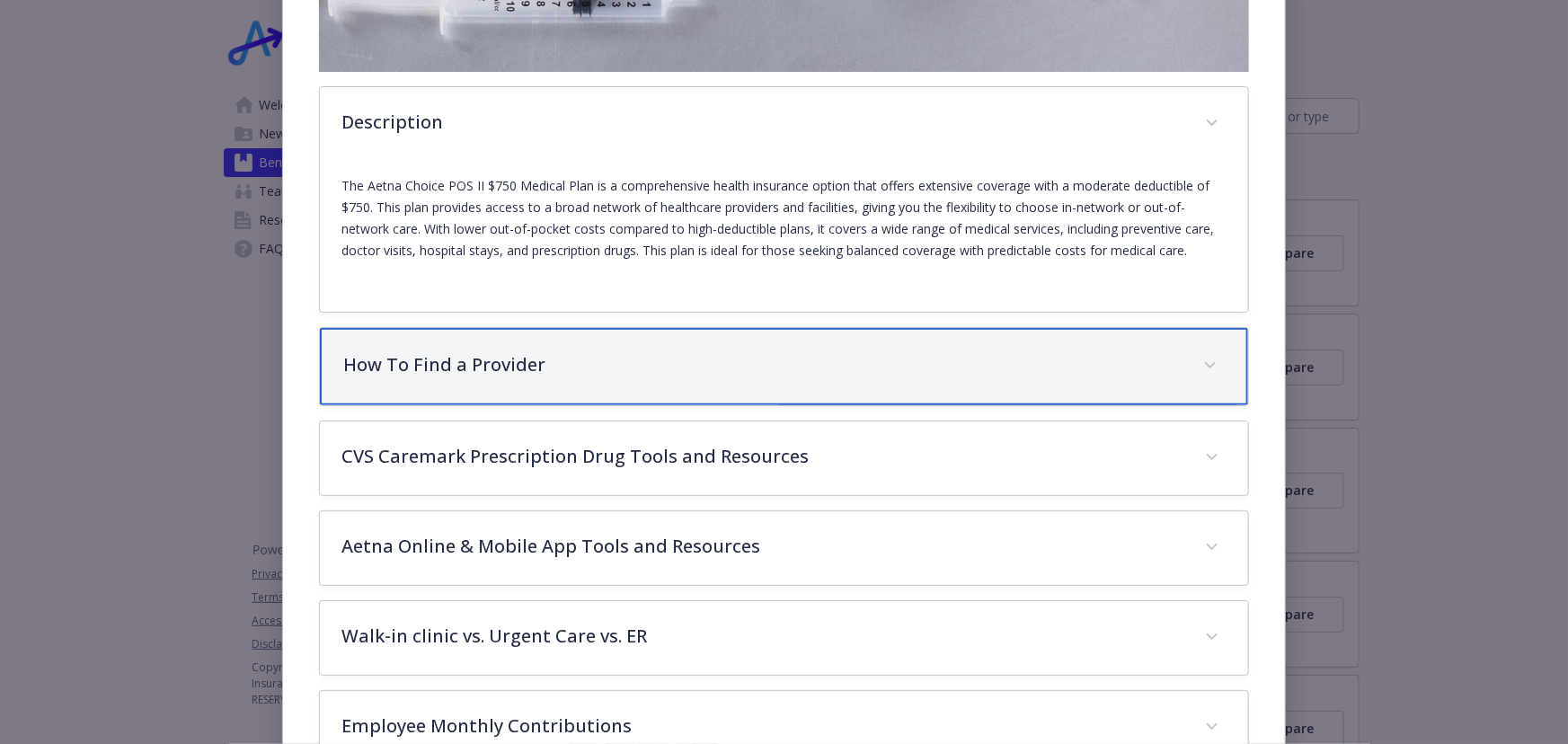 click on "How To Find a Provider" at bounding box center [784, 367] 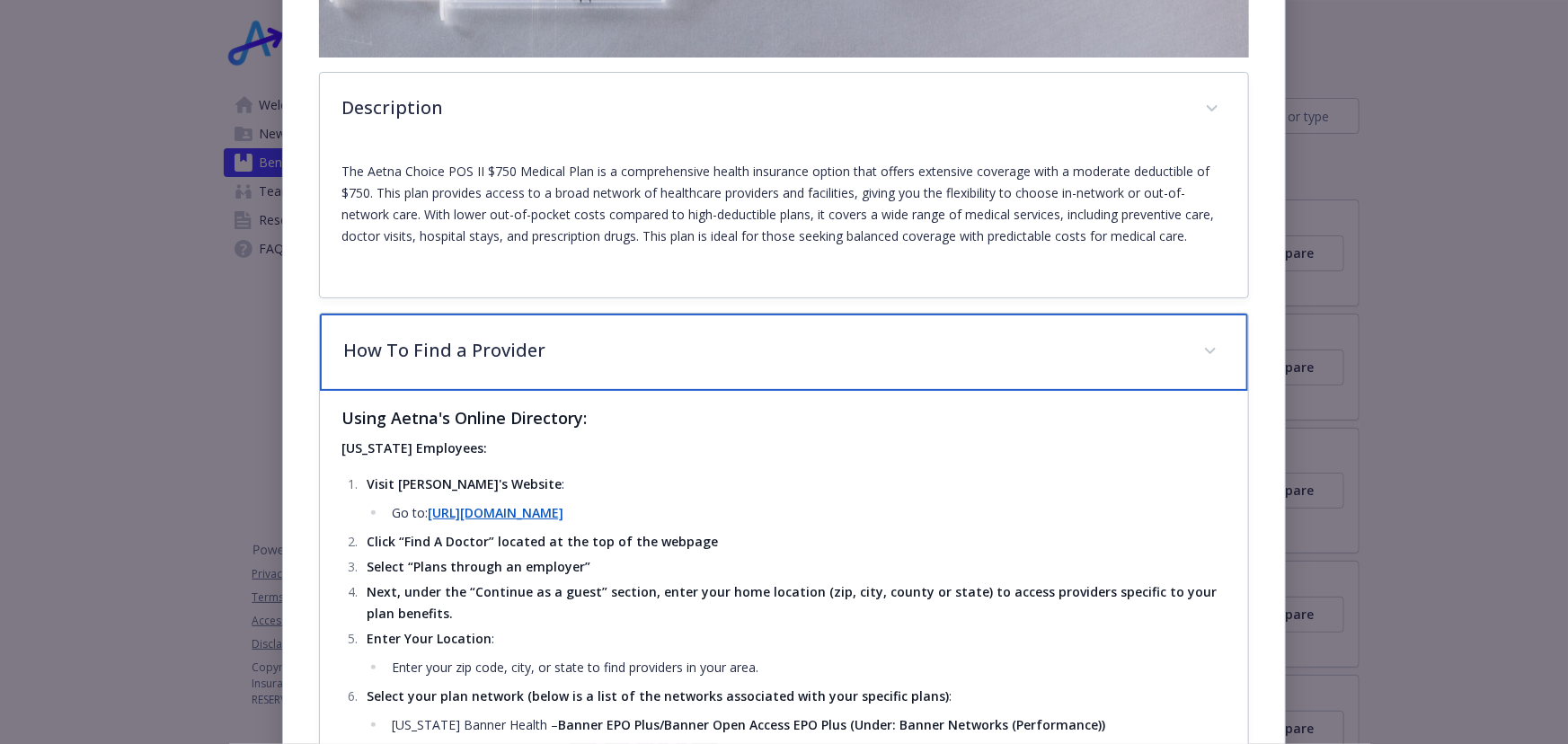 scroll, scrollTop: 521, scrollLeft: 0, axis: vertical 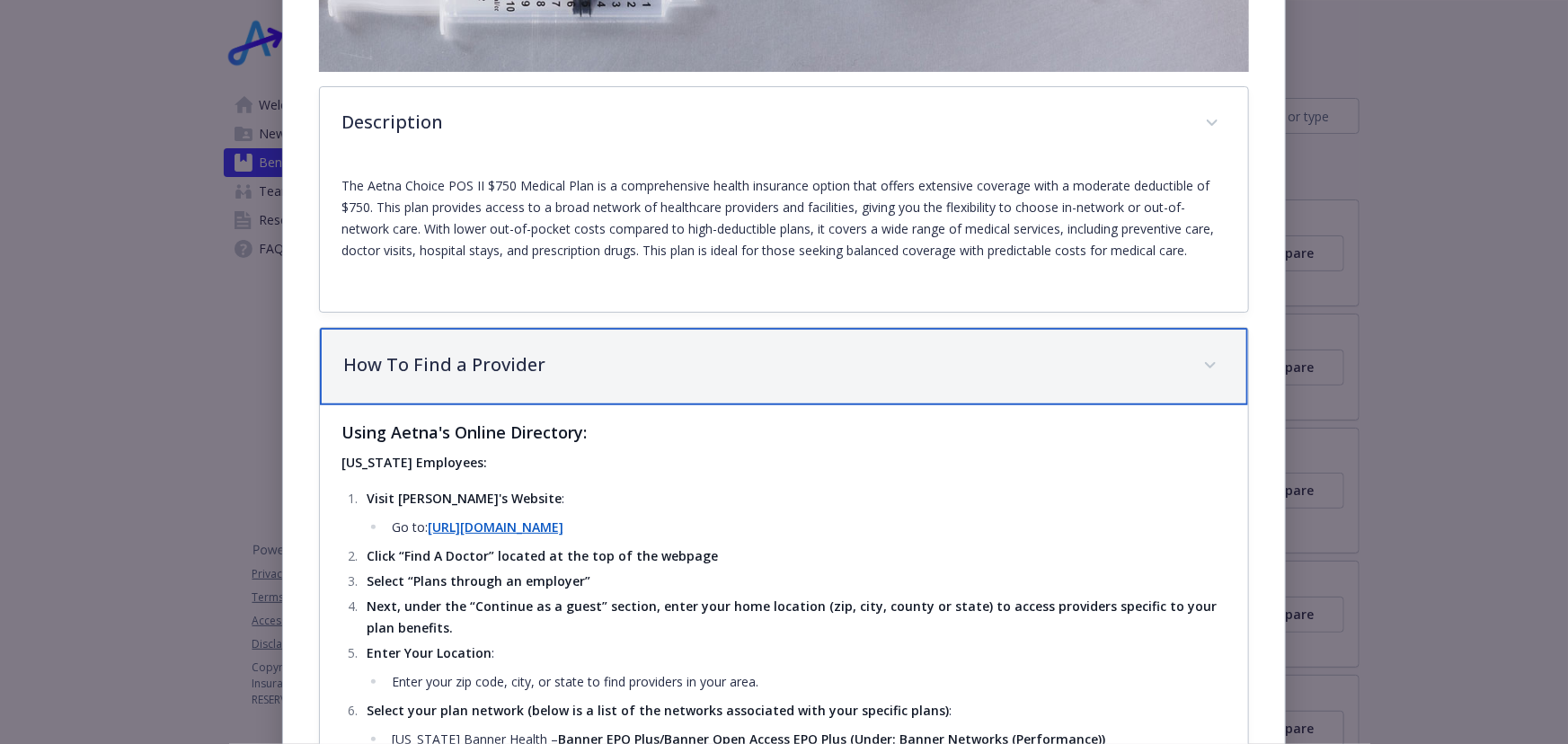 click on "How To Find a Provider" at bounding box center [762, 365] 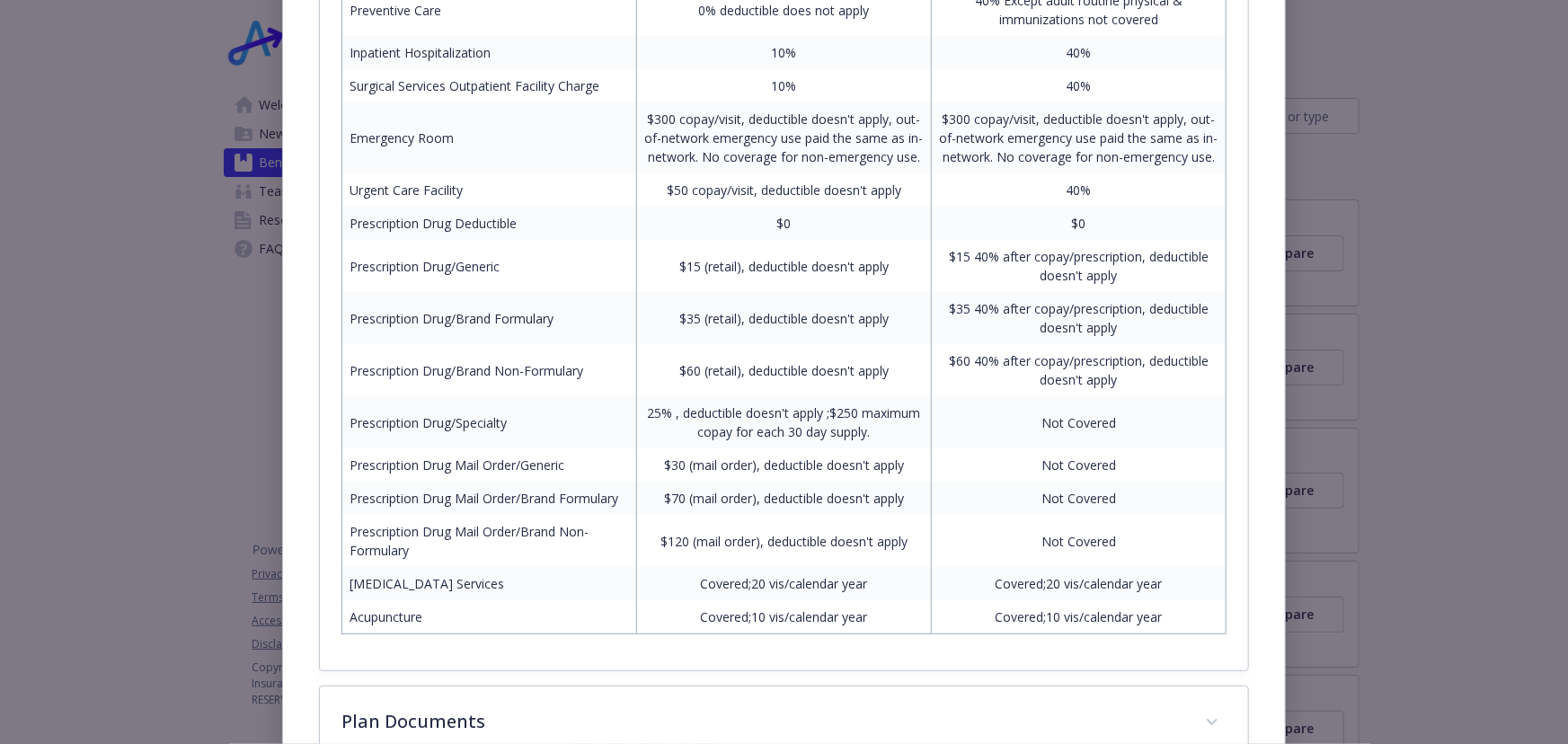 scroll, scrollTop: 1708, scrollLeft: 0, axis: vertical 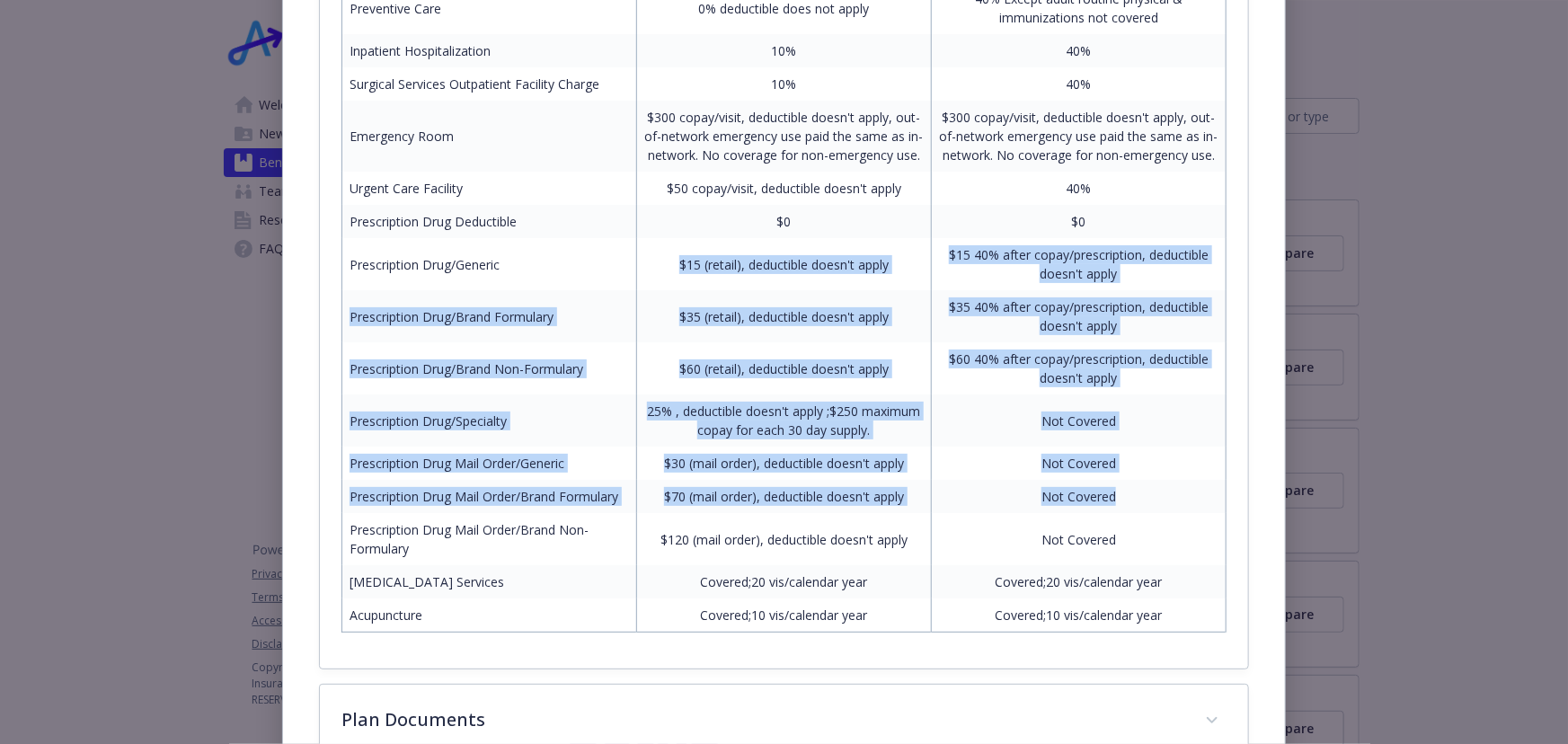 drag, startPoint x: 619, startPoint y: 279, endPoint x: 1147, endPoint y: 516, distance: 578.7512 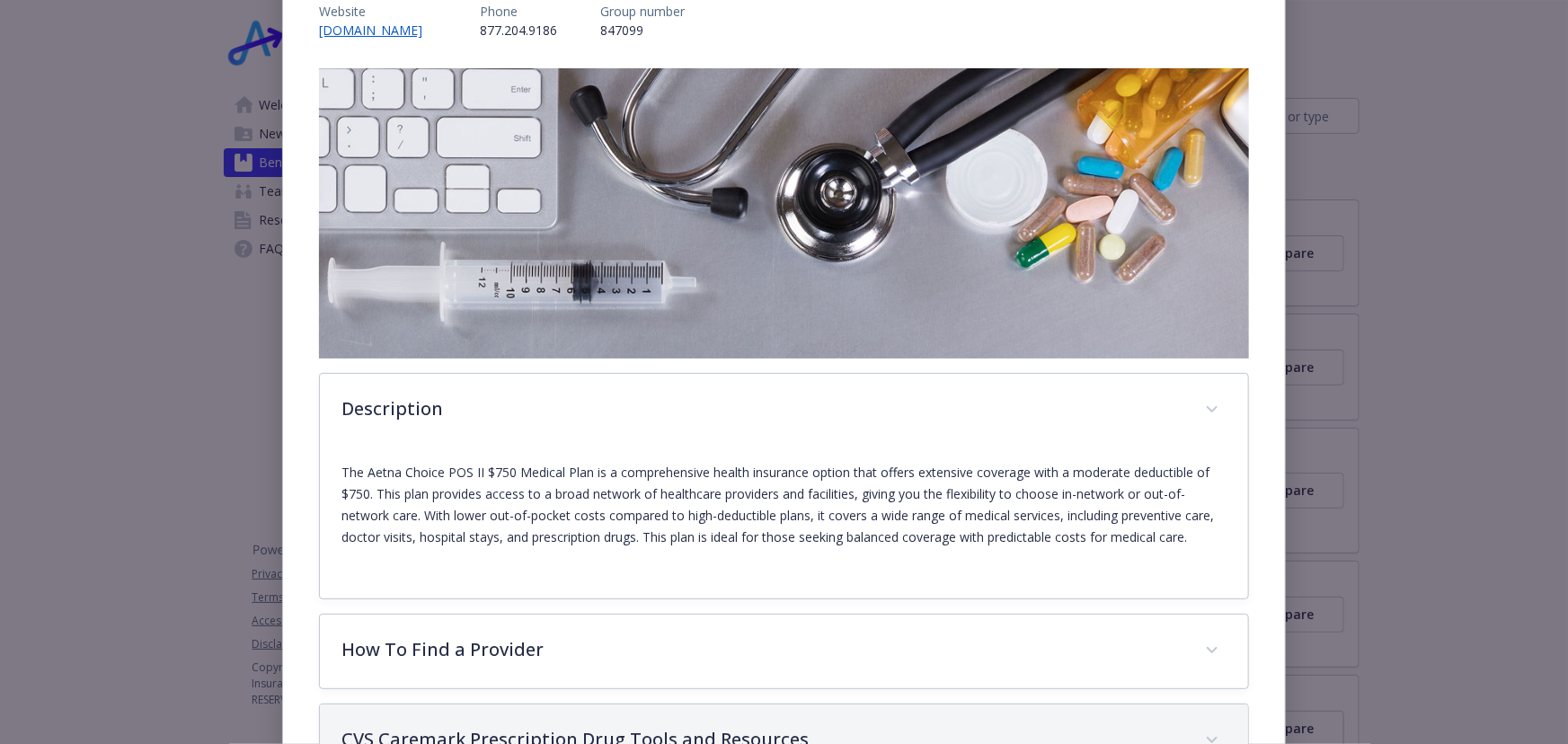scroll, scrollTop: 643, scrollLeft: 0, axis: vertical 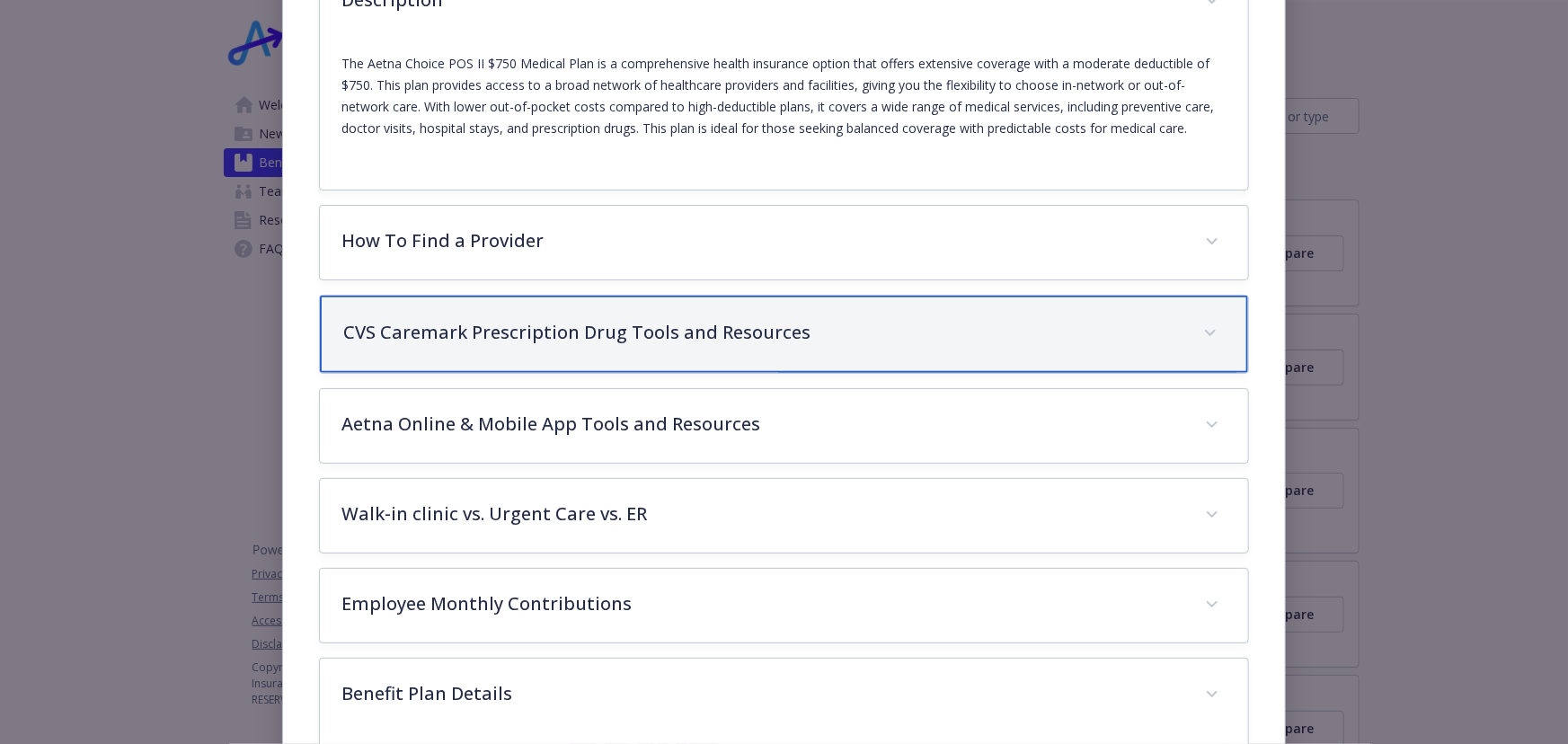 click on "CVS Caremark Prescription Drug Tools and Resources" at bounding box center [784, 334] 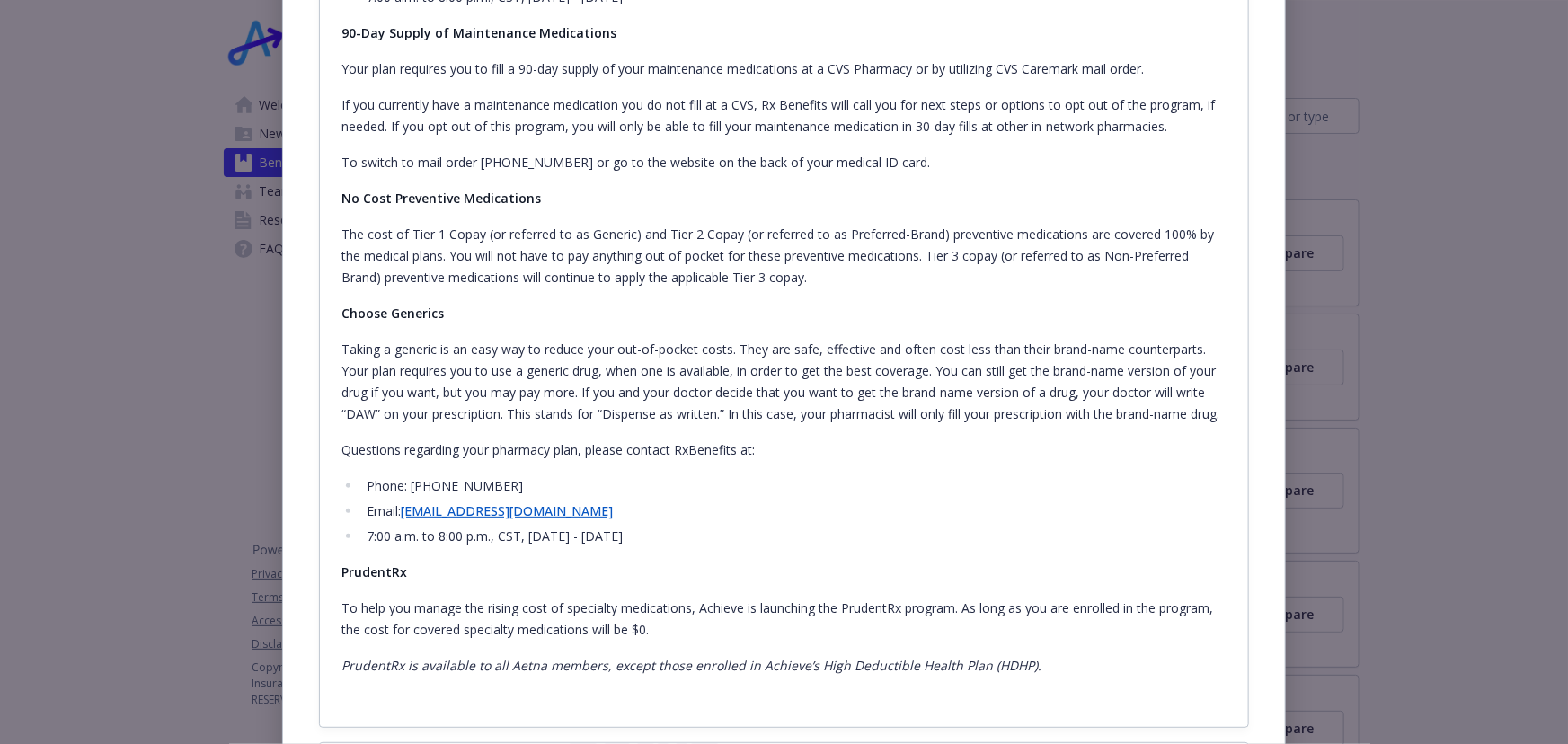 scroll, scrollTop: 1705, scrollLeft: 0, axis: vertical 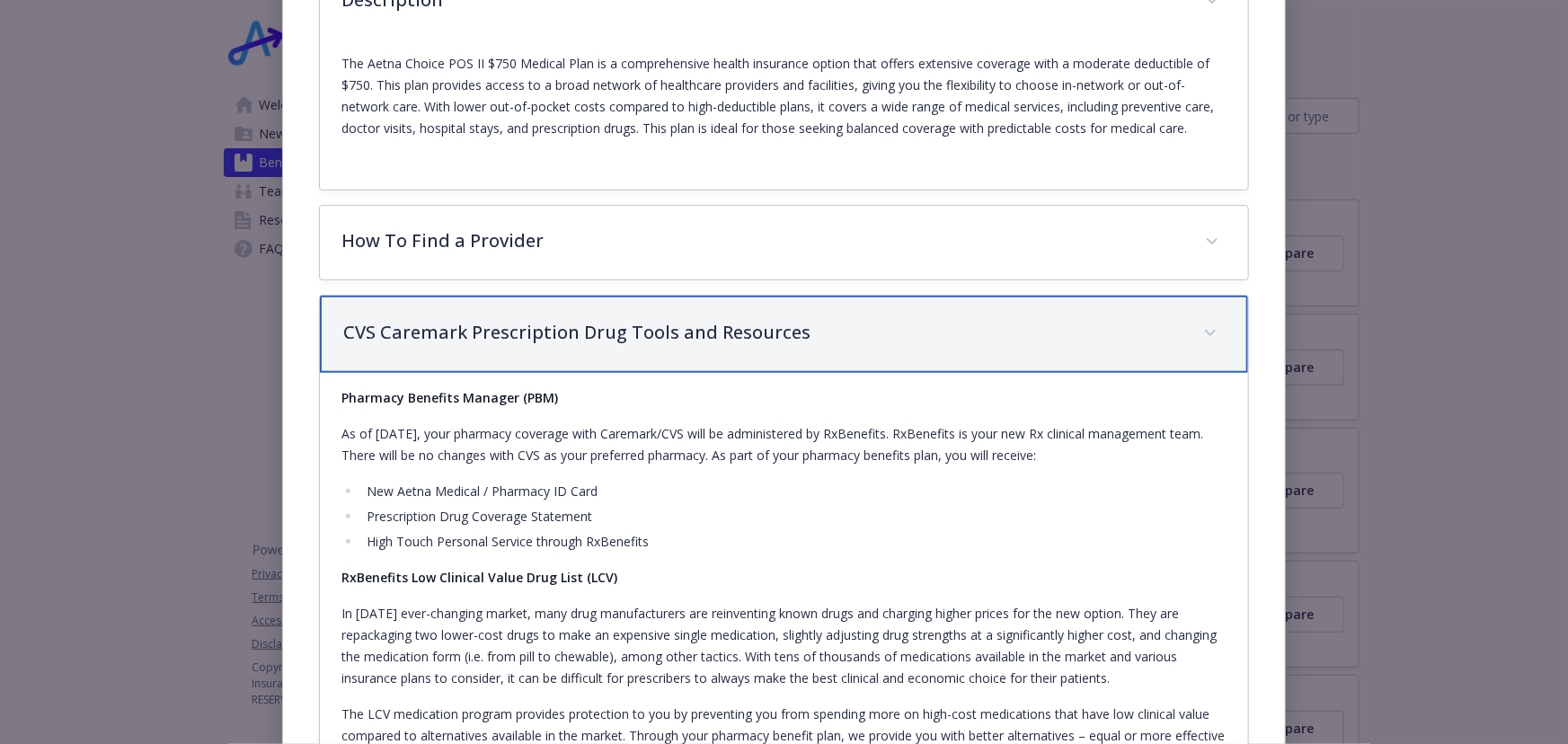 click on "CVS Caremark Prescription Drug Tools and Resources" at bounding box center (762, 332) 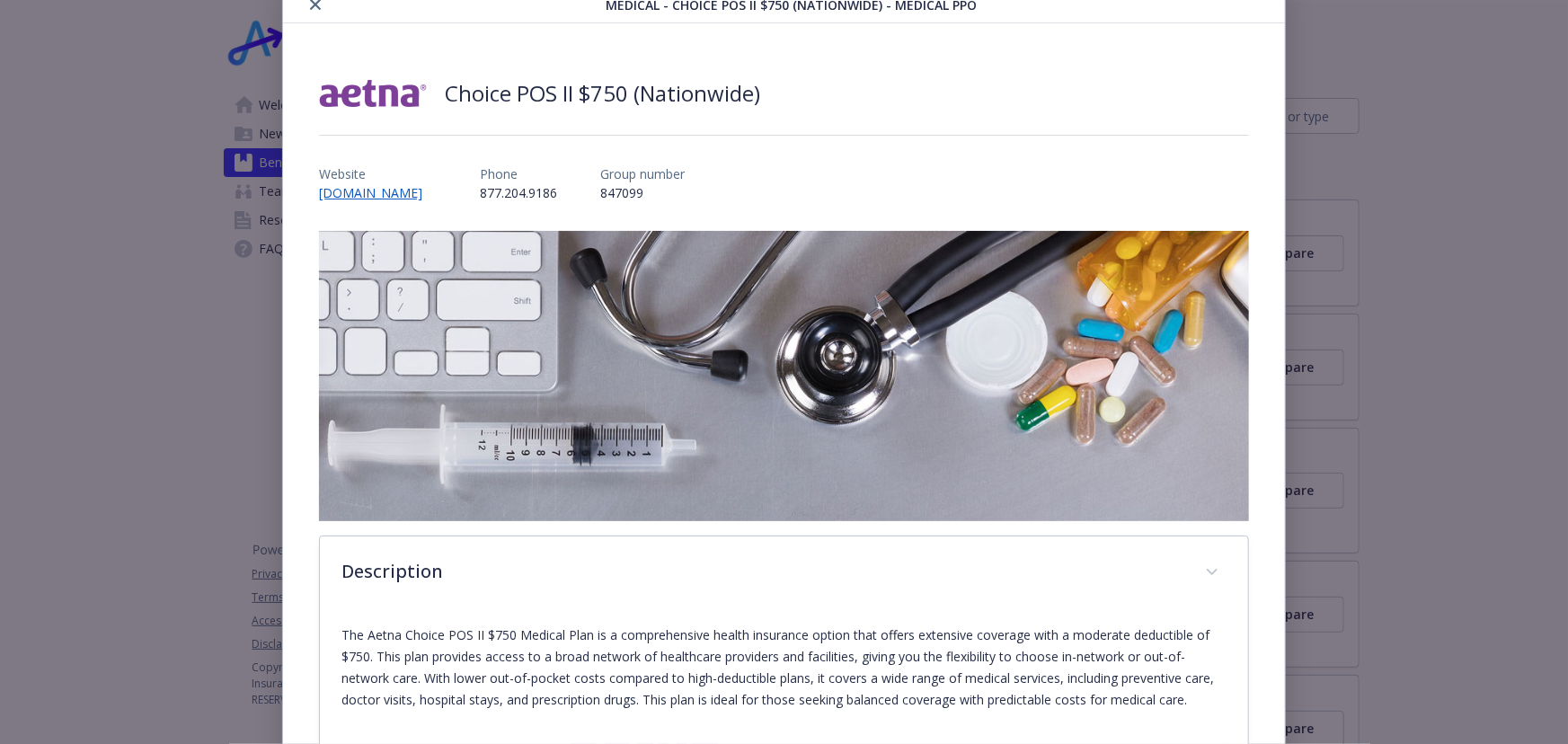 scroll, scrollTop: 72, scrollLeft: 0, axis: vertical 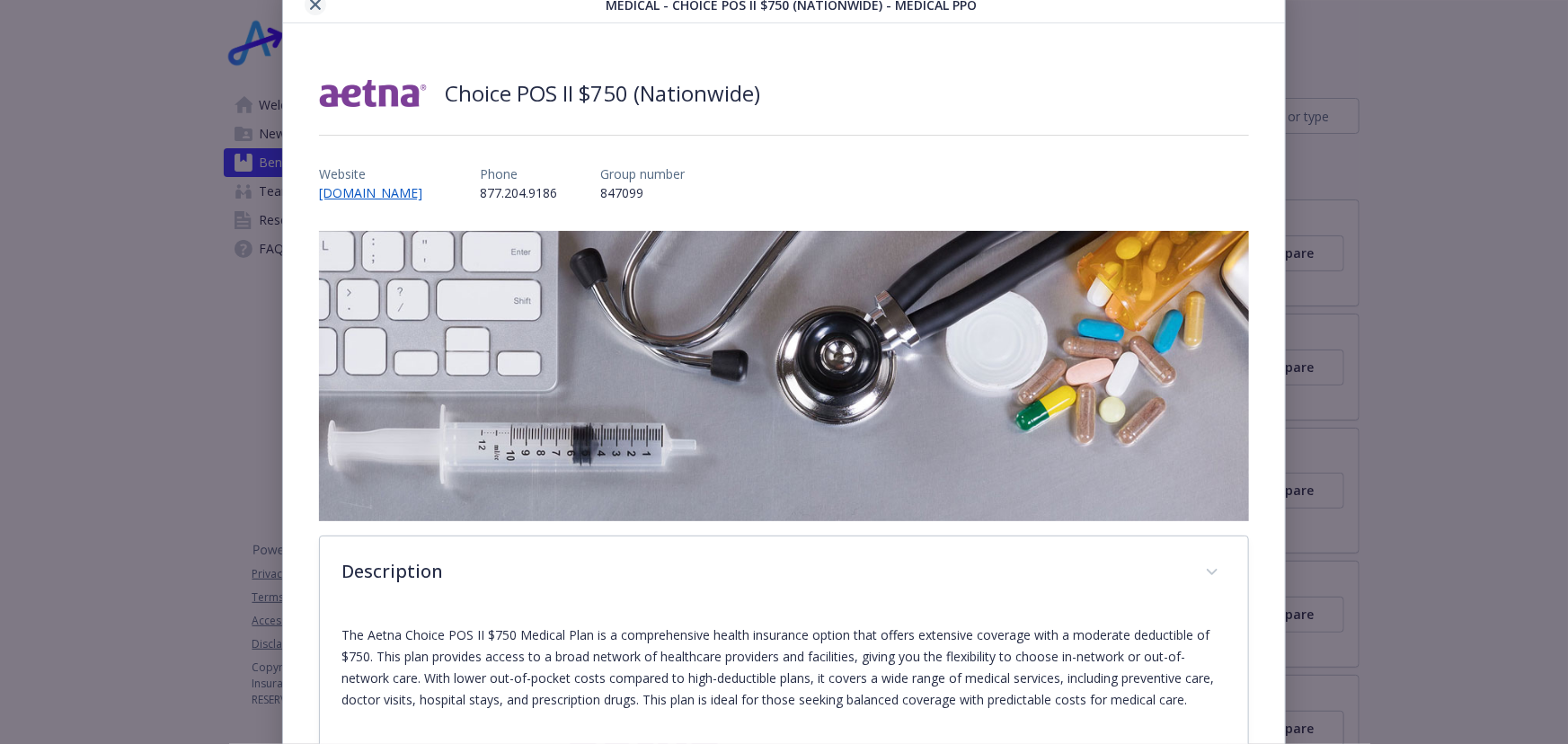 click at bounding box center [315, 4] 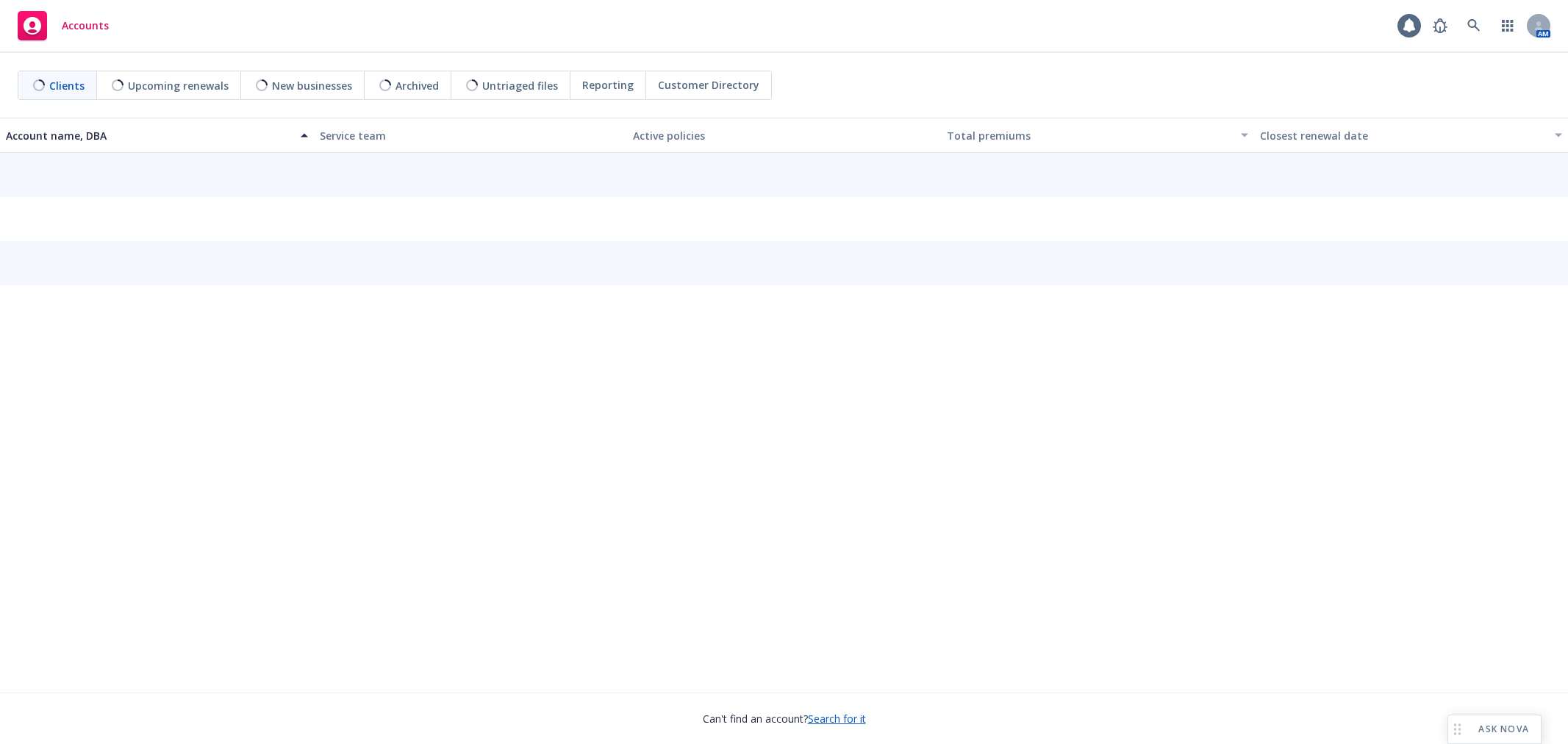 scroll, scrollTop: 0, scrollLeft: 0, axis: both 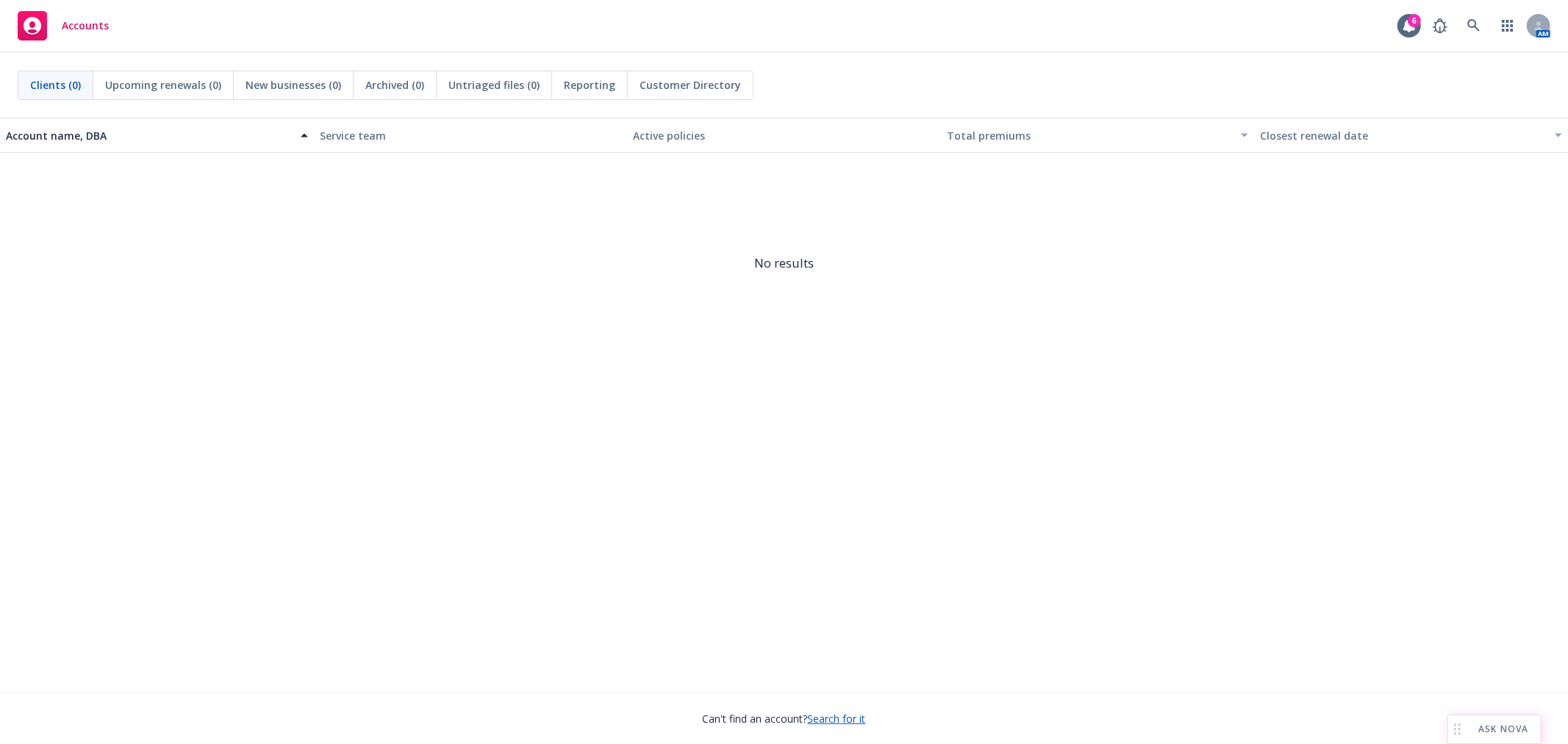 click on "Accounts 6 AM Clients (0) Upcoming renewals (0) New businesses (0) Archived (0) Untriaged files (0) Reporting Customer Directory Account name, DBA Service team Active policies Total premiums Closest renewal date No results Can't find an account?  Search for it   ASK NOVA" at bounding box center [784, 372] 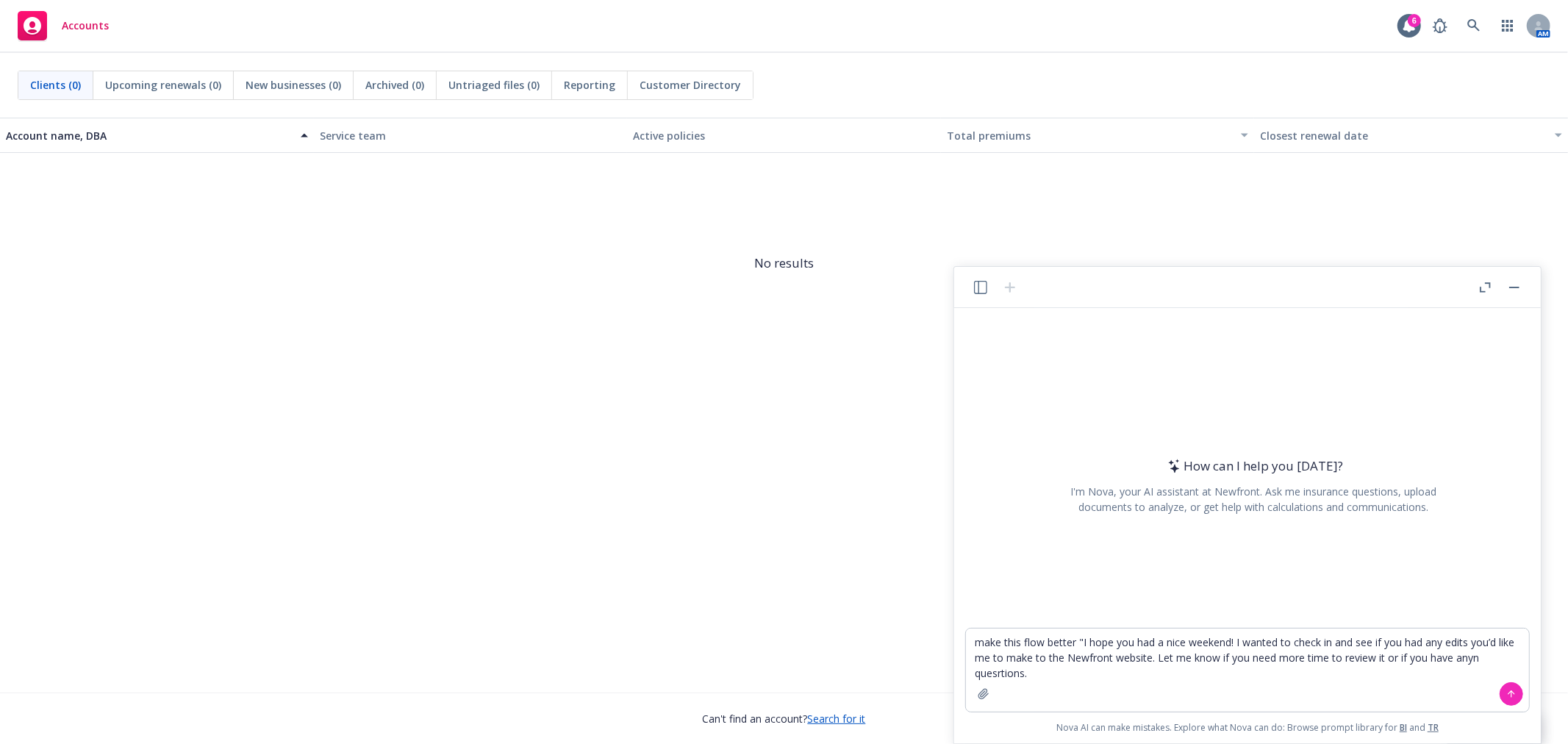 type on "make this flow better "I hope you had a nice weekend! I wanted to check in and see if you had any edits you’d like me to make to the Newfront website. Let me know if you need more time to review it or if you have anyn quesrtions."" 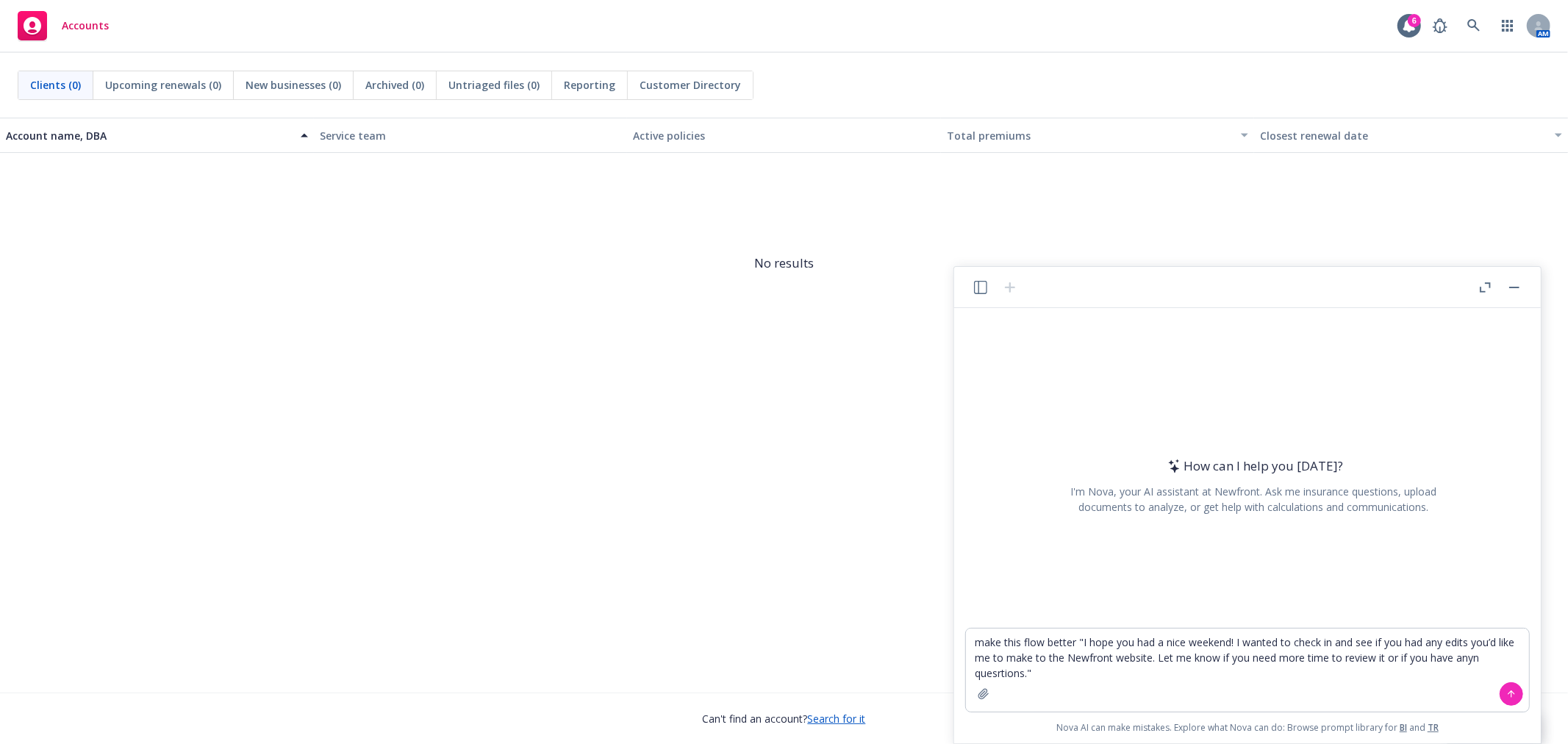 type 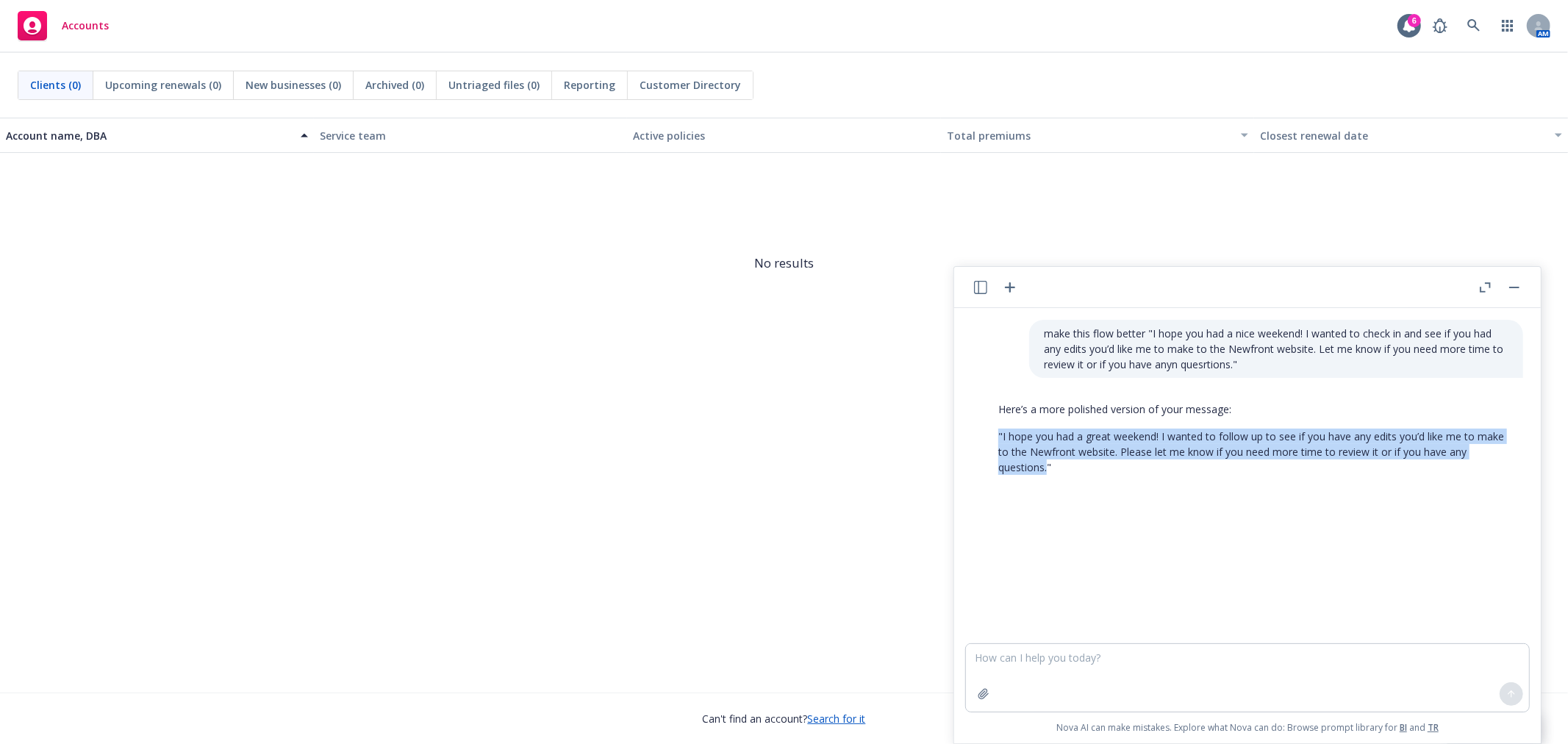 drag, startPoint x: 1000, startPoint y: 436, endPoint x: 1048, endPoint y: 482, distance: 66.483081 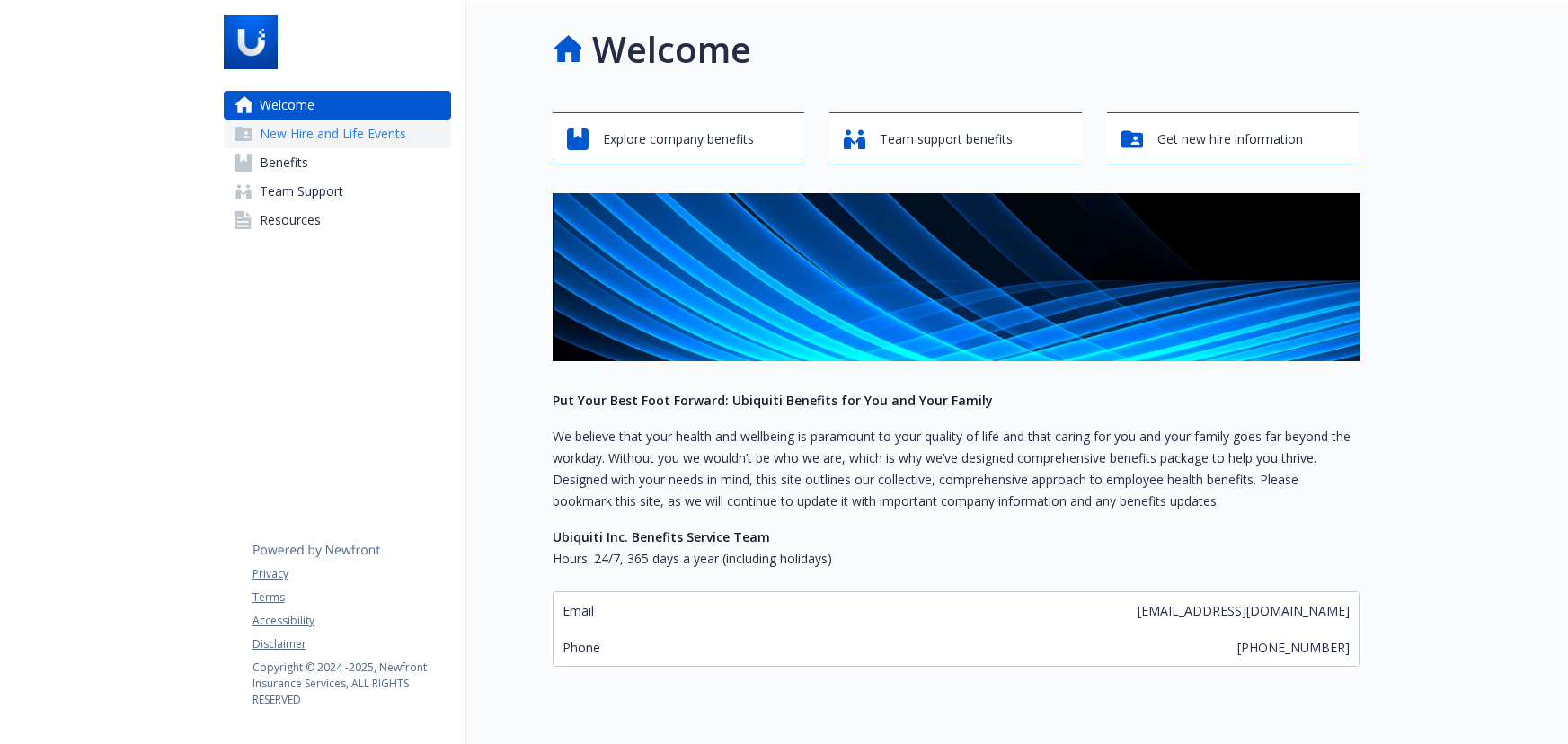 scroll, scrollTop: 0, scrollLeft: 0, axis: both 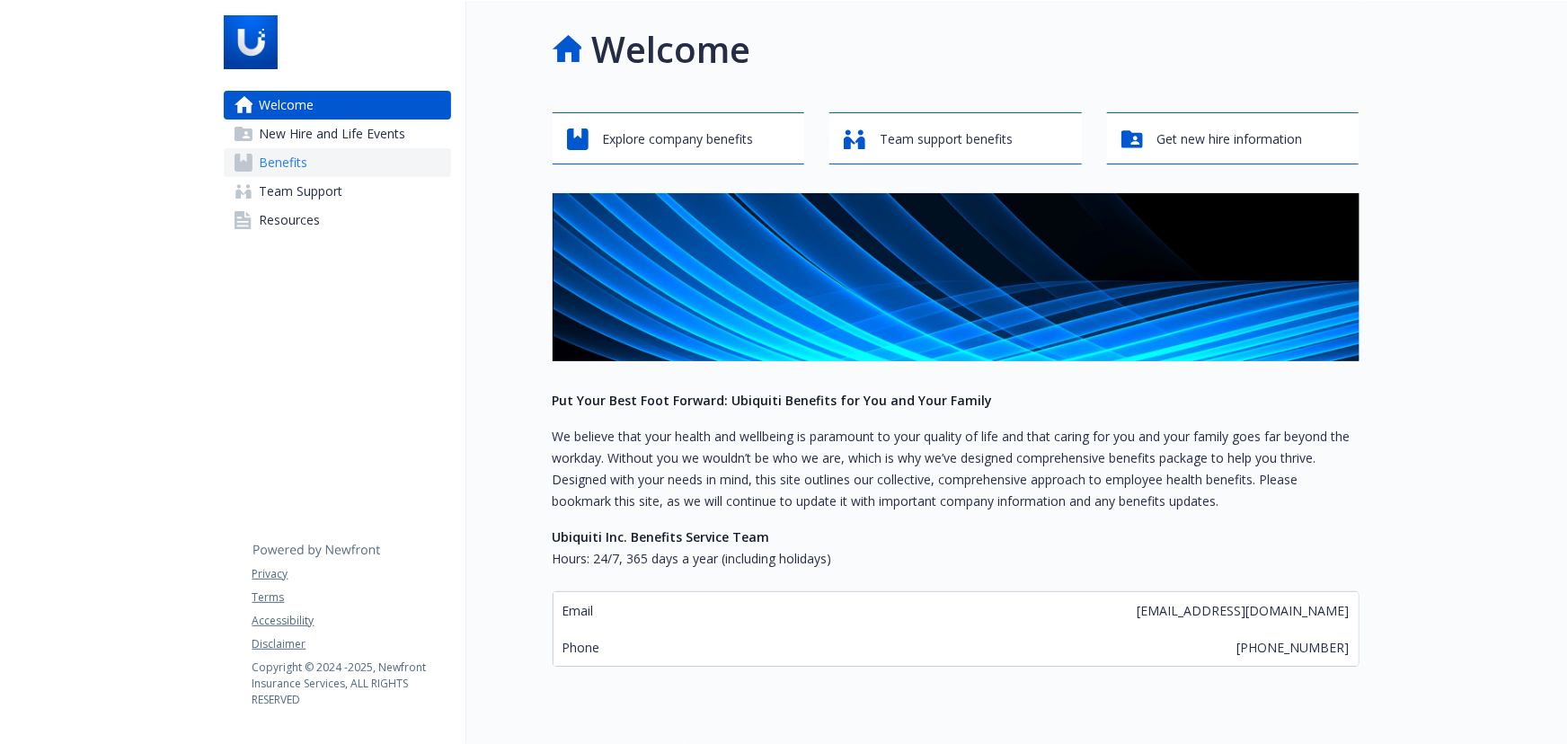 drag, startPoint x: 389, startPoint y: 160, endPoint x: 435, endPoint y: 171, distance: 47.296934 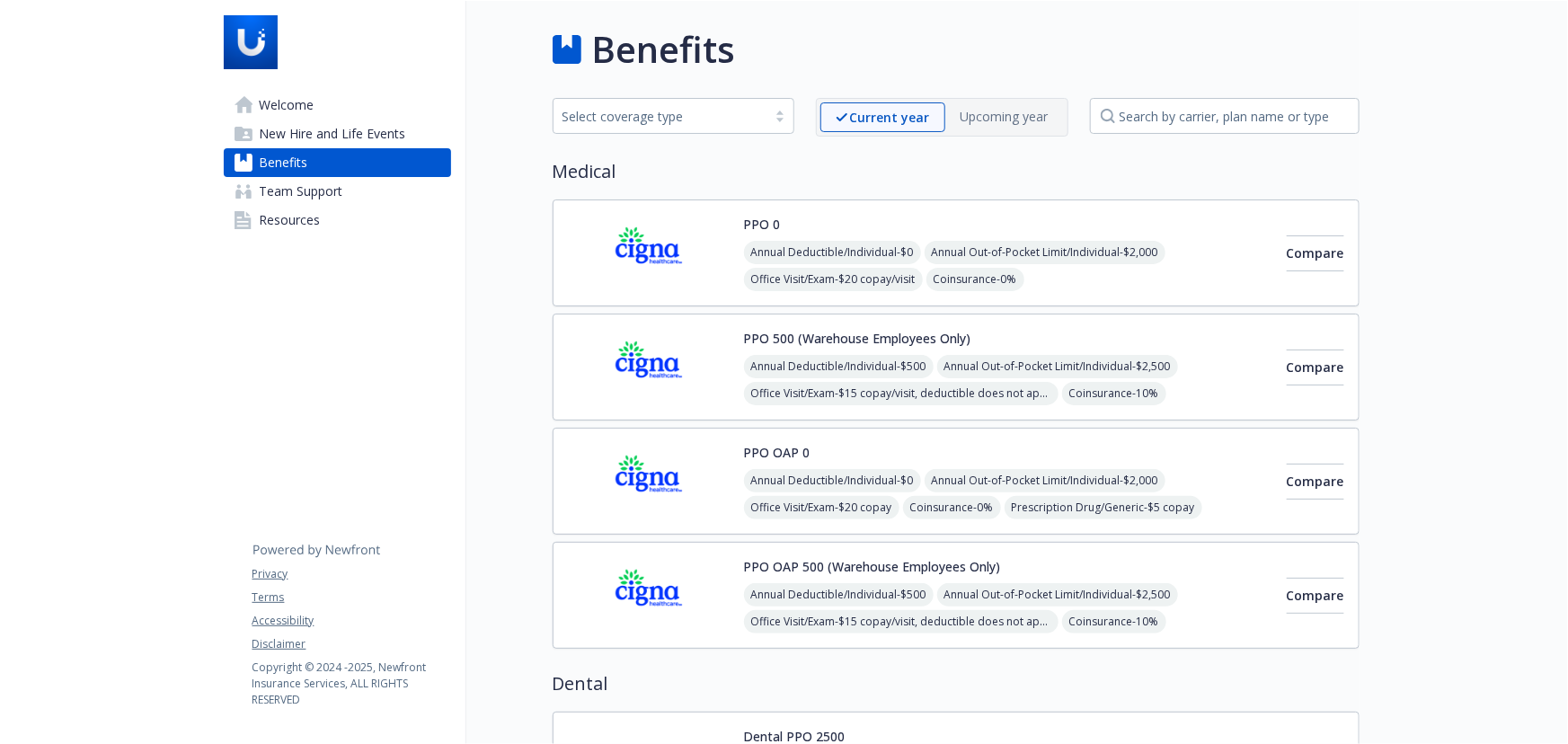 click on "PPO 500 (Warehouse Employees Only) Annual Deductible/Individual  -  $500 Annual Out-of-Pocket Limit/Individual  -  $2,500 Office Visit/Exam  -  $15 copay/visit, deductible does not apply Coinsurance  -  10% Prescription Drug/Generic  -  $5 copay/prescription (retail 30 days), deductible does not apply Prescription Drug/Brand Formulary  -  $10 copay/prescription (retail 30 days), deductible does not apply Prescription Drug/Brand Non-Formulary  -  $50 copay/prescription (retail 30 days), deductible does not apply Prescription Drug/Specialty  -  Not Covered" at bounding box center (1008, 367) 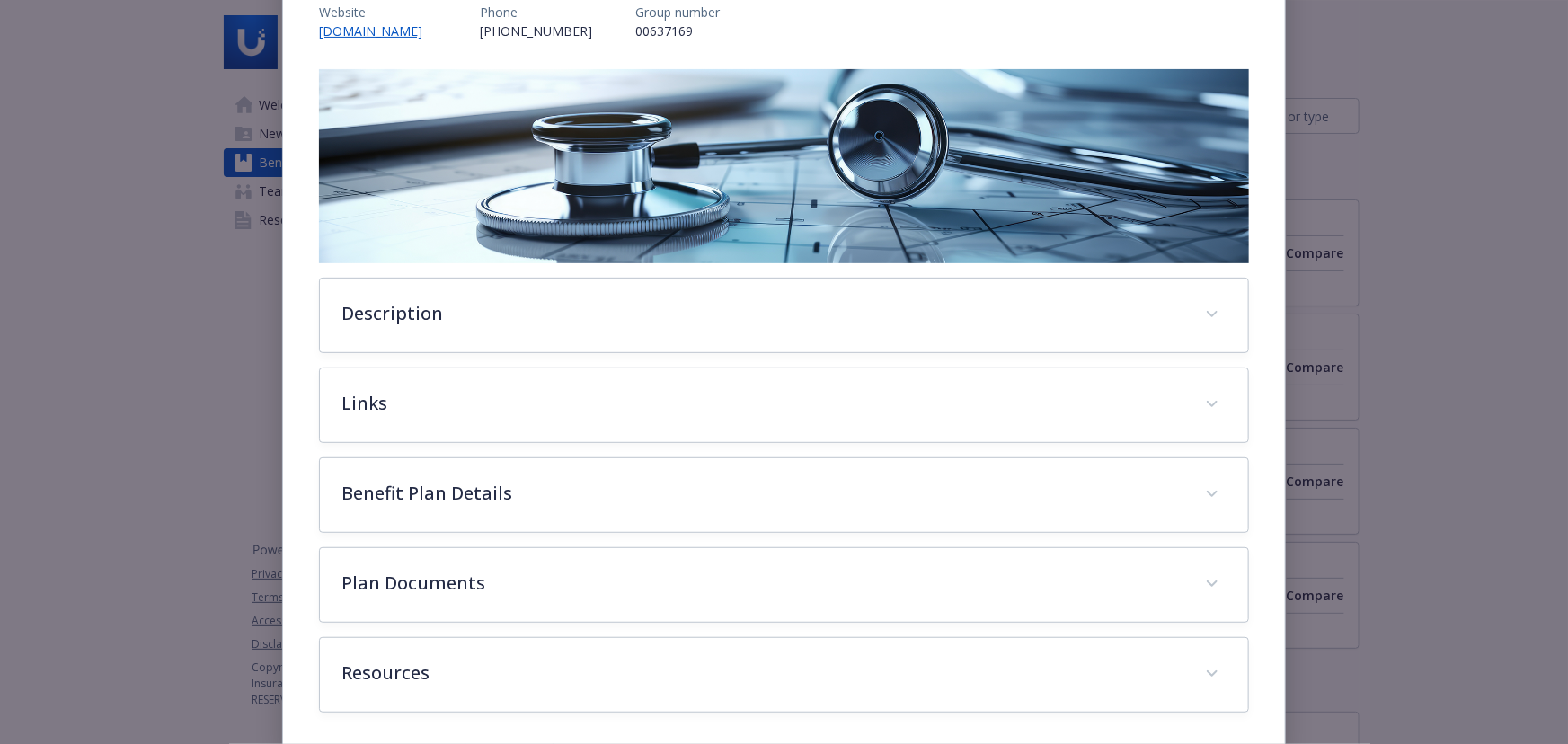 scroll, scrollTop: 243, scrollLeft: 0, axis: vertical 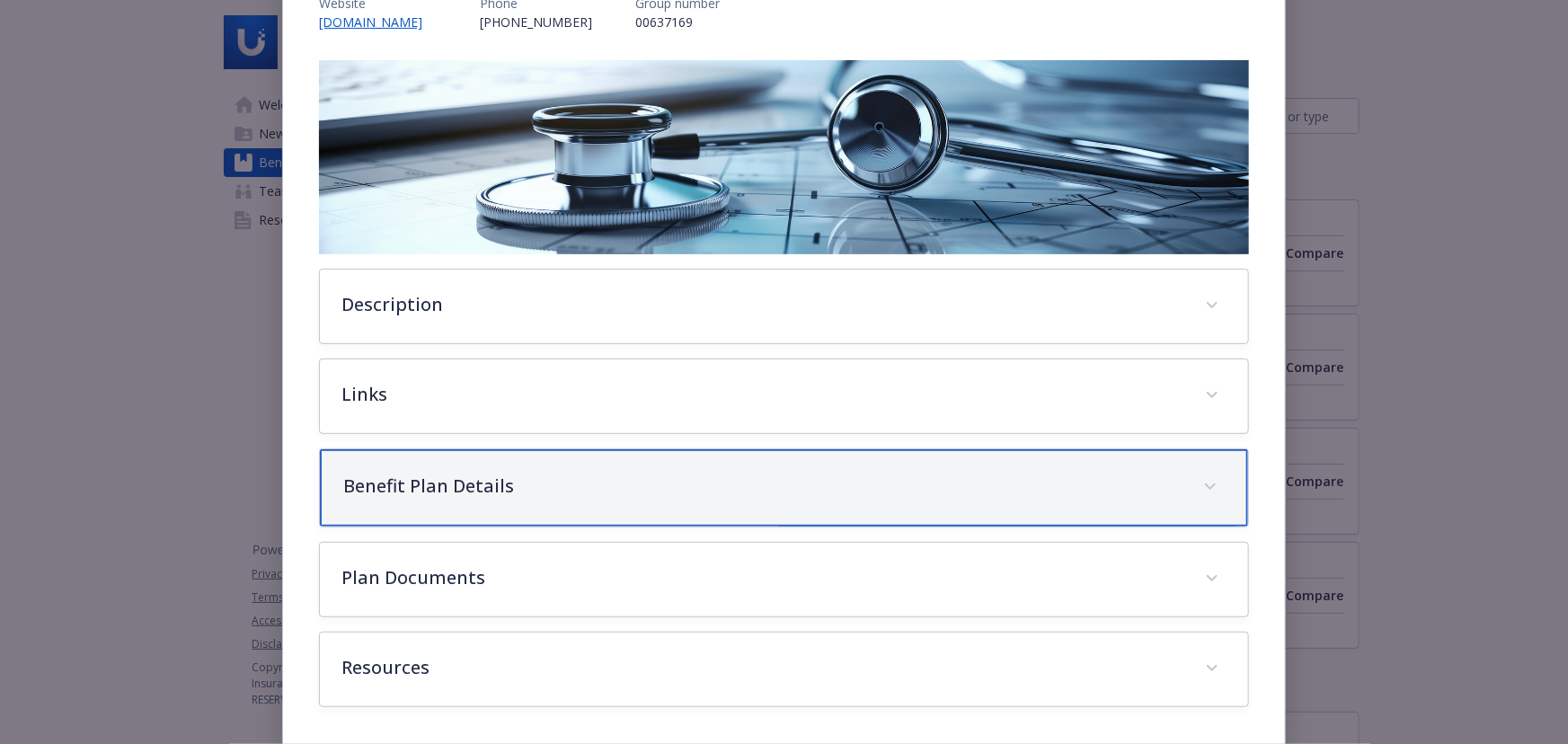 click on "Benefit Plan Details" at bounding box center (784, 488) 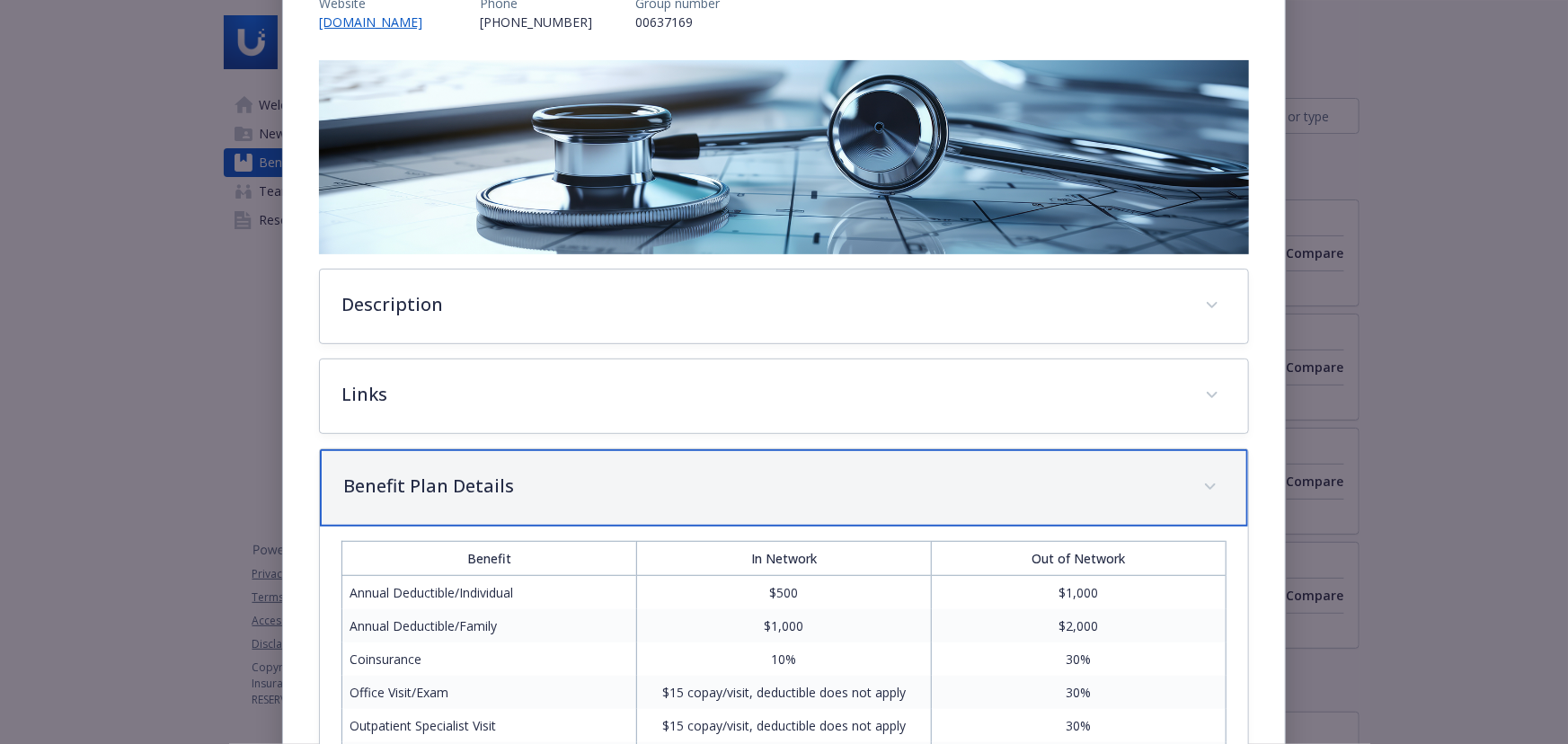 click on "Benefit Plan Details" at bounding box center [762, 486] 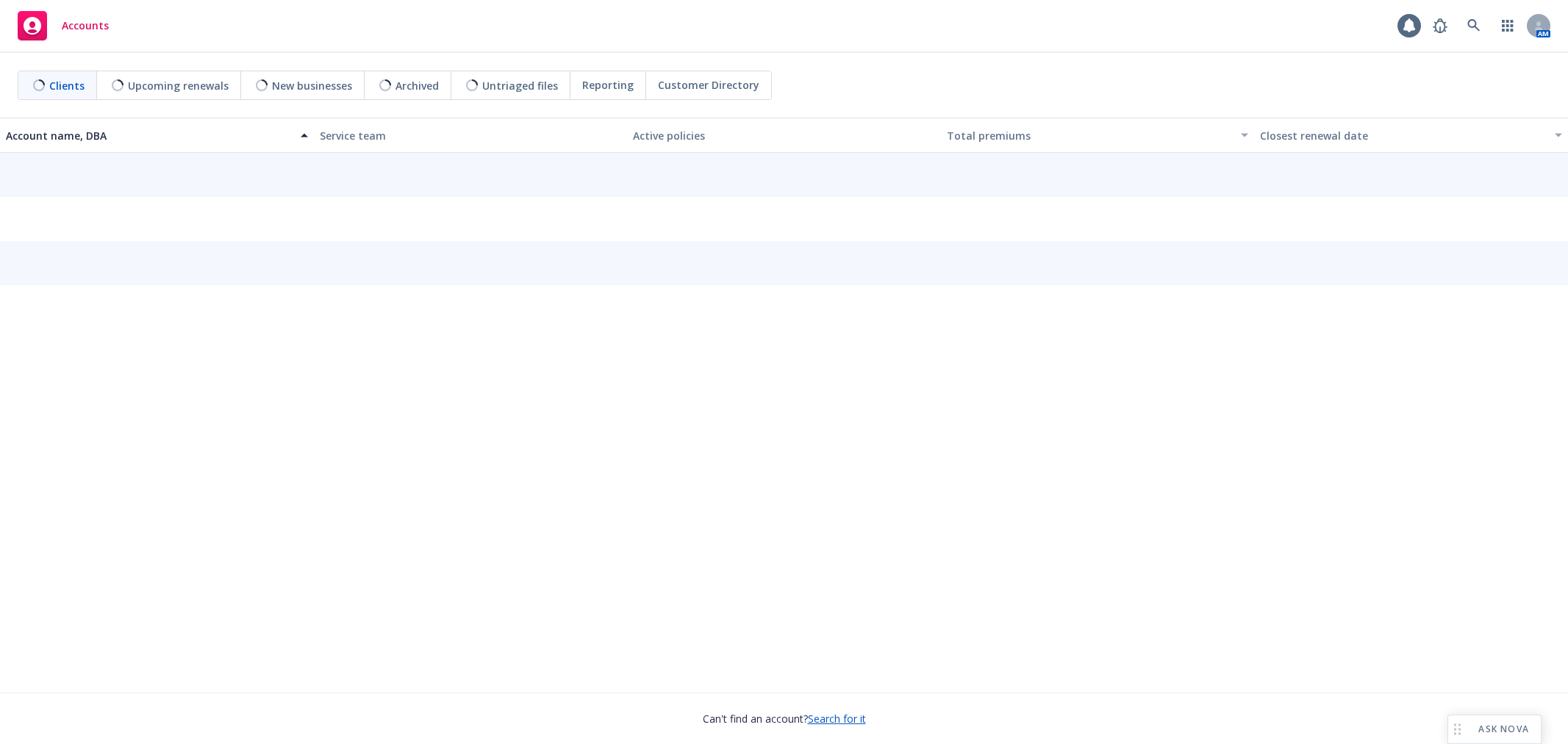 scroll, scrollTop: 0, scrollLeft: 0, axis: both 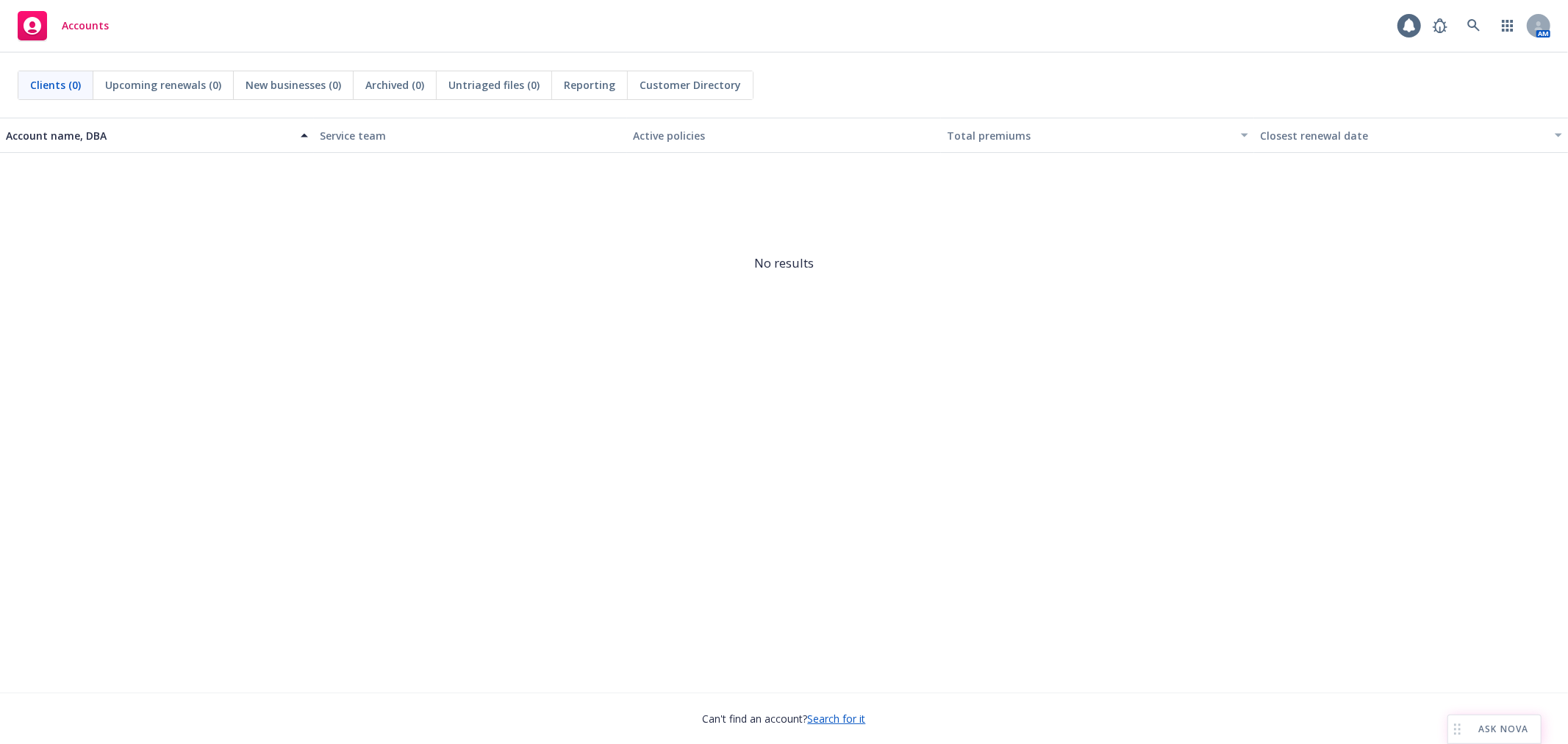 click on "ASK NOVA" at bounding box center [1503, 729] 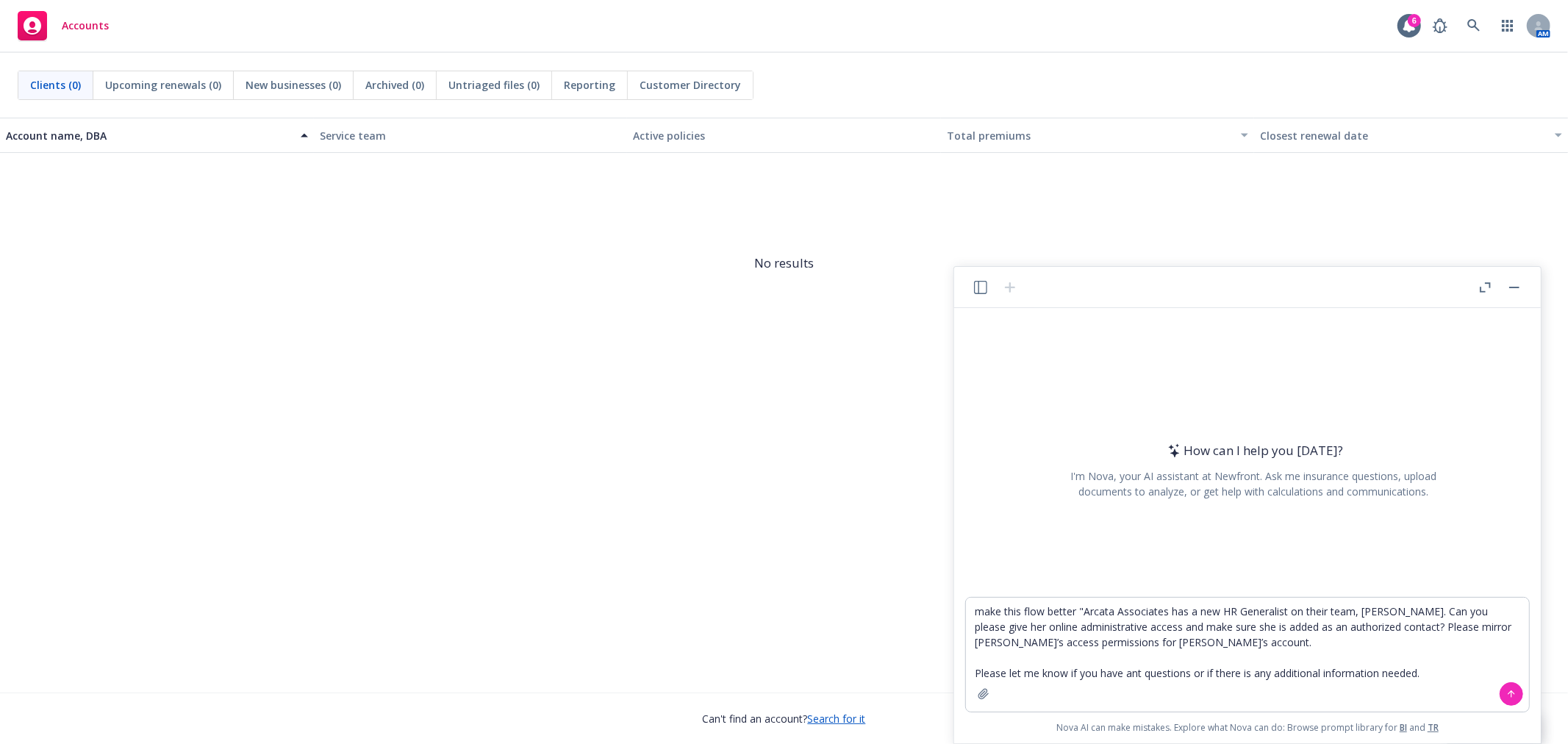 type on "make this flow better "Arcata Associates has a new HR Generalist on their team, [PERSON_NAME]. Can you please give her online administrative access and make sure she is added as an authorized contact? Please mirror [PERSON_NAME]’s access permissions for [PERSON_NAME]’s account.
Please let me know if you have ant questions or if there is any additional information needed."" 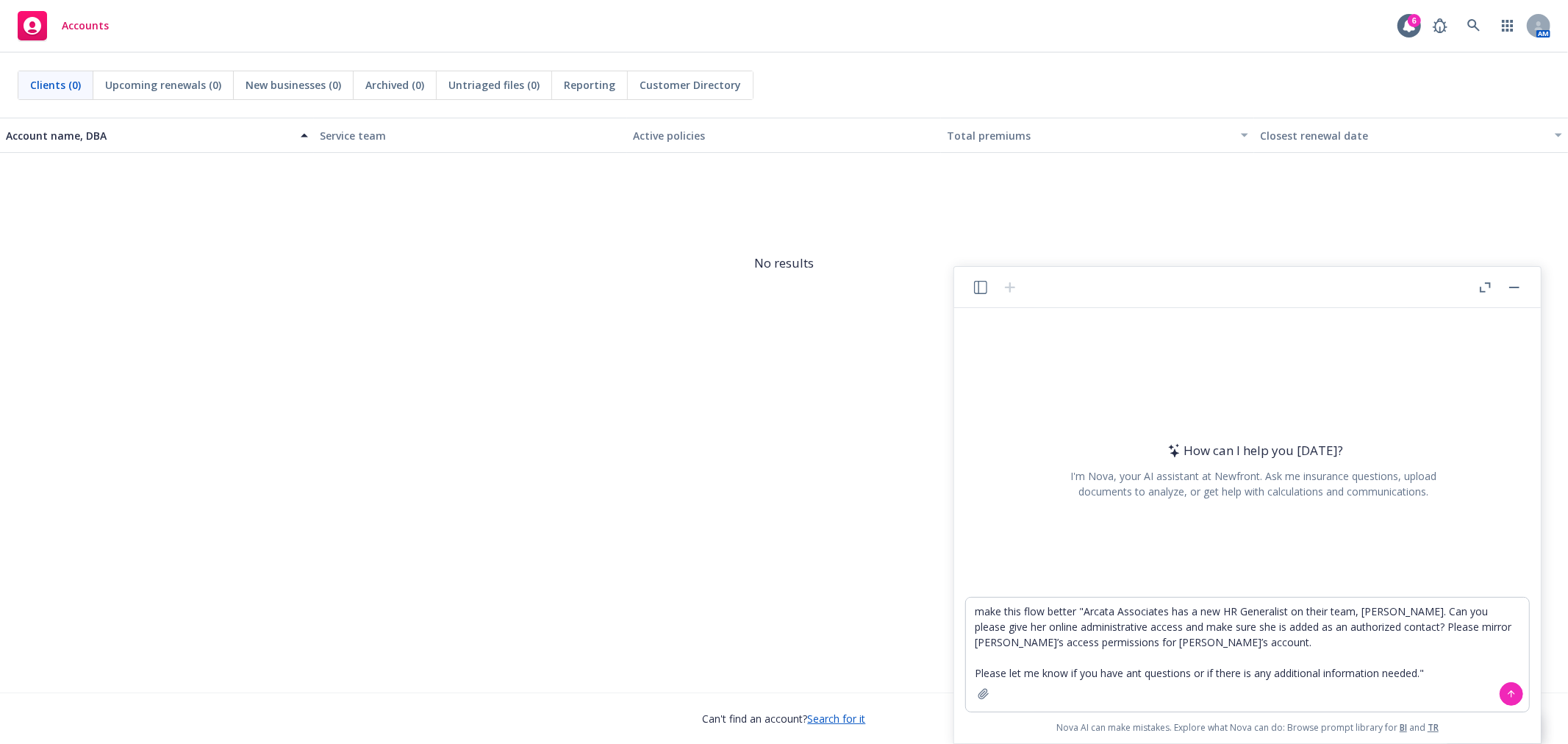 type 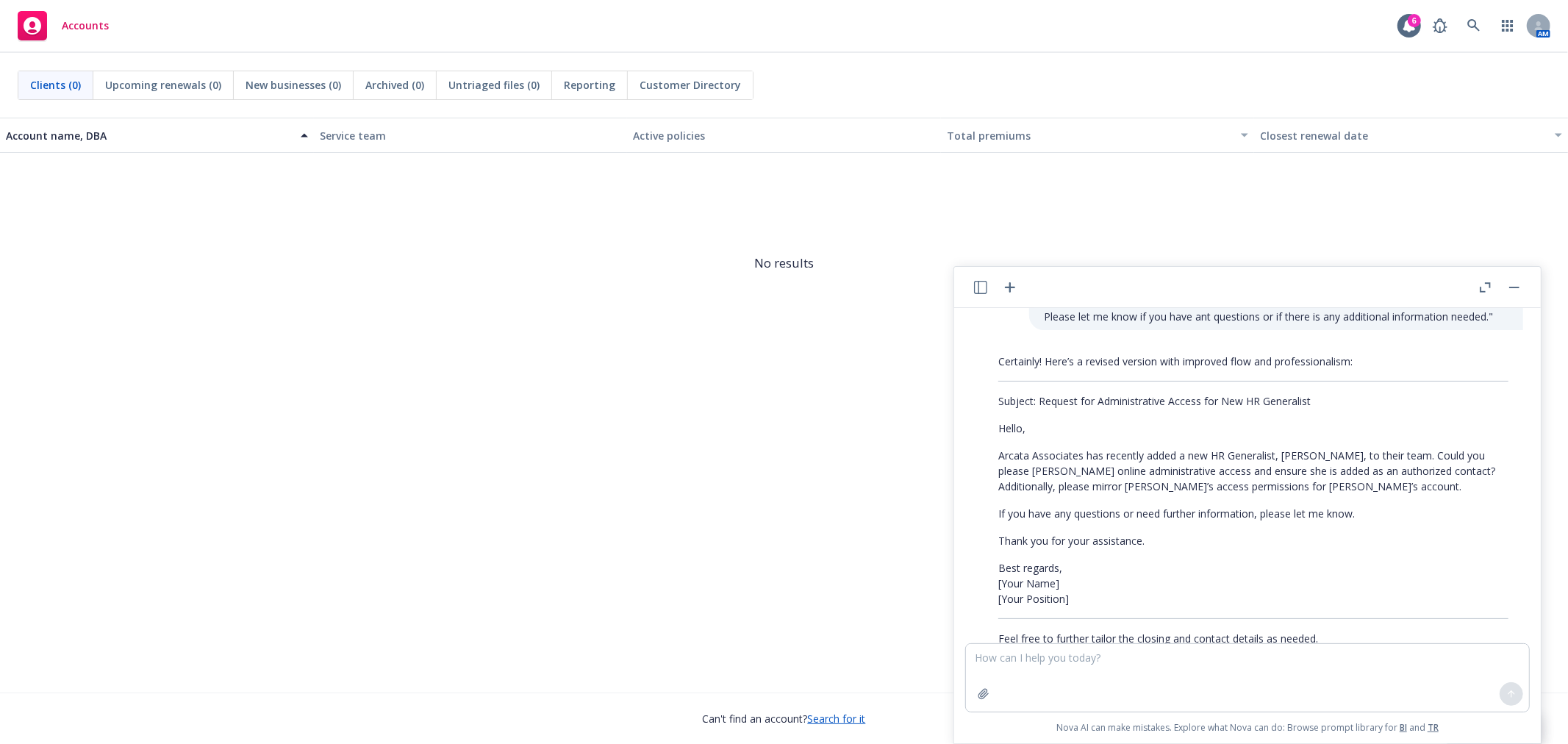 scroll, scrollTop: 119, scrollLeft: 0, axis: vertical 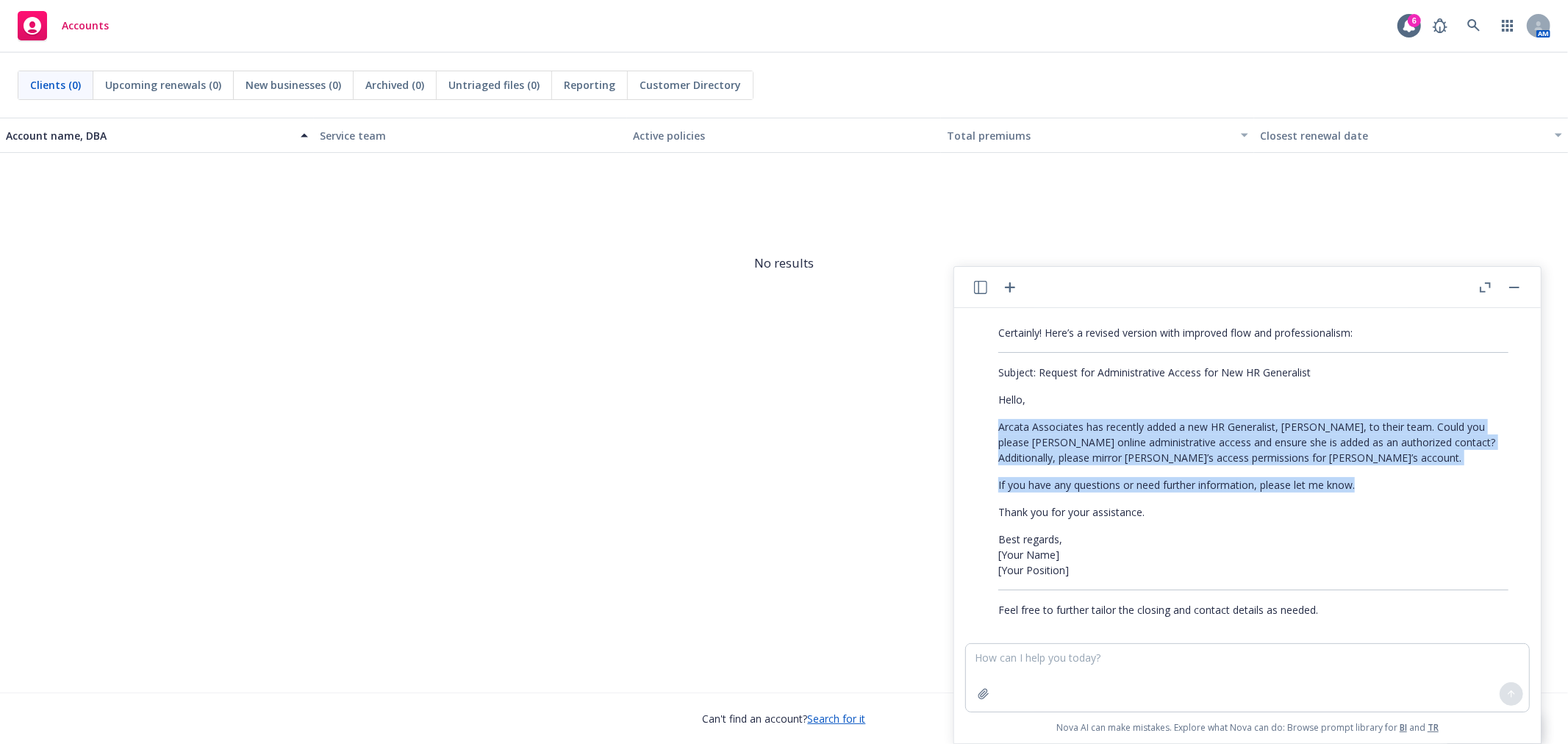drag, startPoint x: 1000, startPoint y: 409, endPoint x: 1373, endPoint y: 467, distance: 377.4824 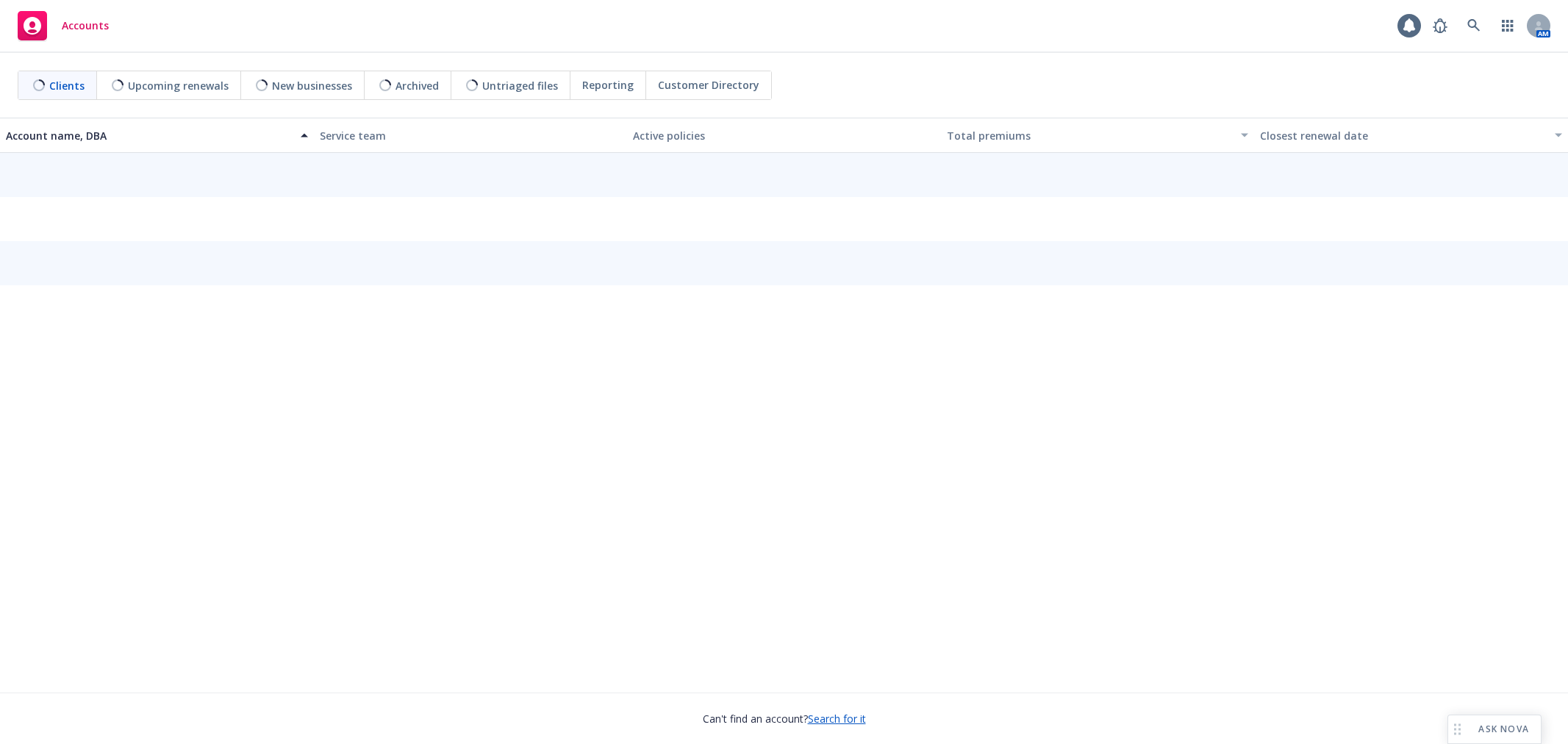 scroll, scrollTop: 0, scrollLeft: 0, axis: both 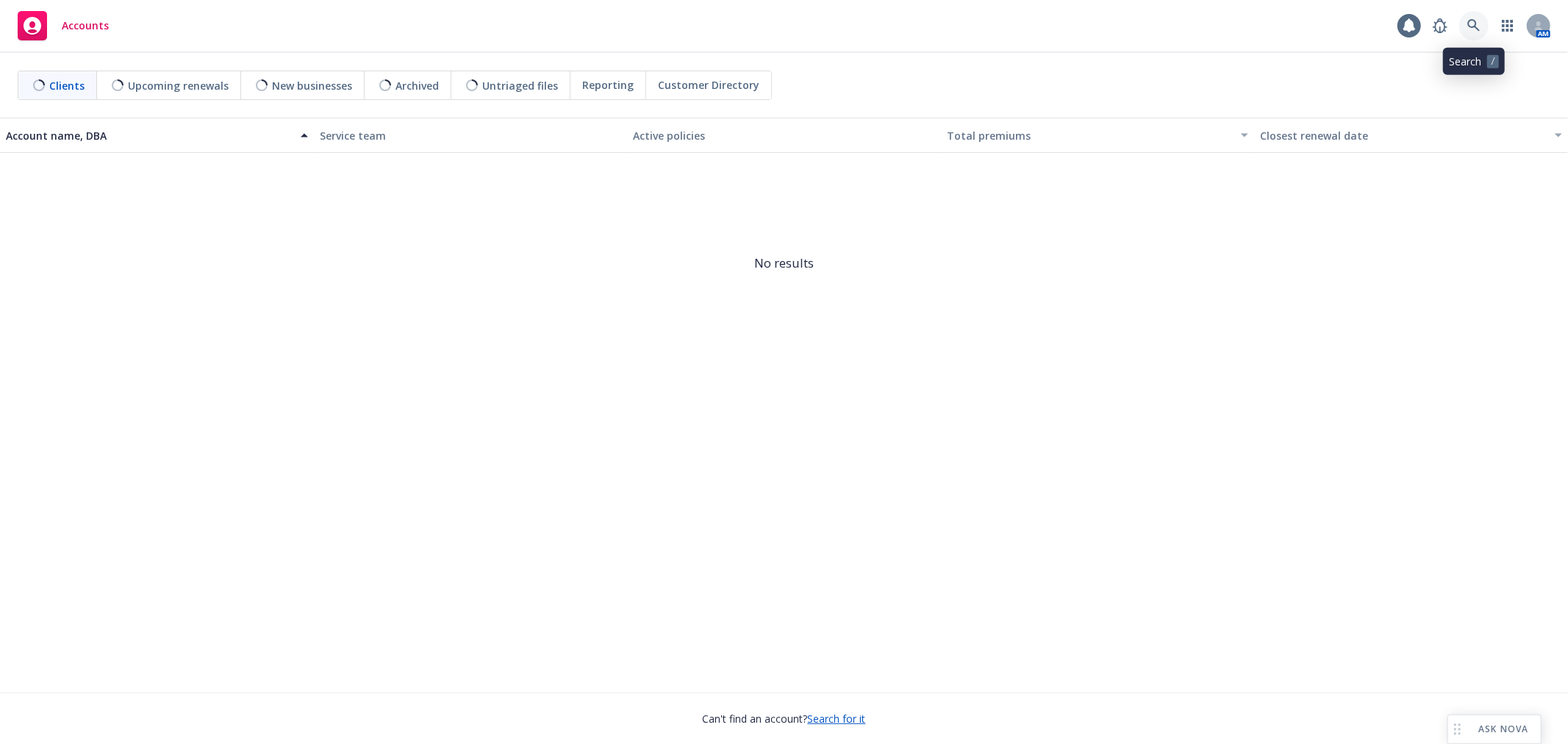 click at bounding box center [1474, 26] 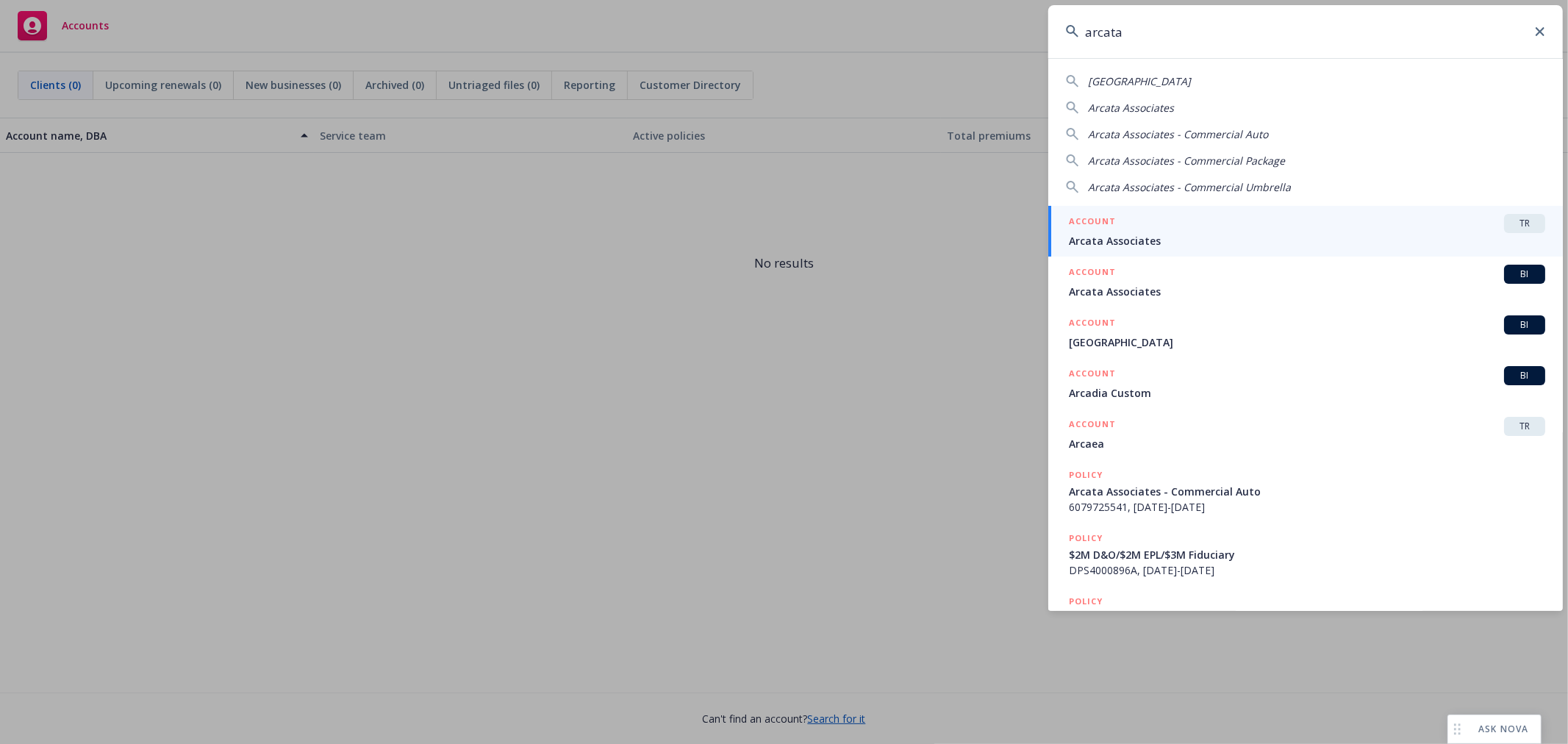type on "arcata" 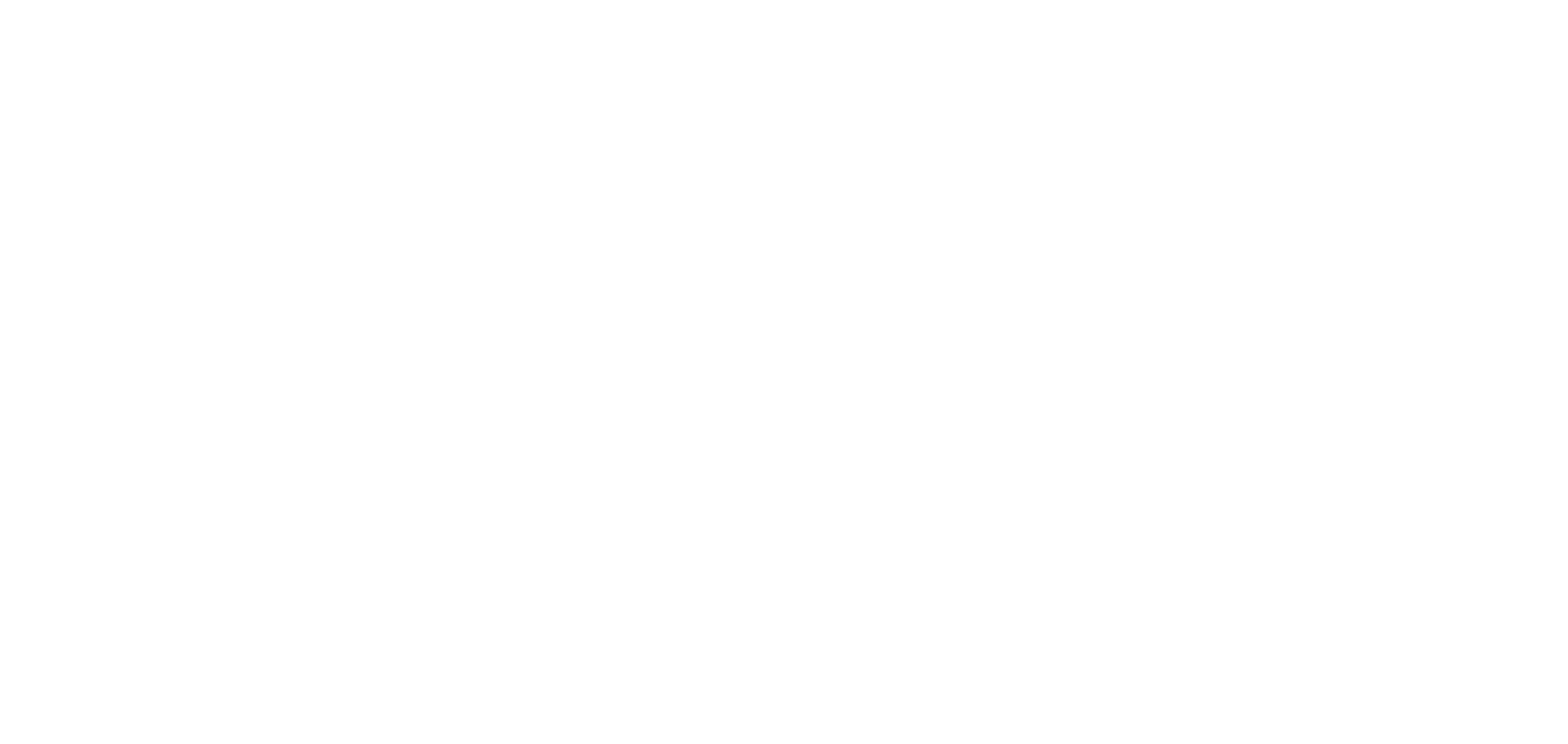 scroll, scrollTop: 0, scrollLeft: 0, axis: both 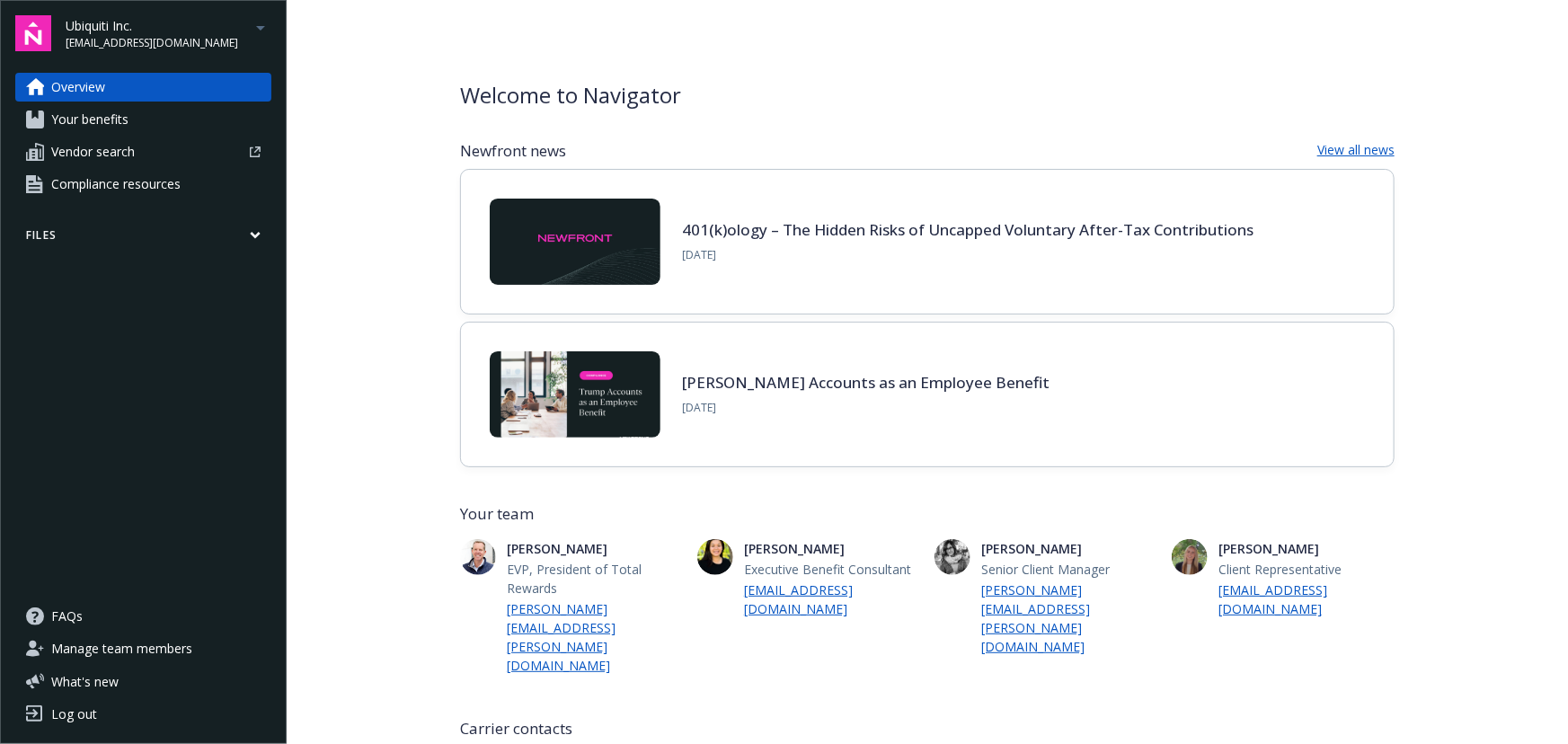 click on "[EMAIL_ADDRESS][DOMAIN_NAME]" at bounding box center [152, 43] 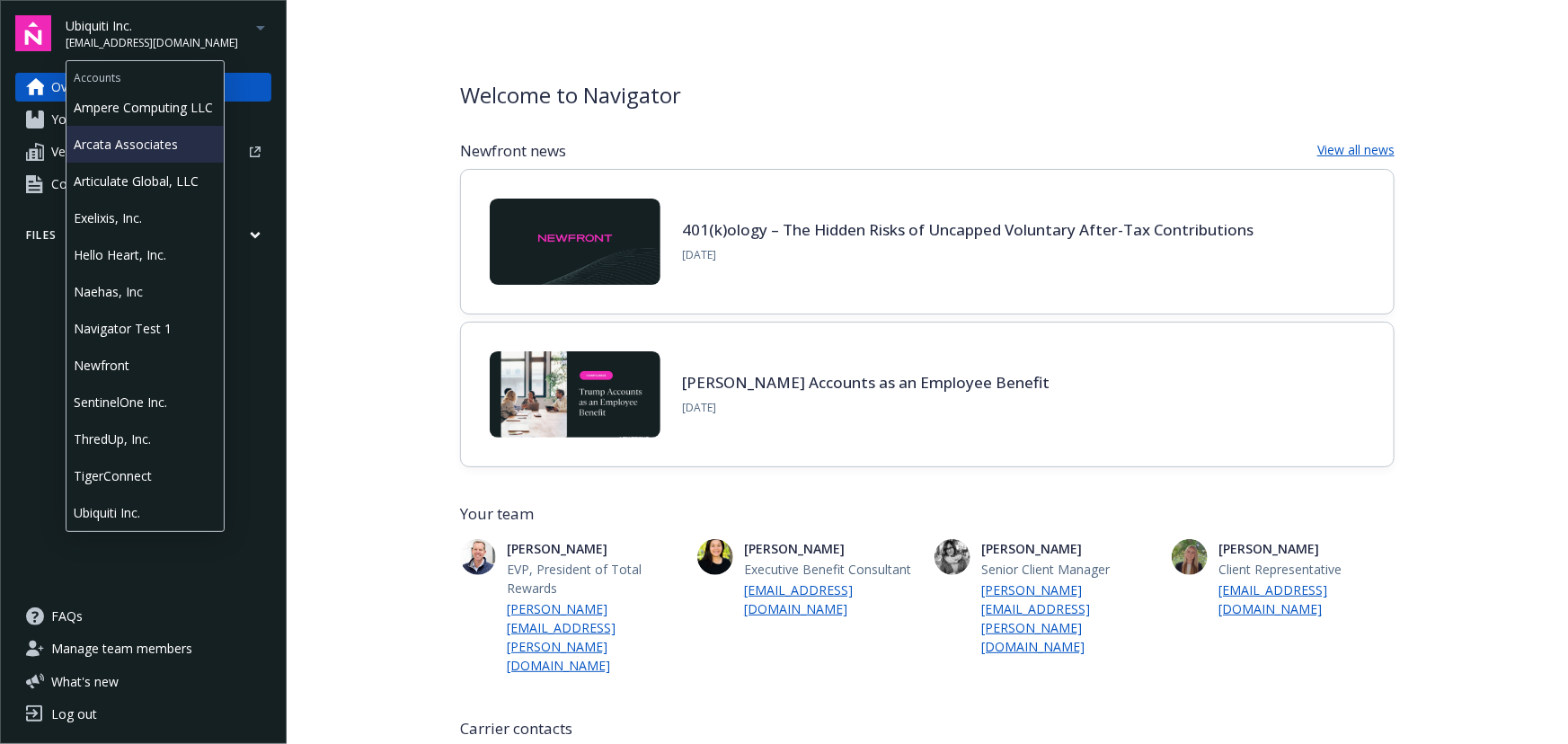click on "Arcata Associates" at bounding box center [145, 144] 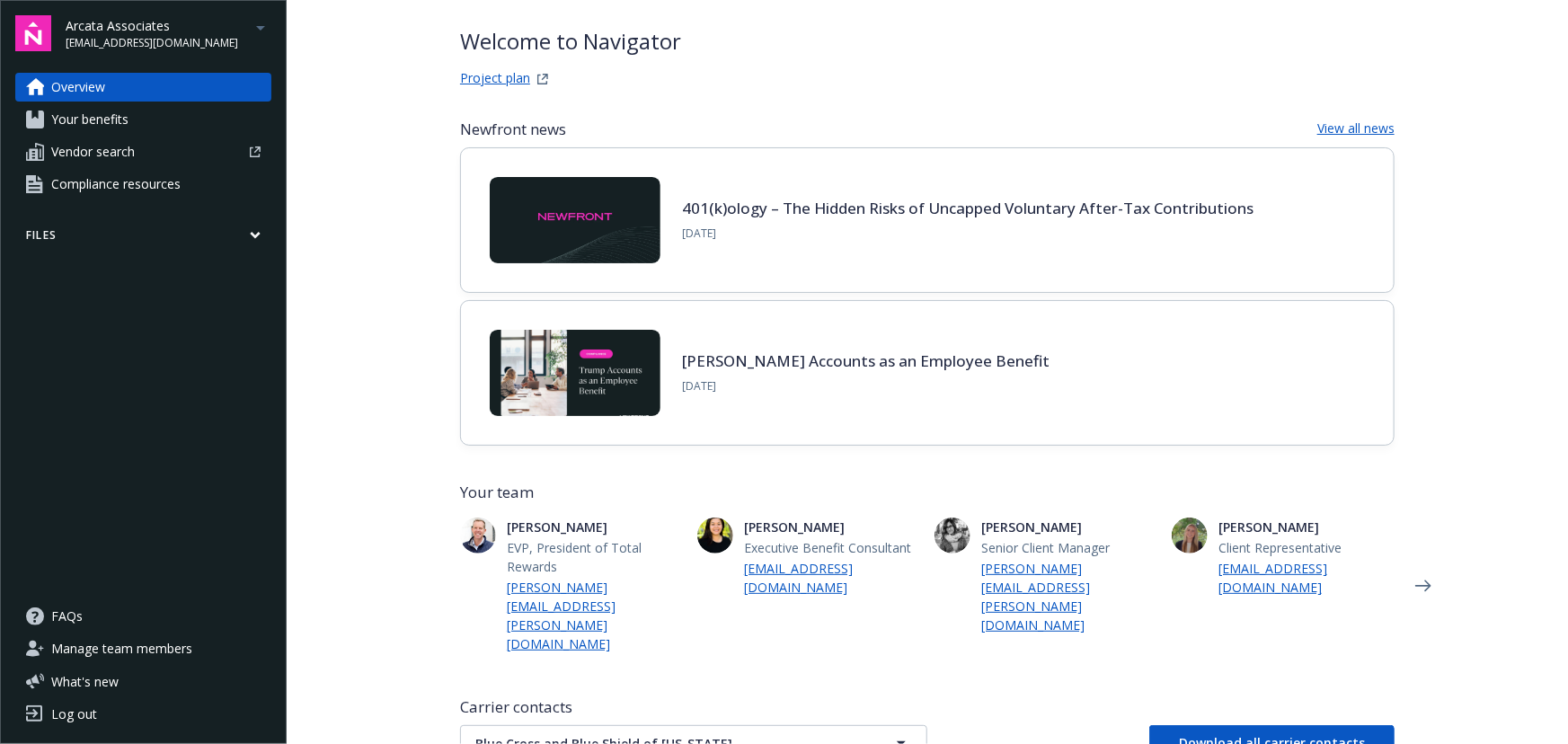 scroll, scrollTop: 244, scrollLeft: 0, axis: vertical 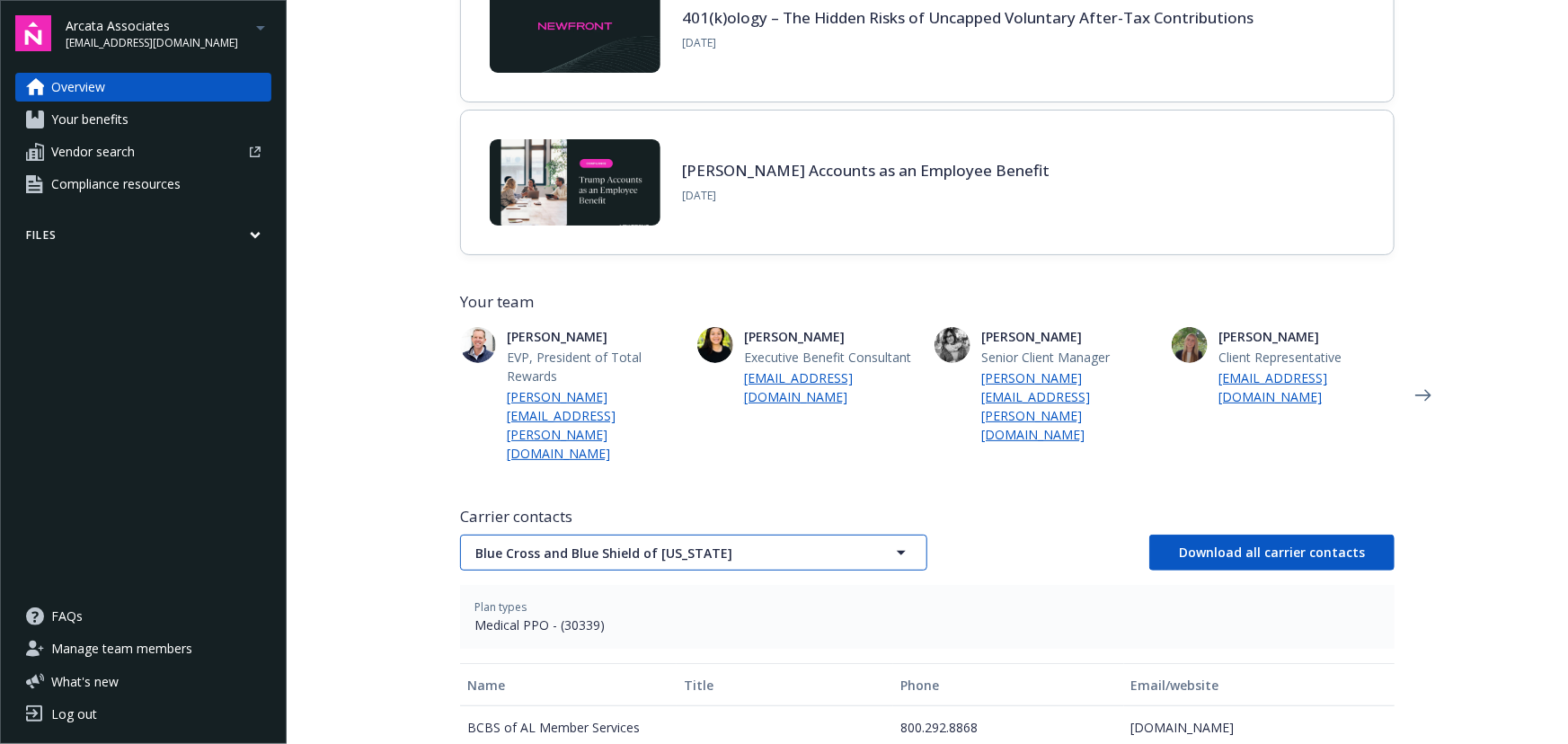 click on "Blue Cross and Blue Shield of [US_STATE]" at bounding box center (694, 553) 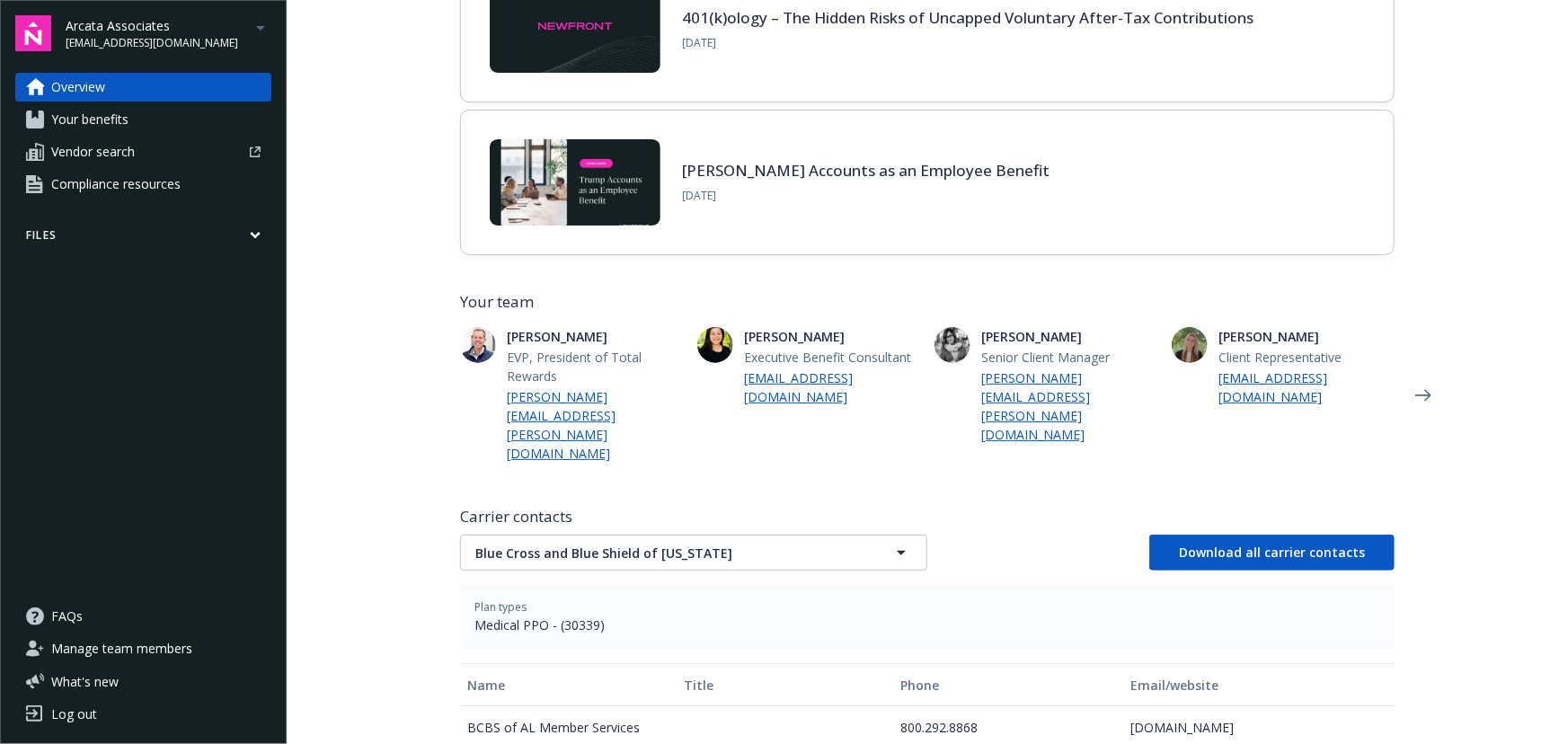 type 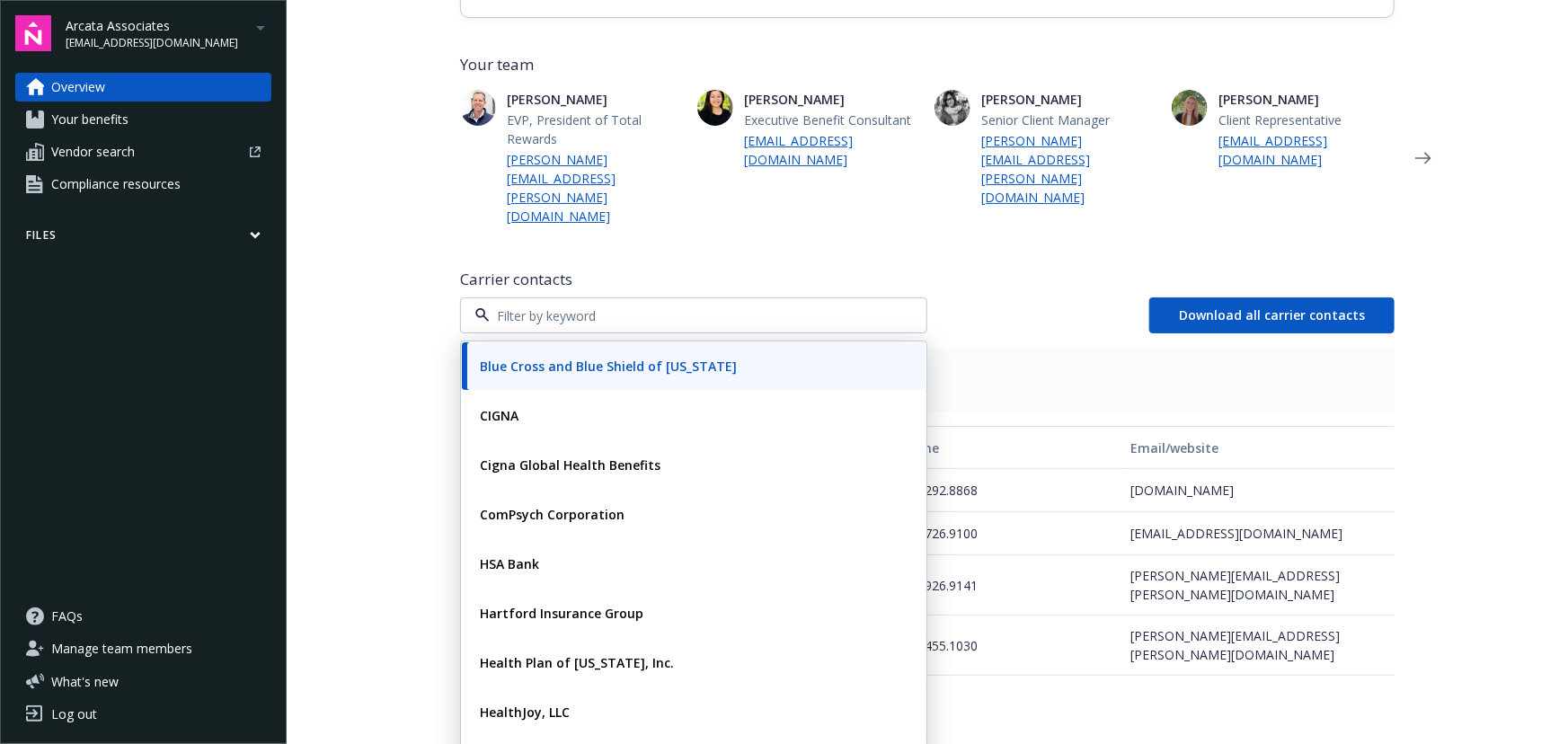scroll, scrollTop: 490, scrollLeft: 0, axis: vertical 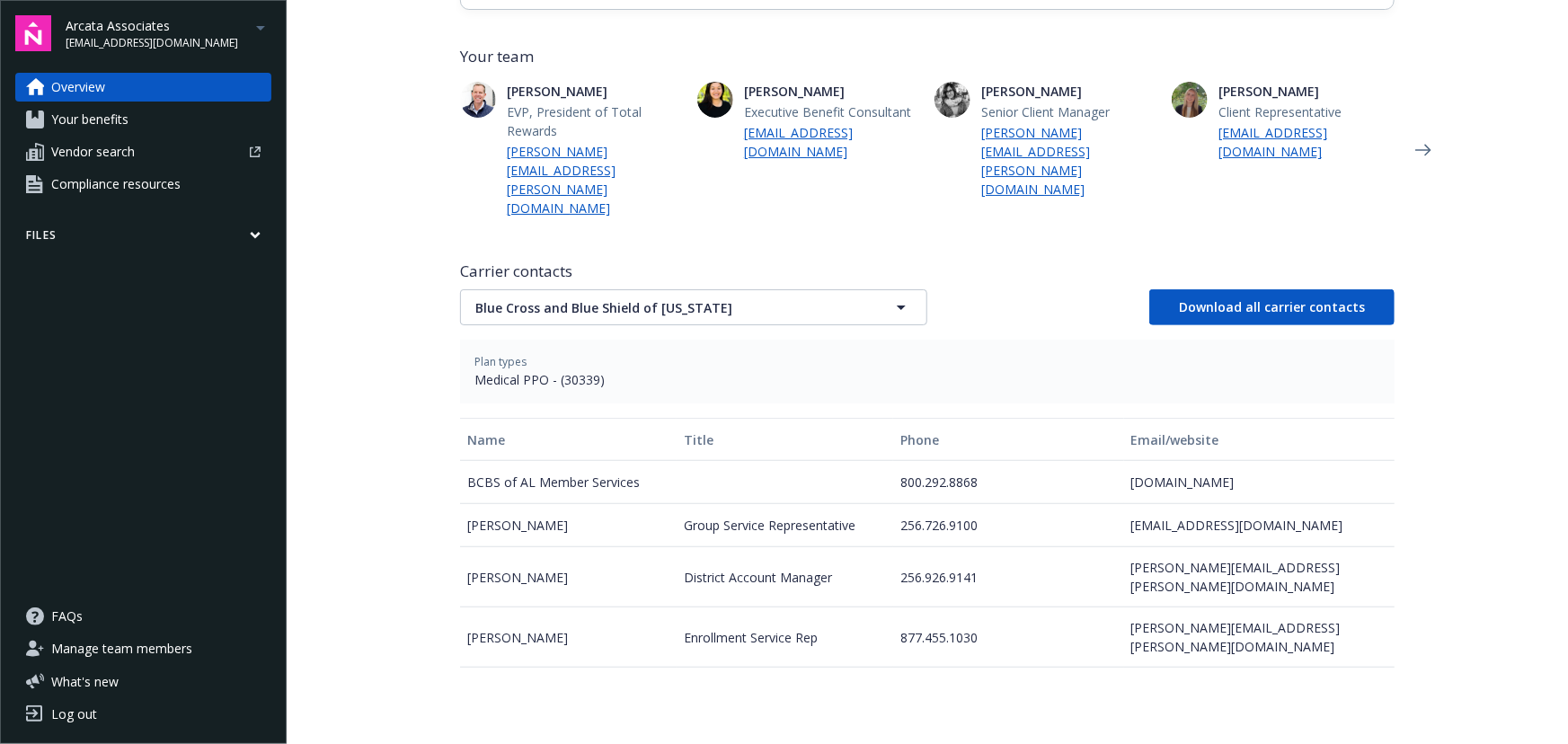 click on "Carrier contacts Blue Cross and Blue Shield of [US_STATE] Download all carrier contacts" at bounding box center (927, 293) 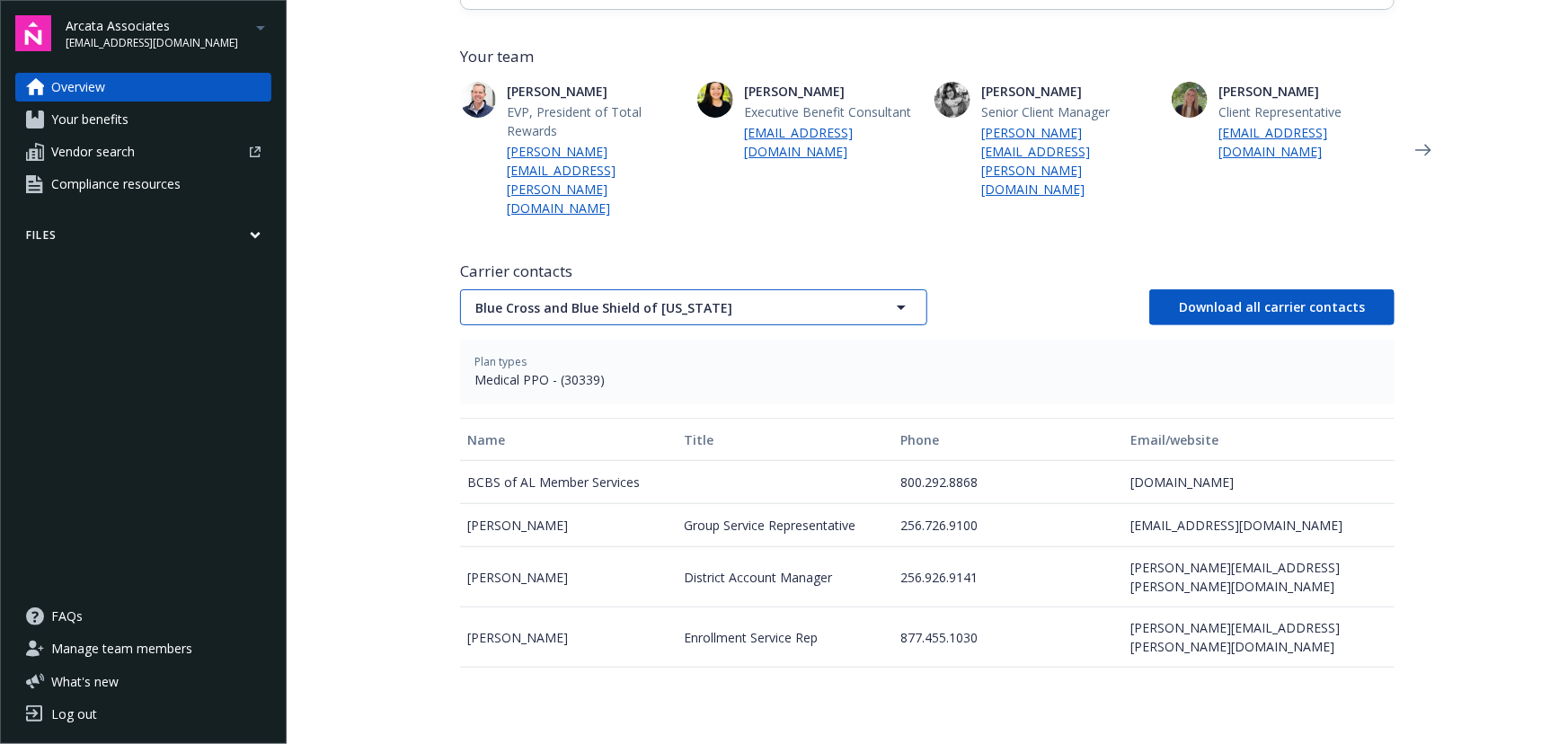click on "Blue Cross and Blue Shield of [US_STATE]" at bounding box center [694, 307] 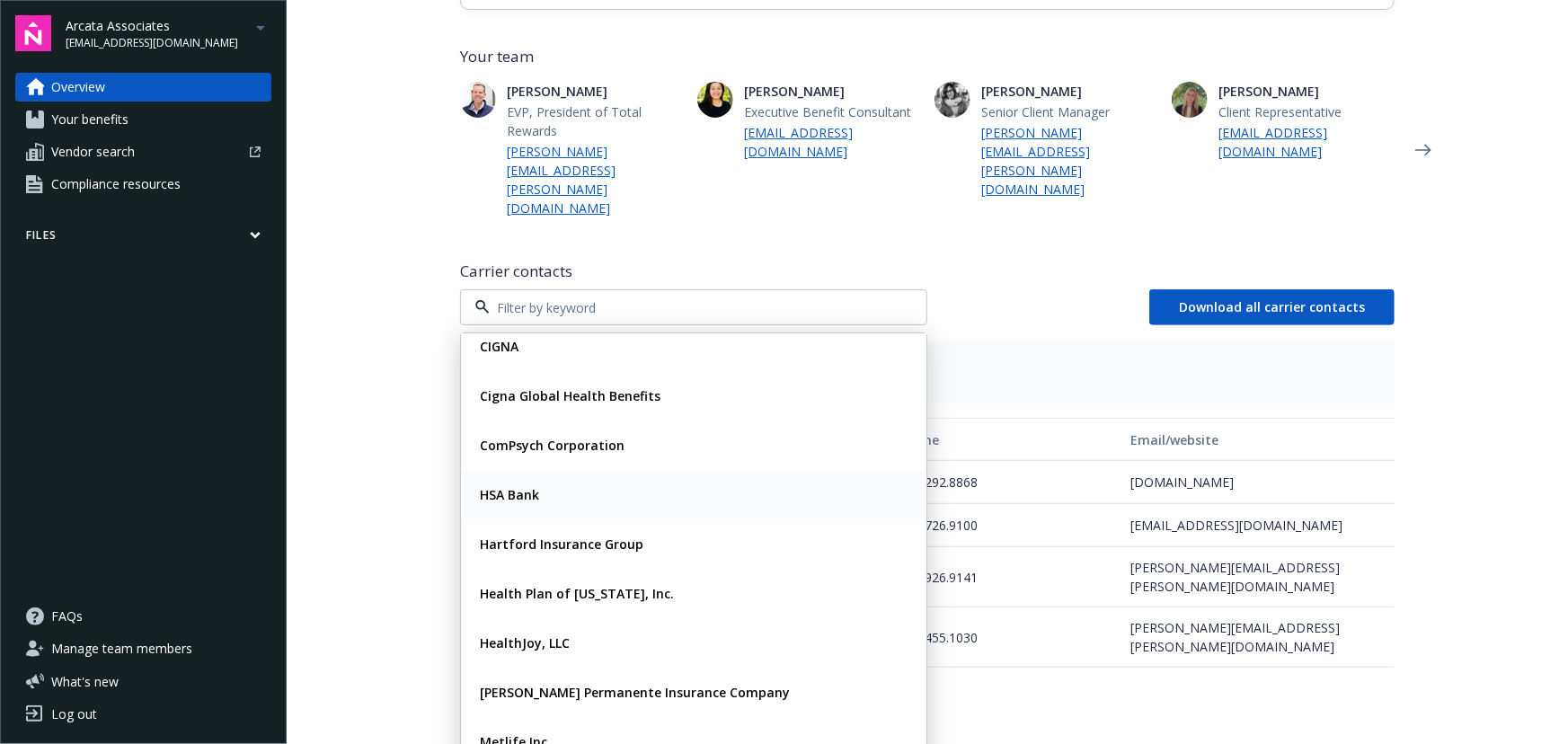 scroll, scrollTop: 81, scrollLeft: 0, axis: vertical 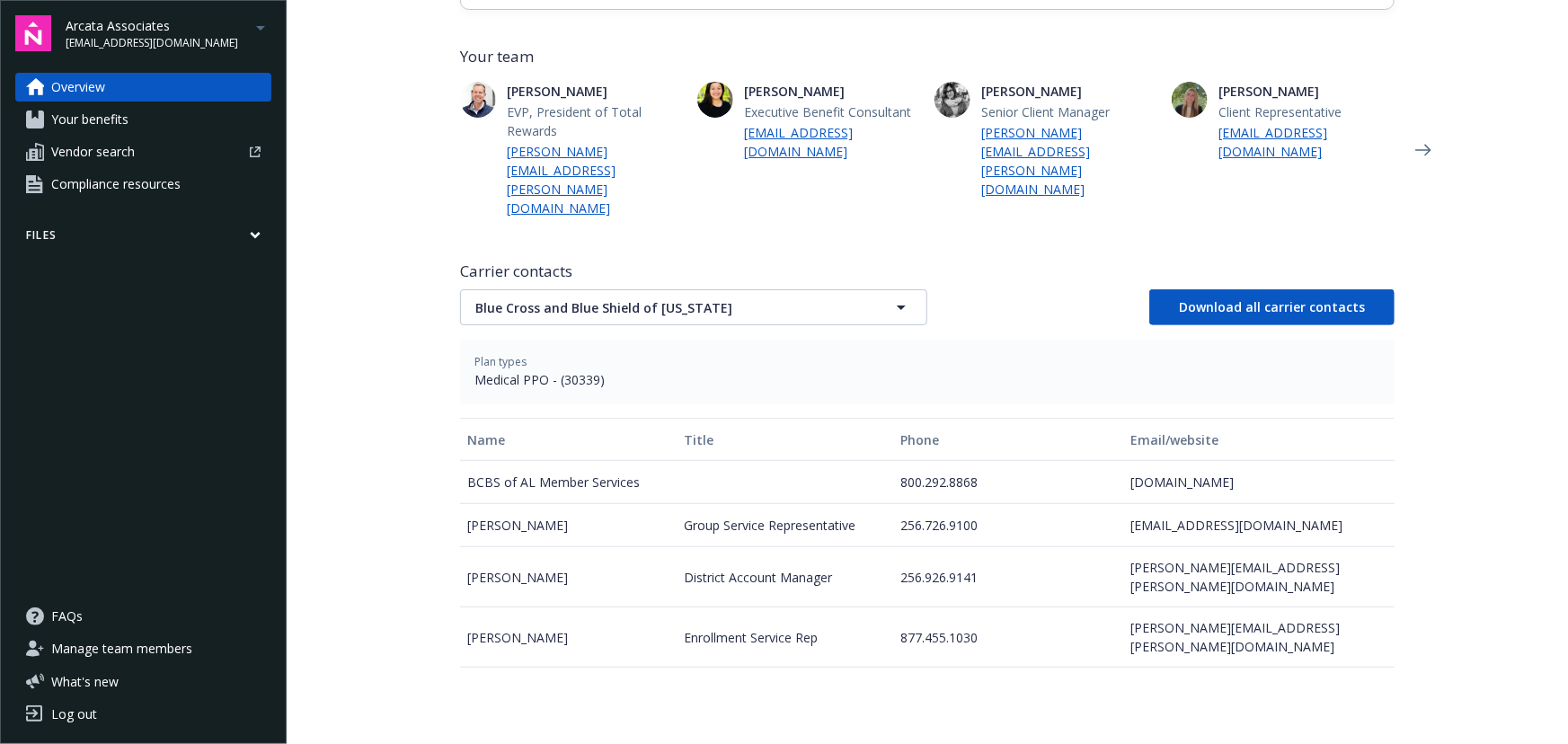 click on "Carrier contacts Blue Cross and Blue Shield of [US_STATE] Download all carrier contacts" at bounding box center (927, 293) 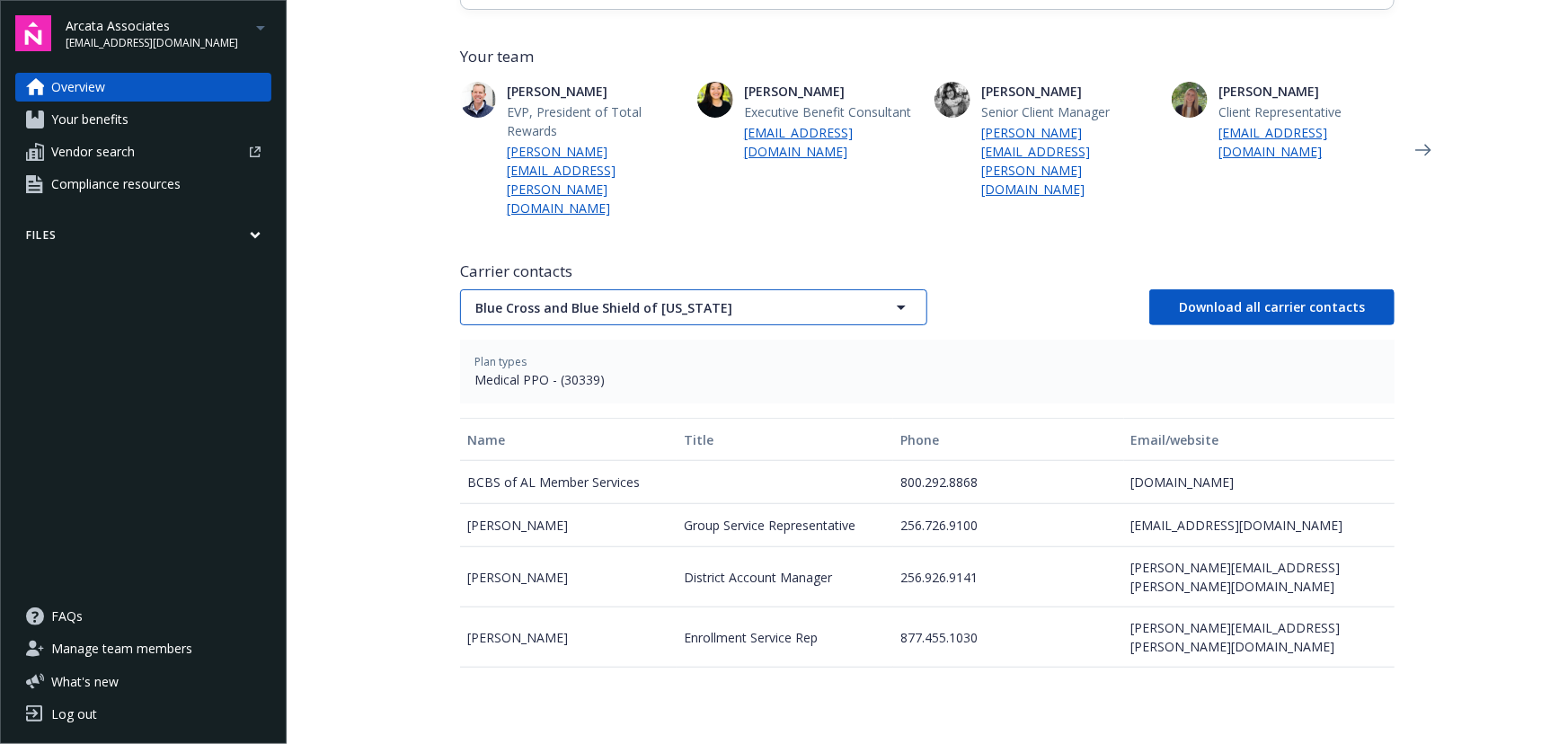 click on "Blue Cross and Blue Shield of [US_STATE]" at bounding box center [662, 307] 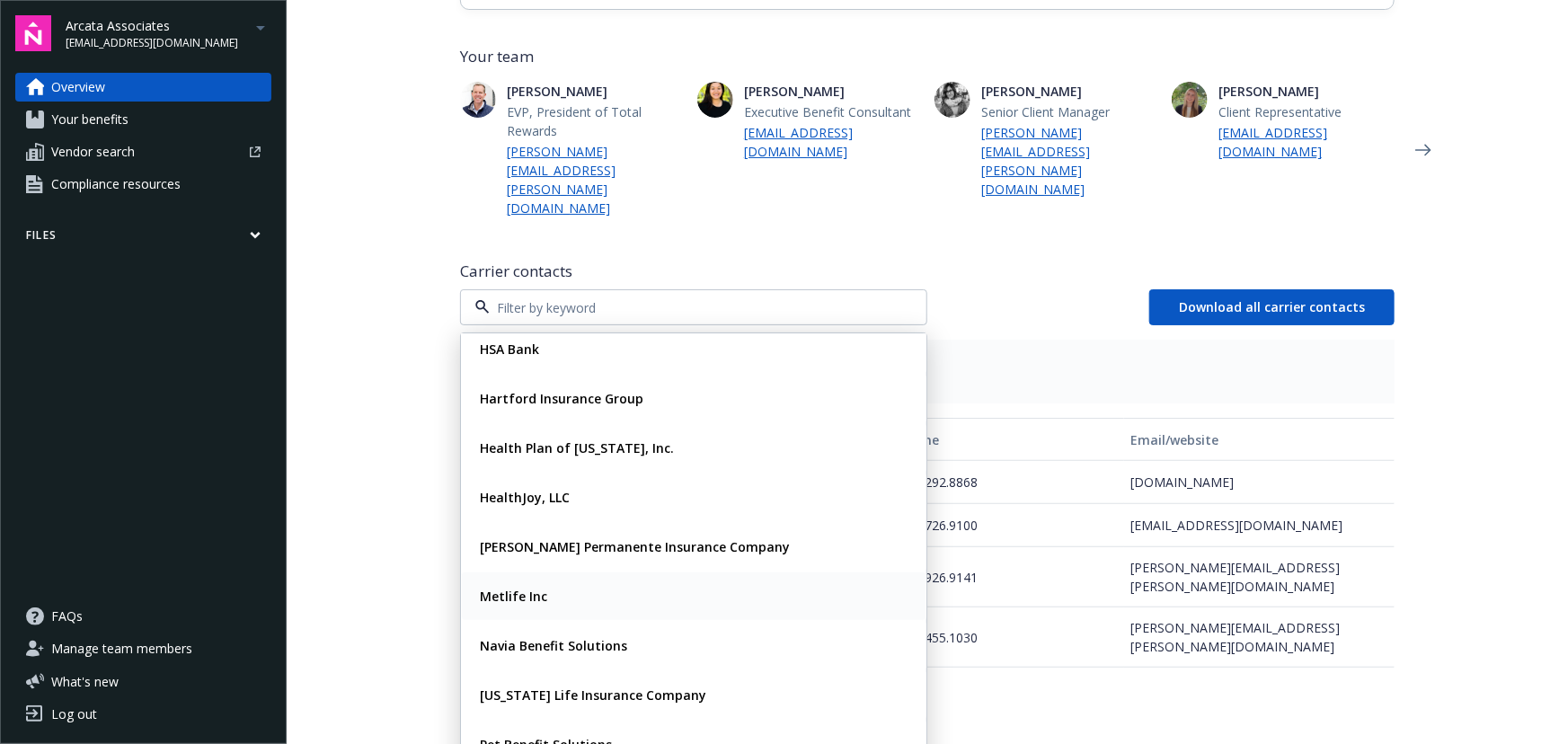 scroll, scrollTop: 244, scrollLeft: 0, axis: vertical 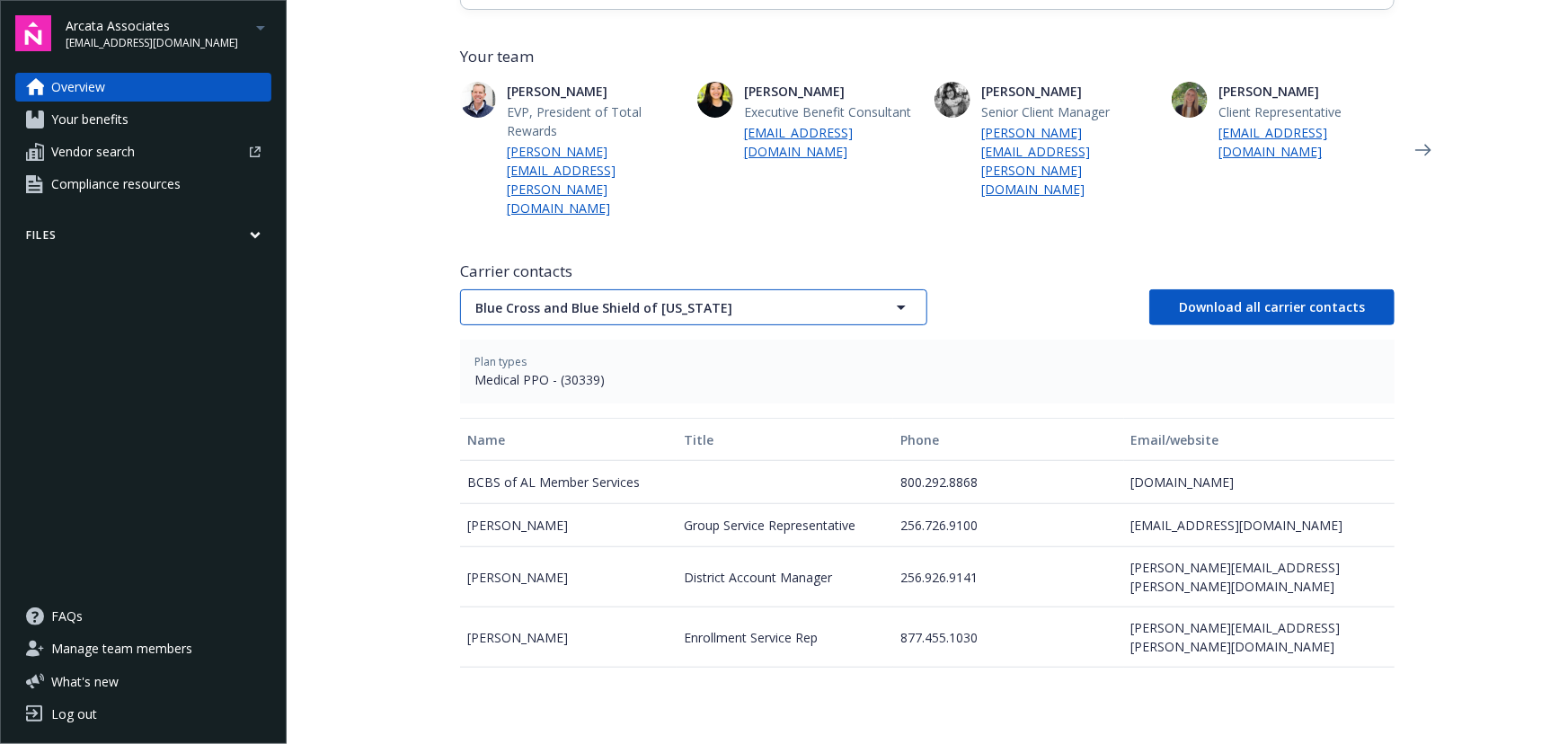 click on "Blue Cross and Blue Shield of [US_STATE]" at bounding box center [694, 307] 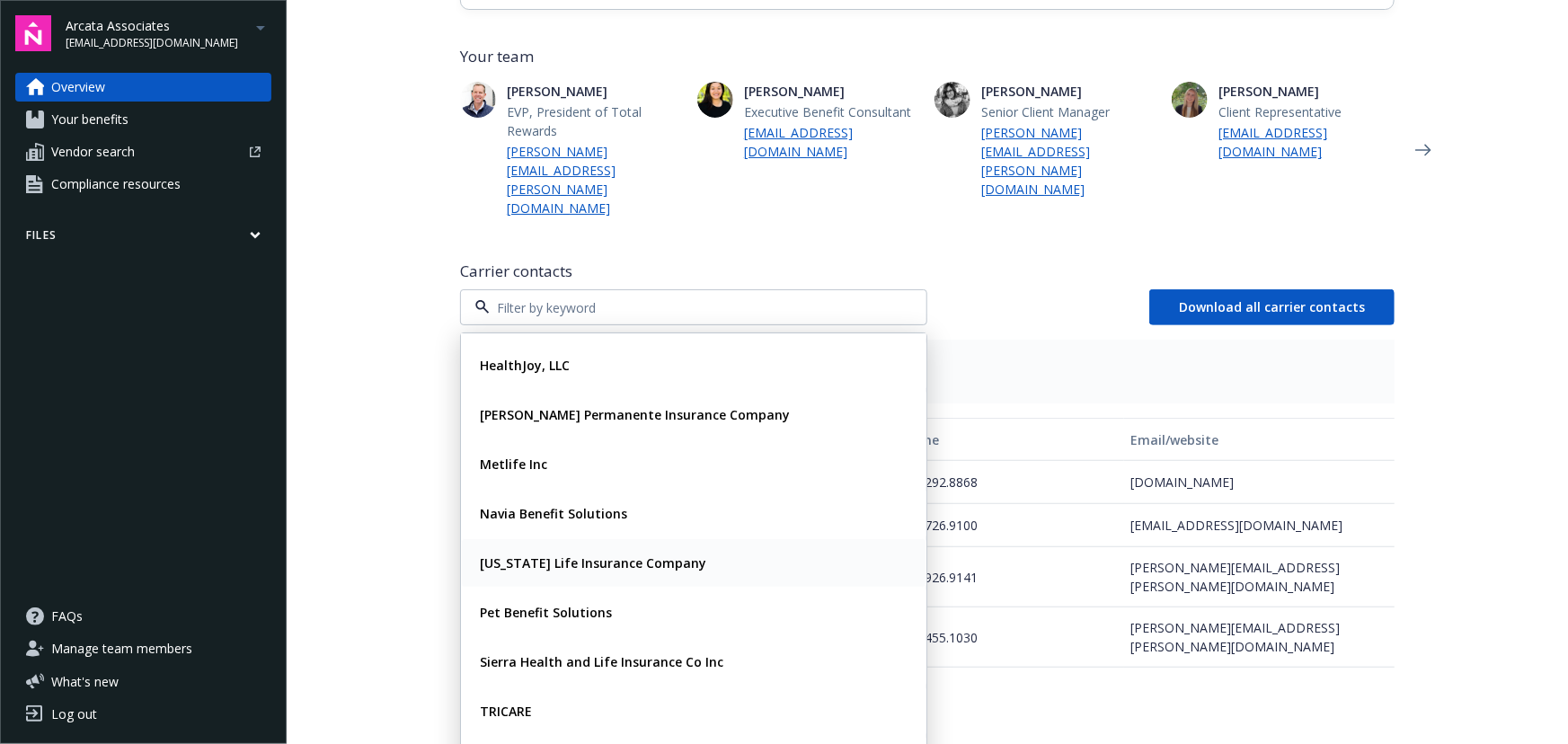scroll, scrollTop: 341, scrollLeft: 0, axis: vertical 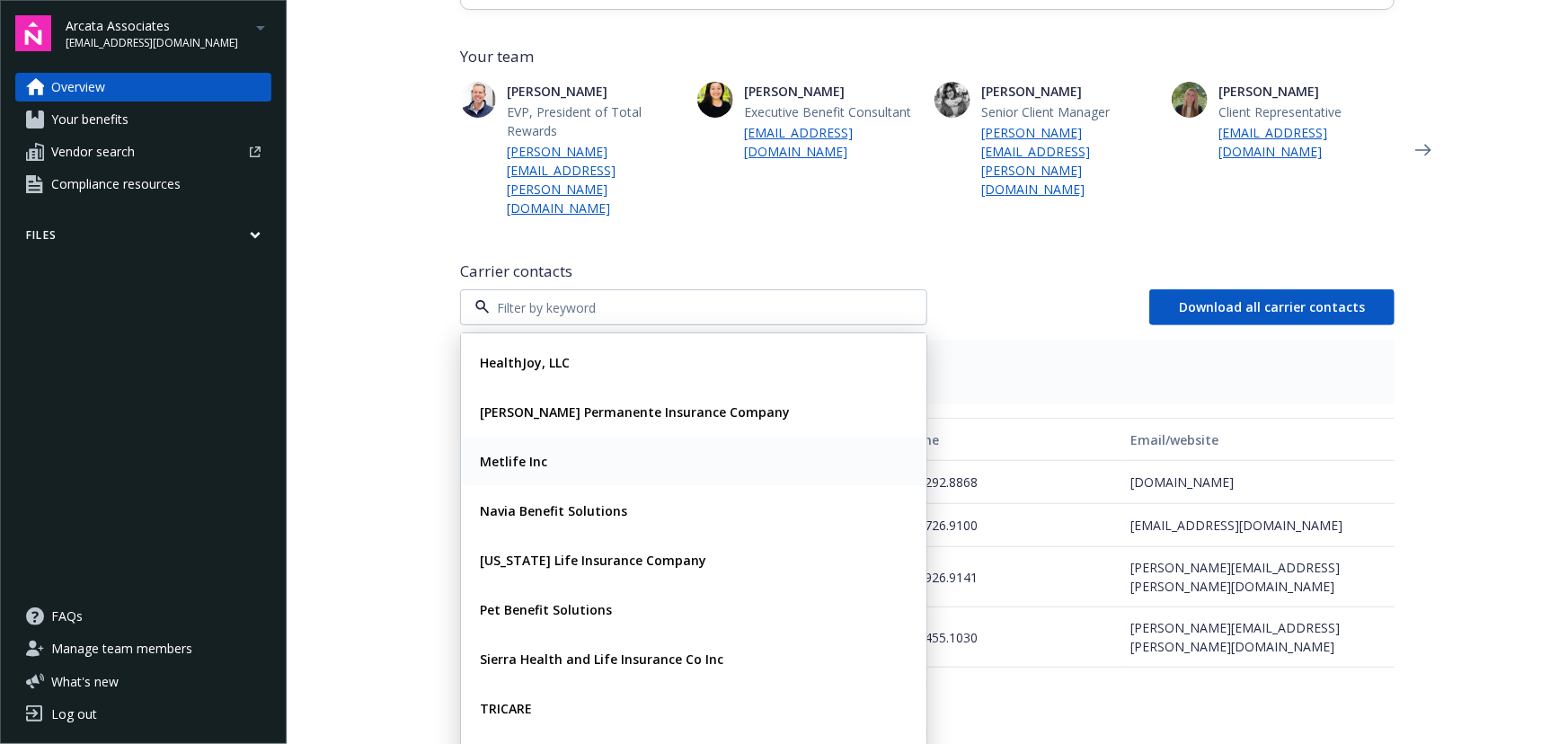 click on "Metlife Inc" at bounding box center [694, 461] 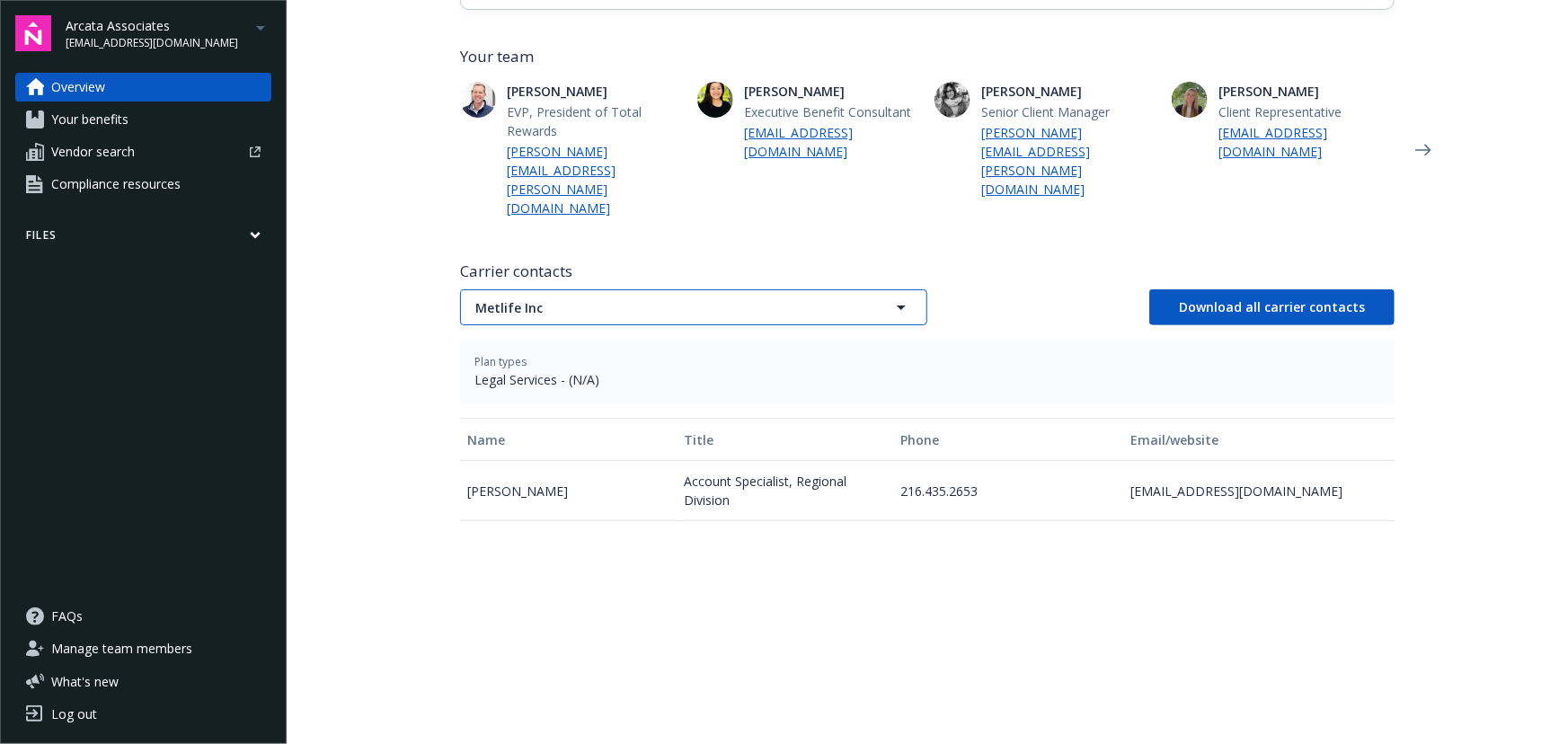 click on "Metlife Inc" at bounding box center [662, 307] 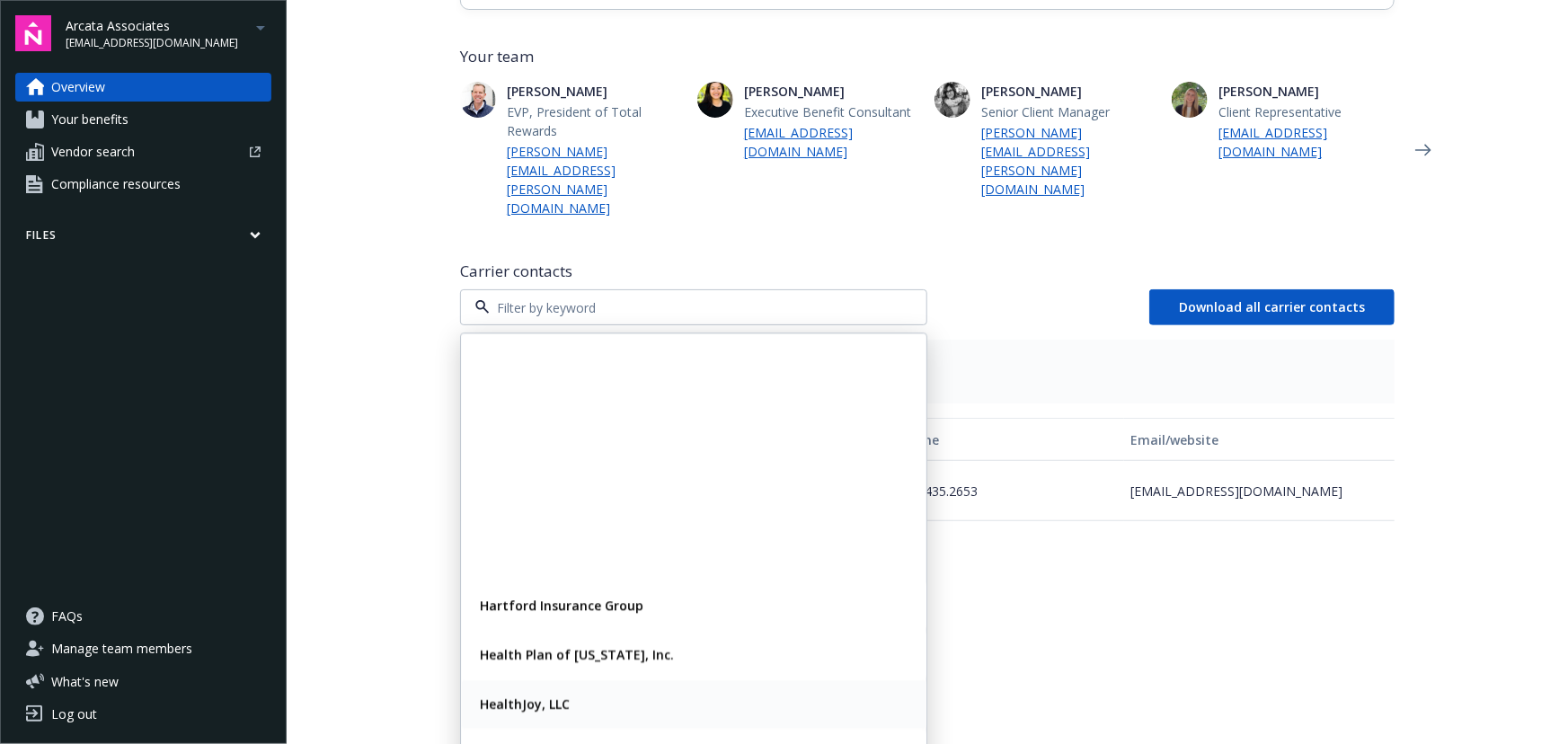 scroll, scrollTop: 341, scrollLeft: 0, axis: vertical 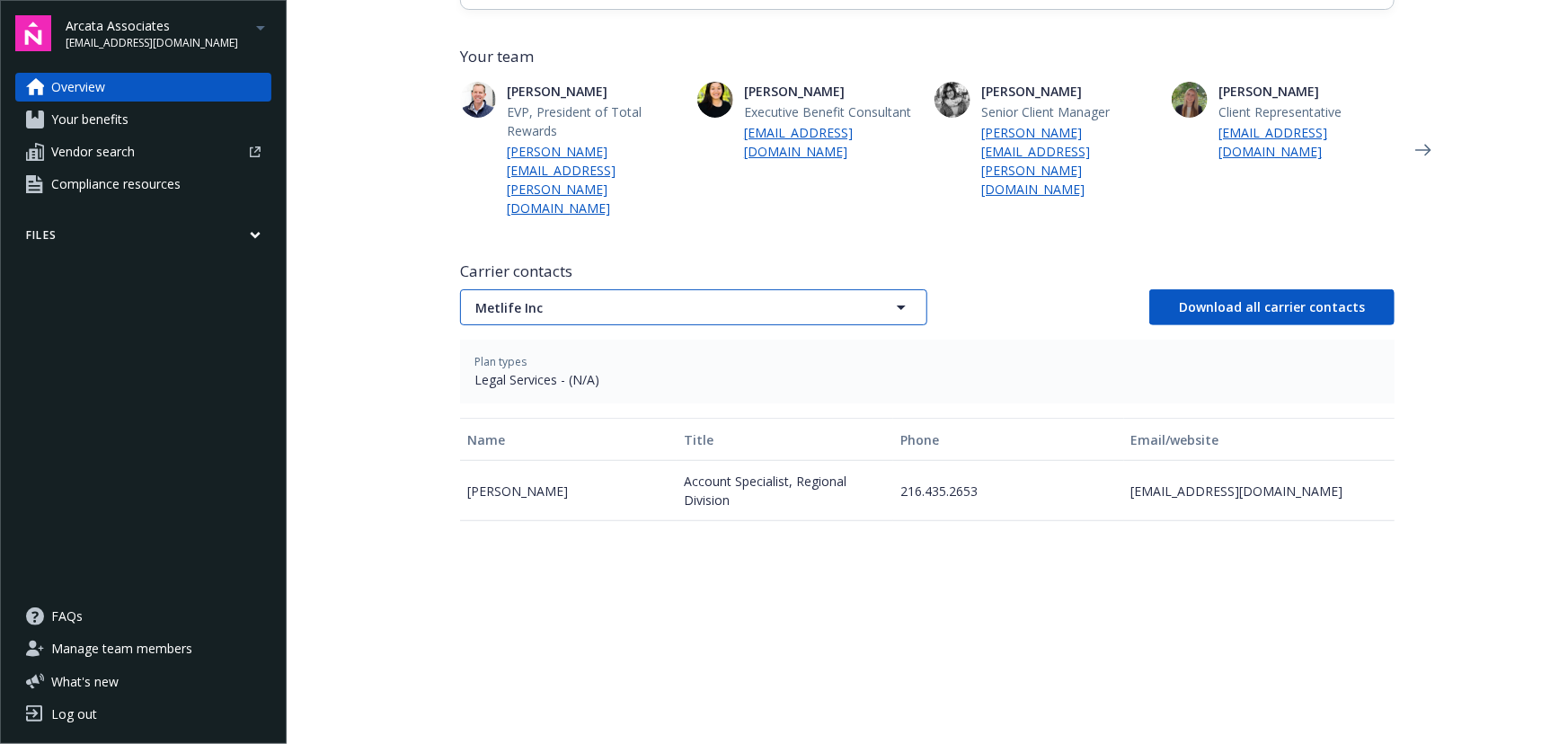 drag, startPoint x: 695, startPoint y: 261, endPoint x: 699, endPoint y: 248, distance: 13.601471 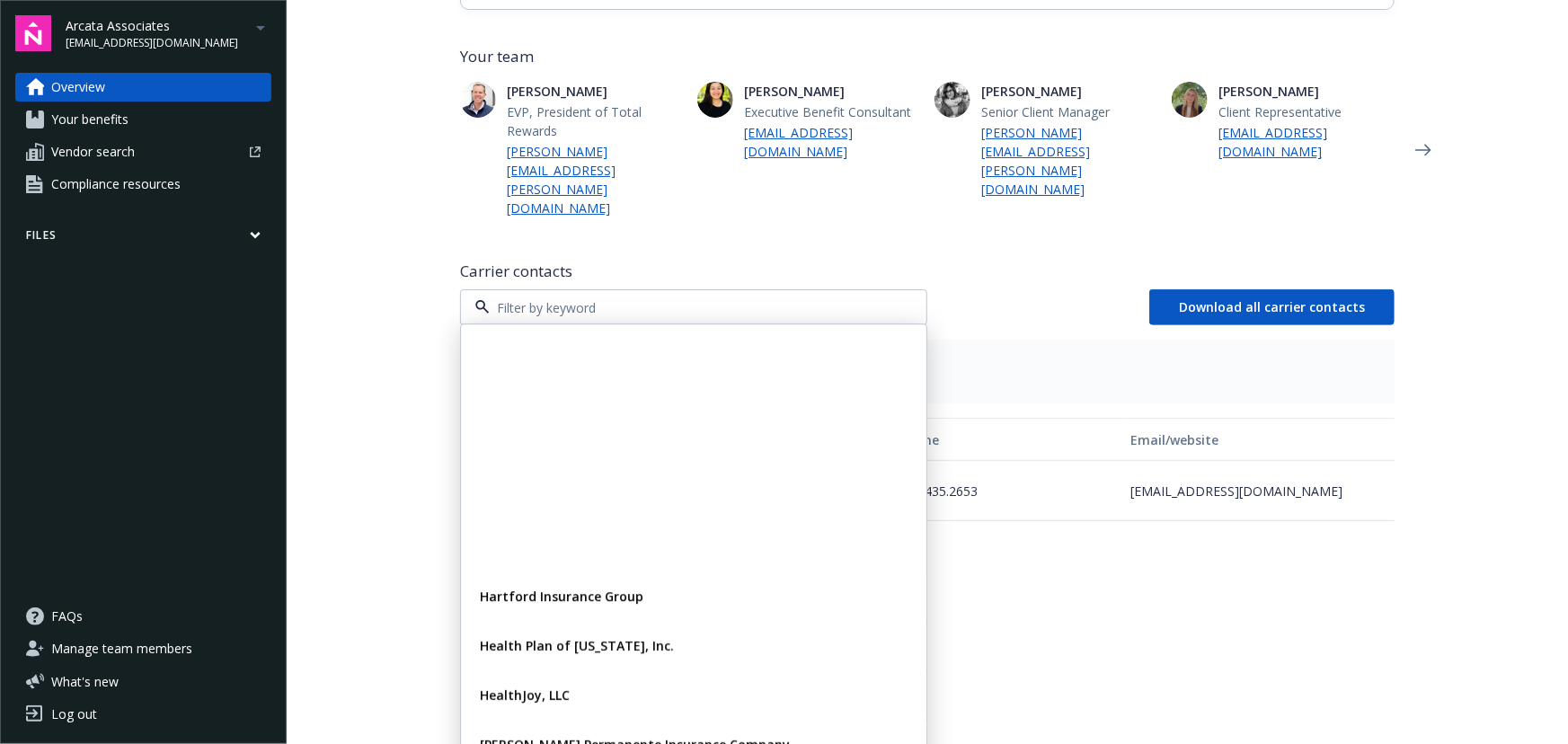 scroll, scrollTop: 341, scrollLeft: 0, axis: vertical 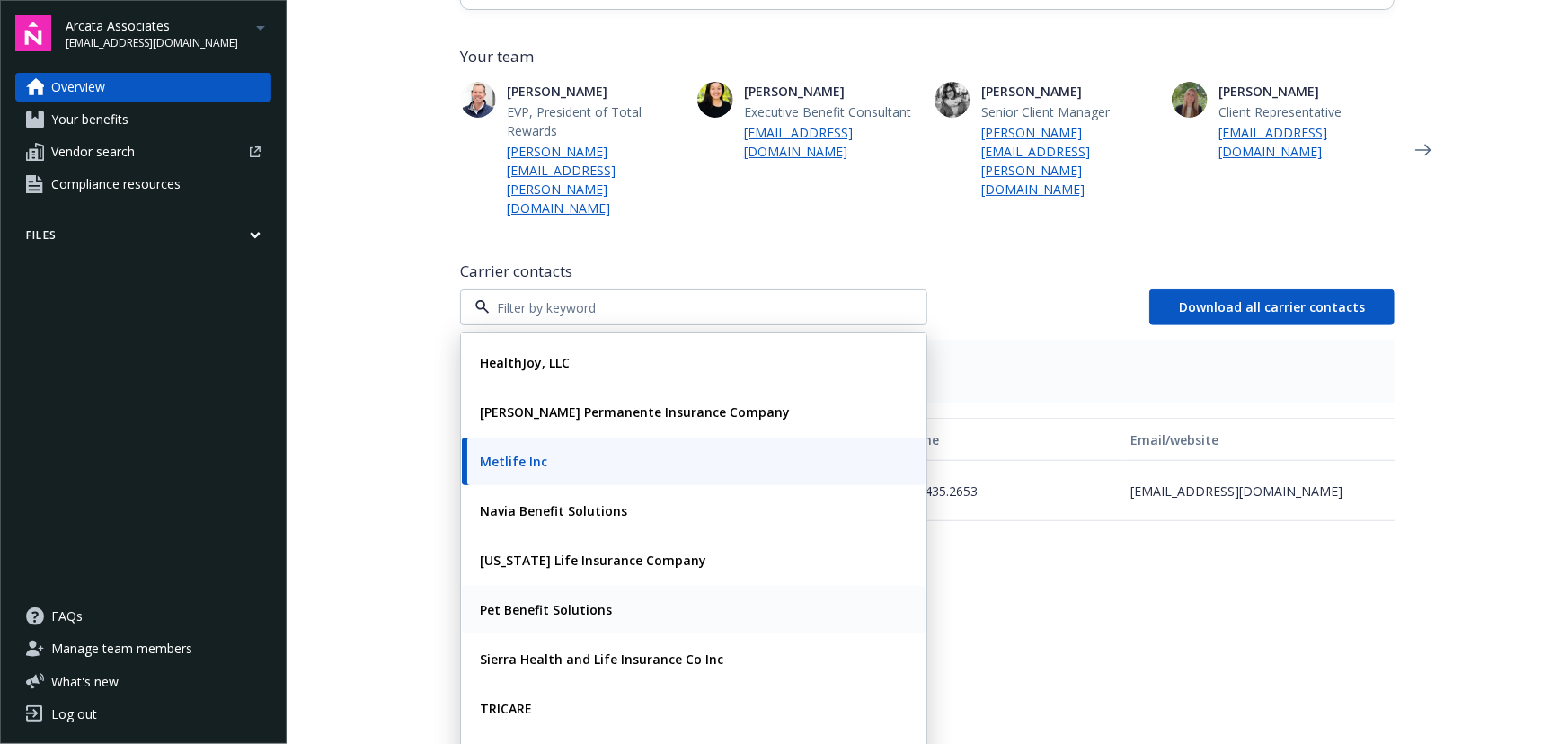 click on "Pet Benefit Solutions" at bounding box center (694, 609) 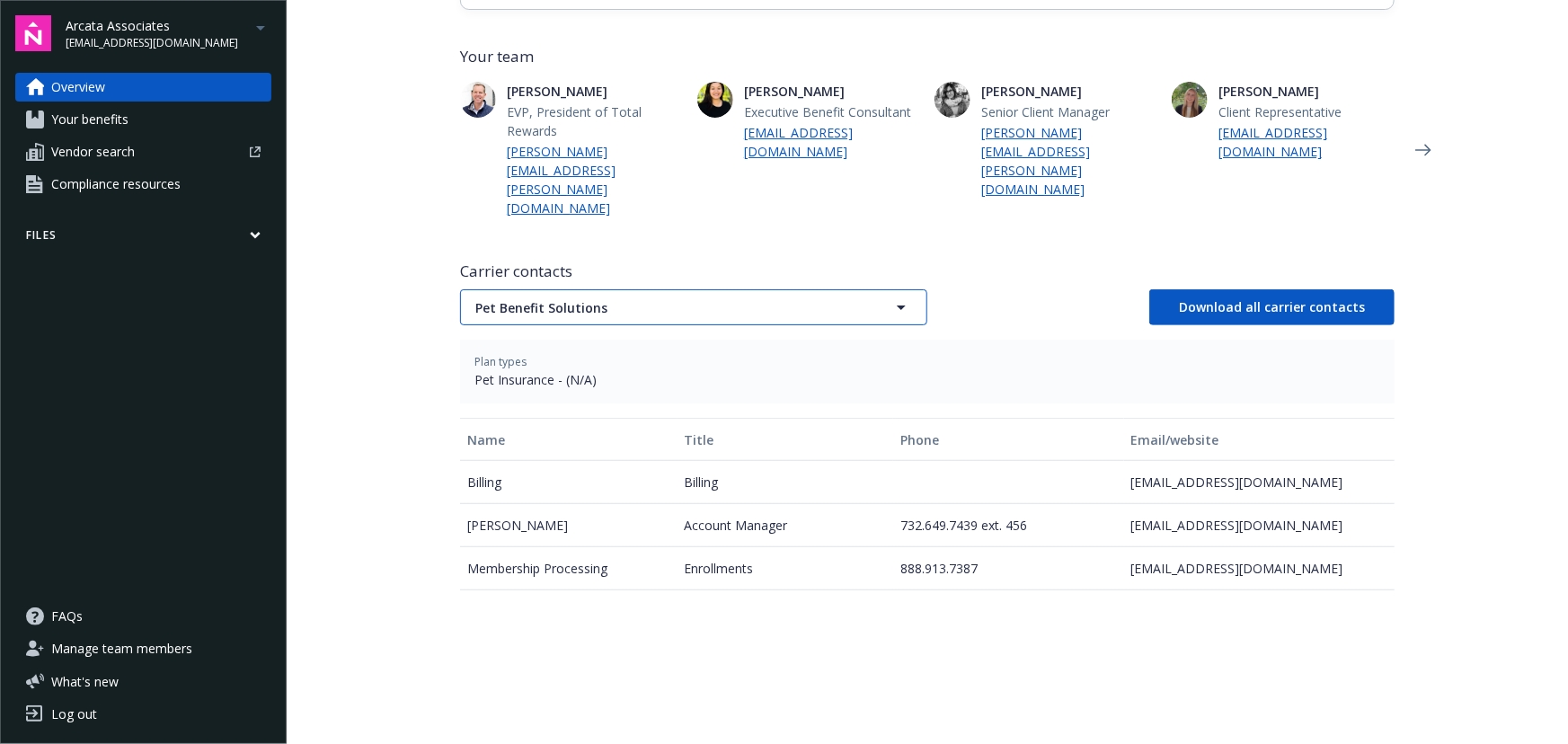 click on "Pet Benefit Solutions" at bounding box center (662, 307) 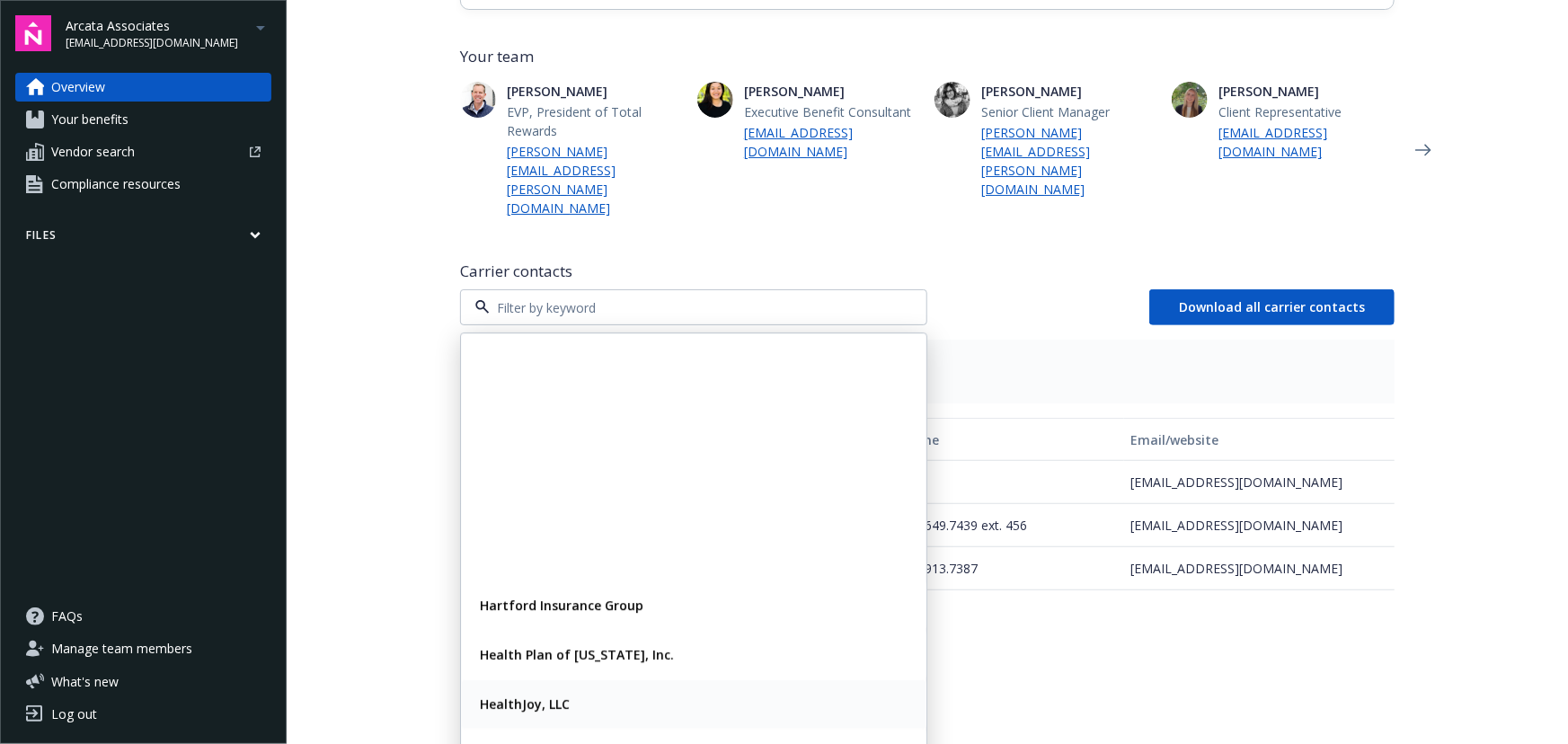 scroll, scrollTop: 341, scrollLeft: 0, axis: vertical 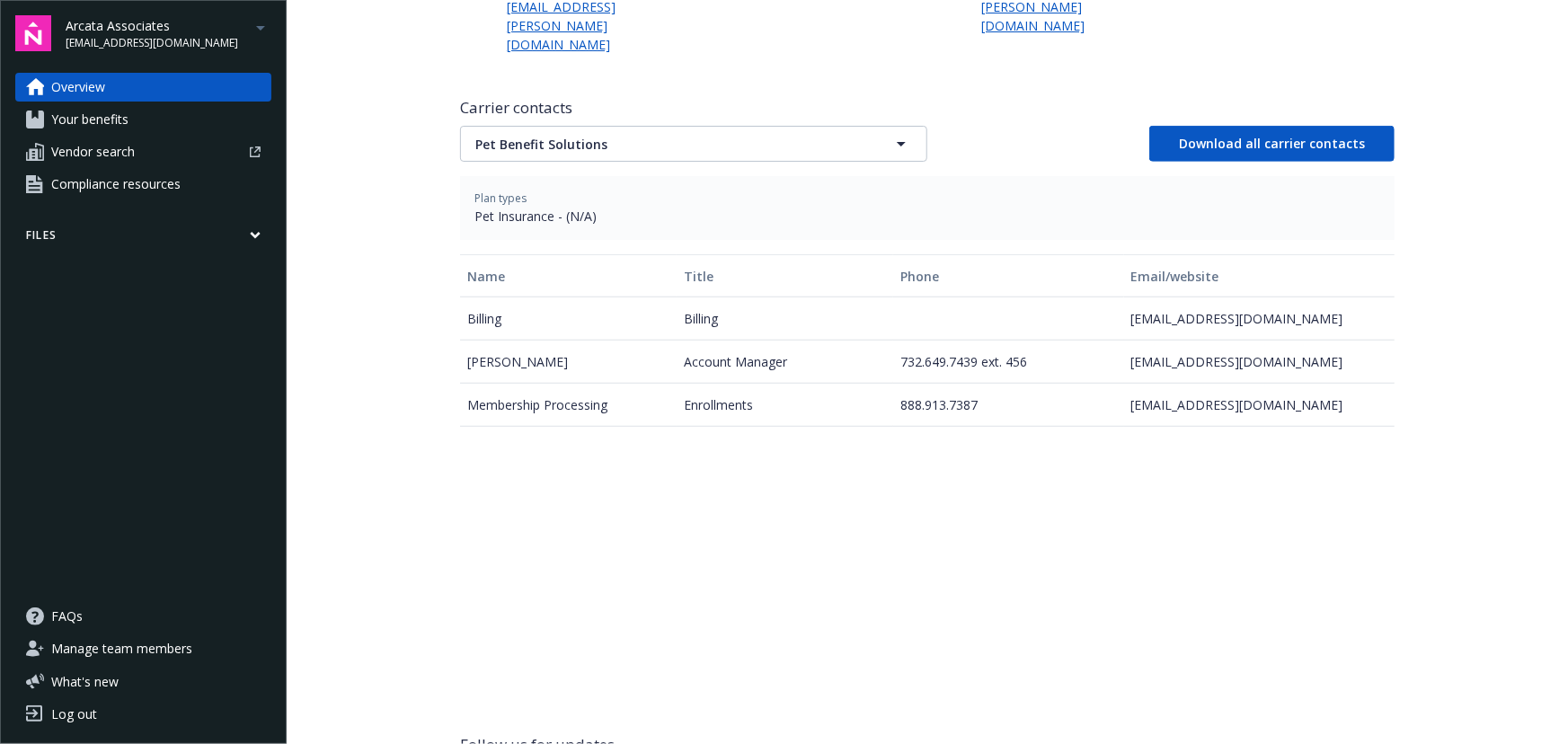drag, startPoint x: 206, startPoint y: 7, endPoint x: 129, endPoint y: 33, distance: 81.27115 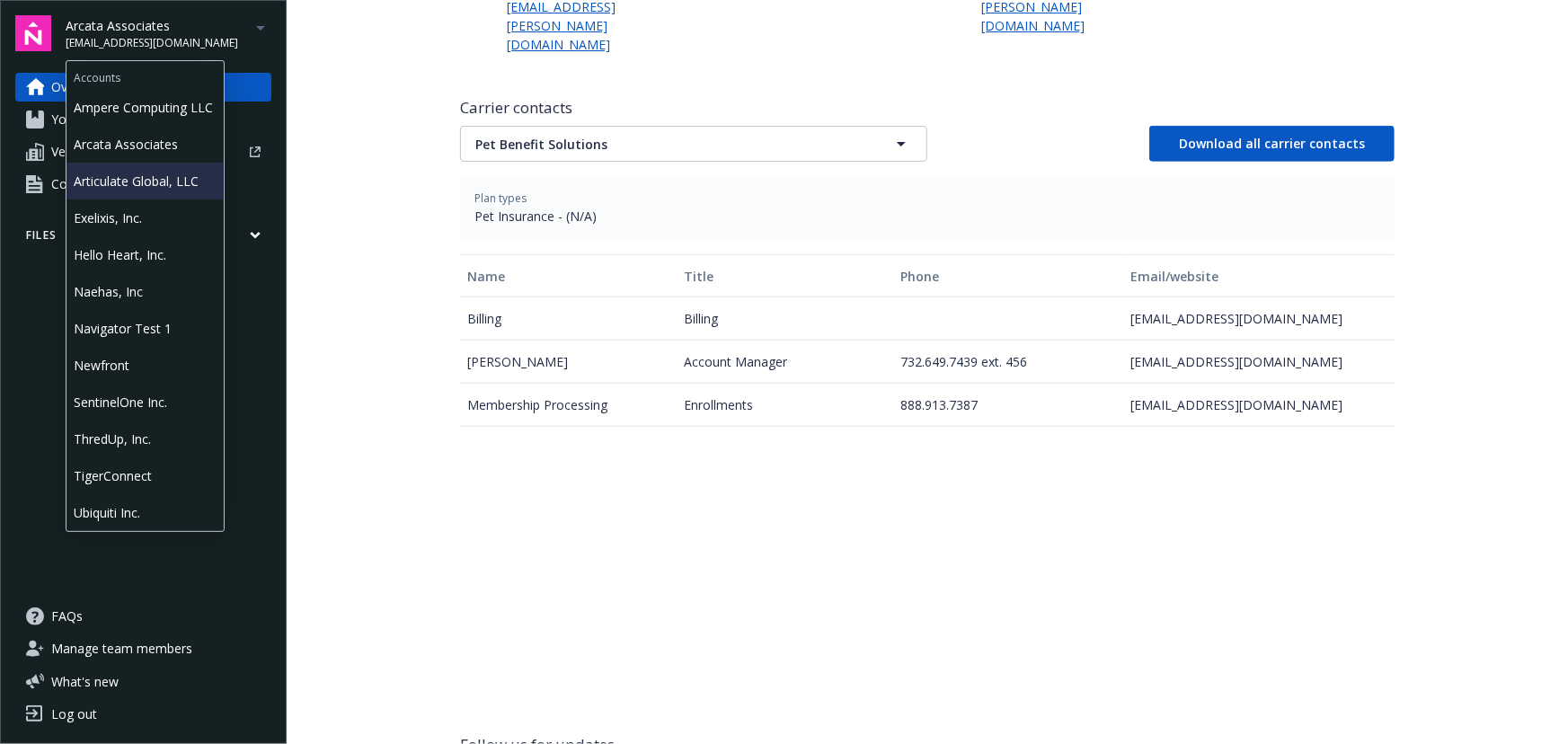 drag, startPoint x: 150, startPoint y: 182, endPoint x: 152, endPoint y: 164, distance: 18.11077 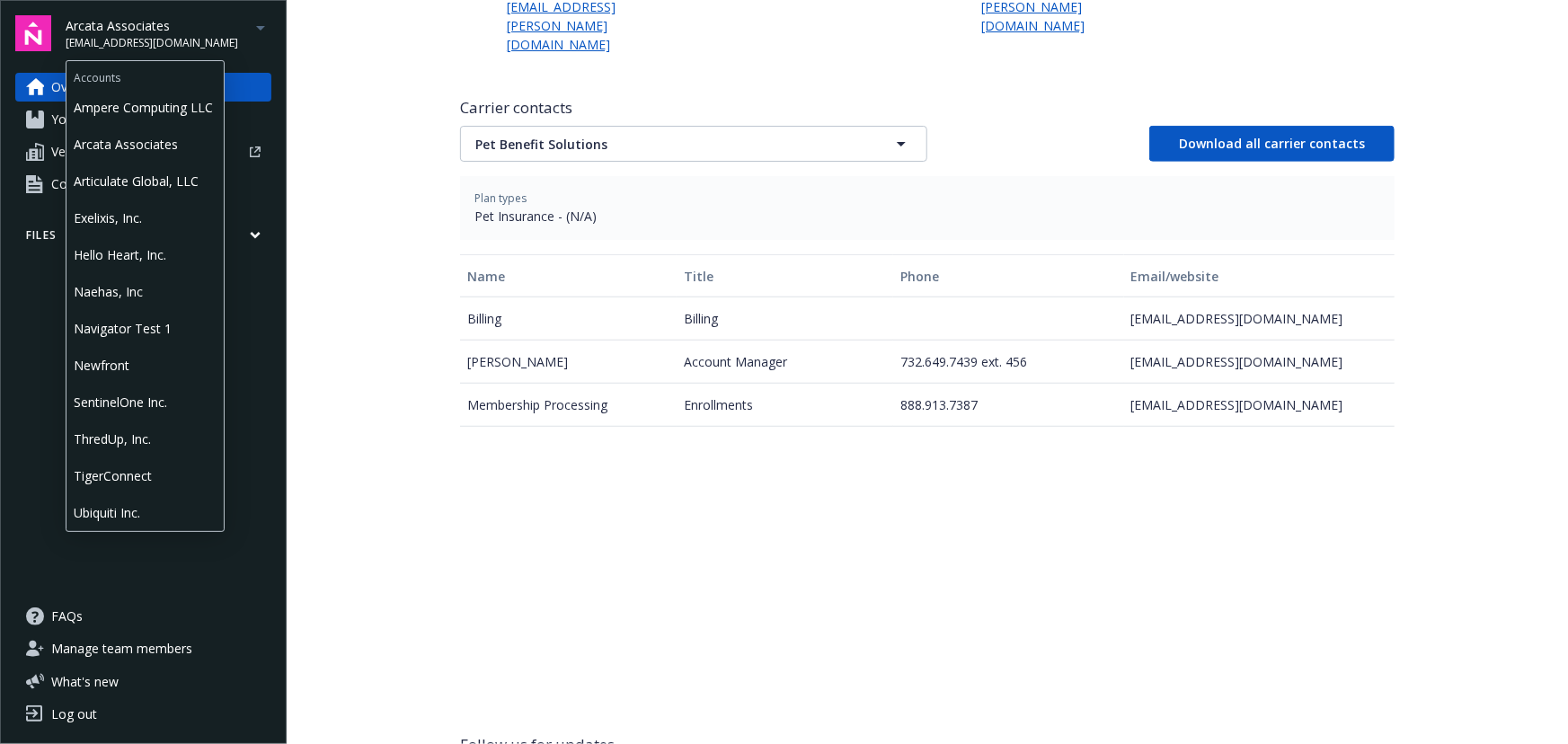click on "Articulate Global, LLC" at bounding box center [145, 181] 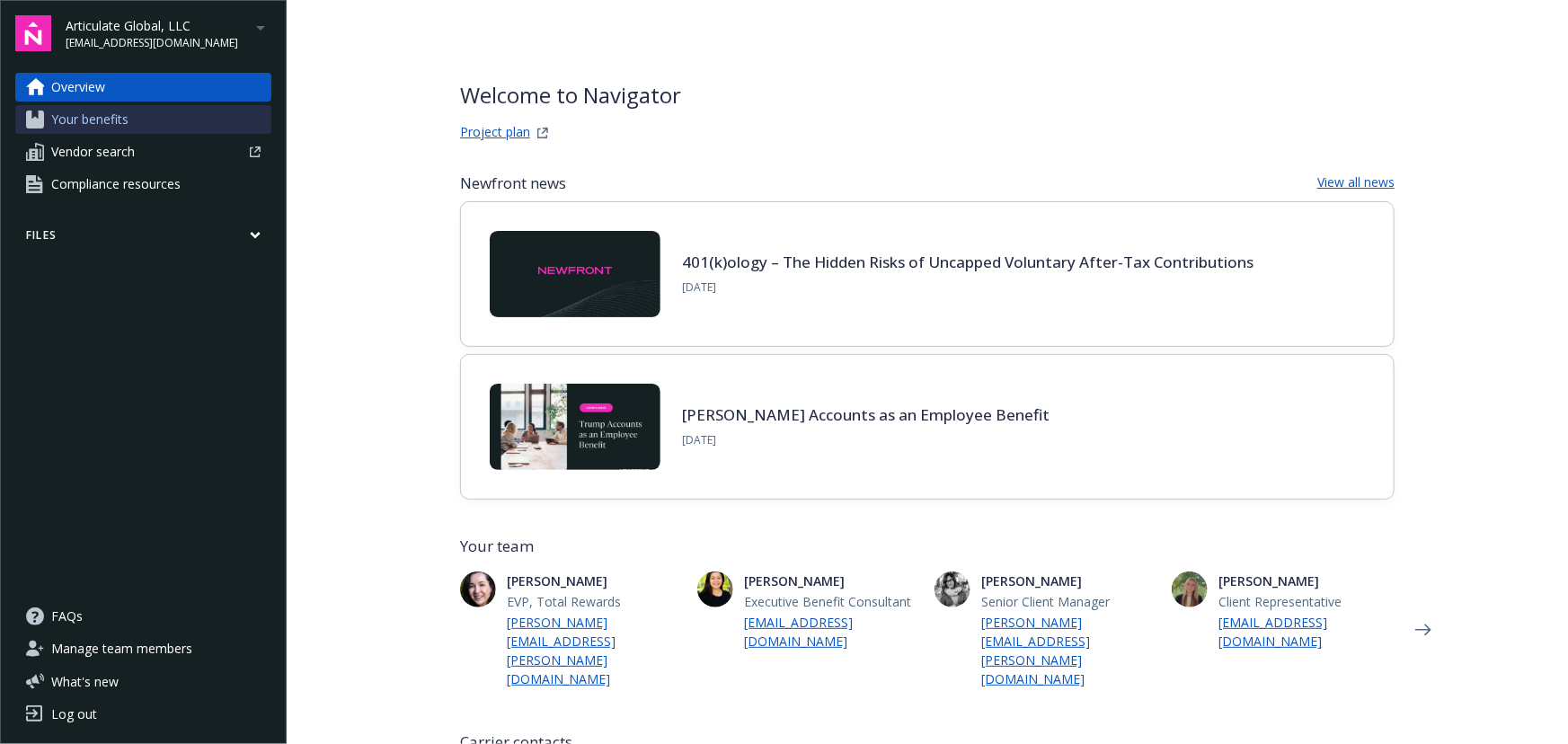 click on "Your benefits" at bounding box center (143, 120) 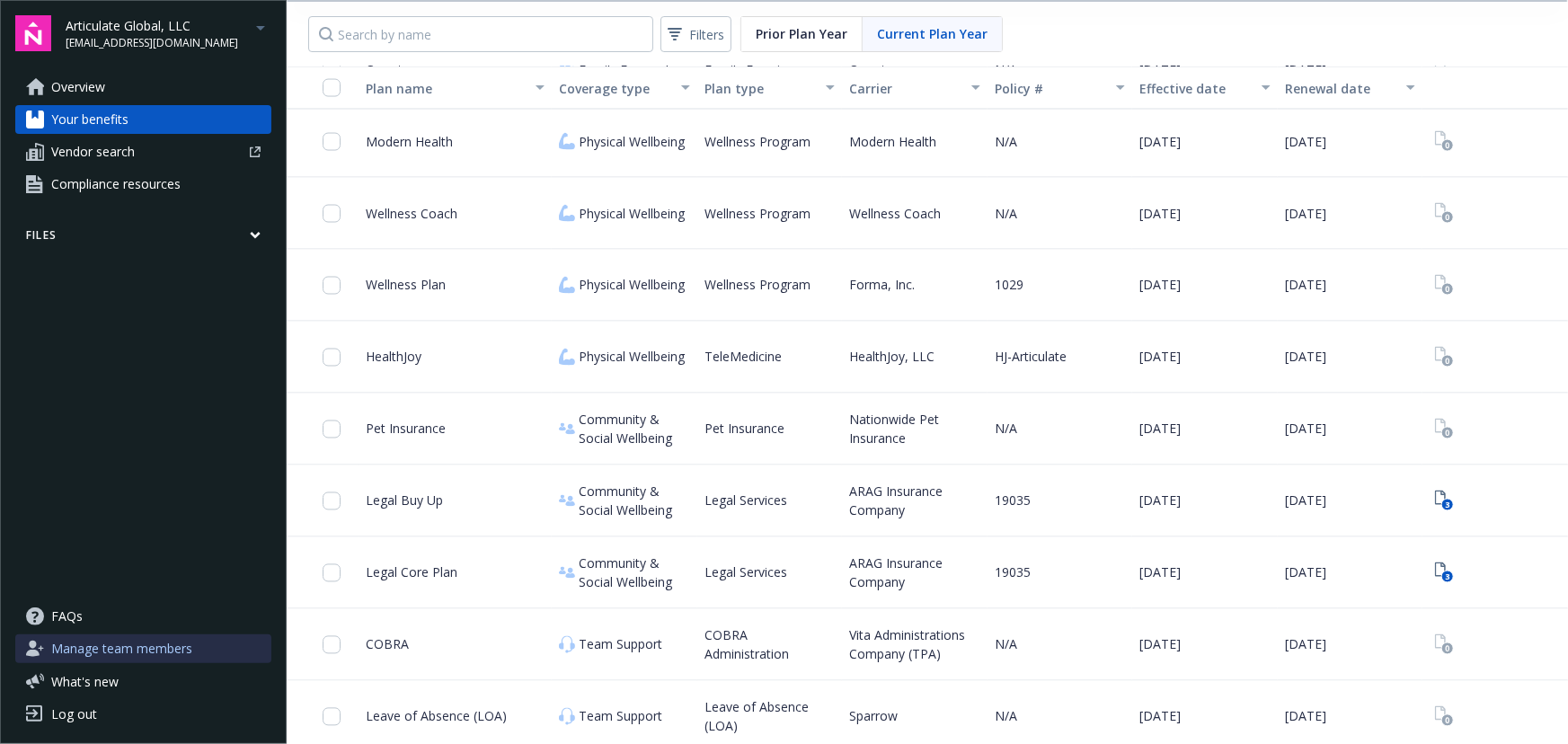 scroll, scrollTop: 1519, scrollLeft: 0, axis: vertical 